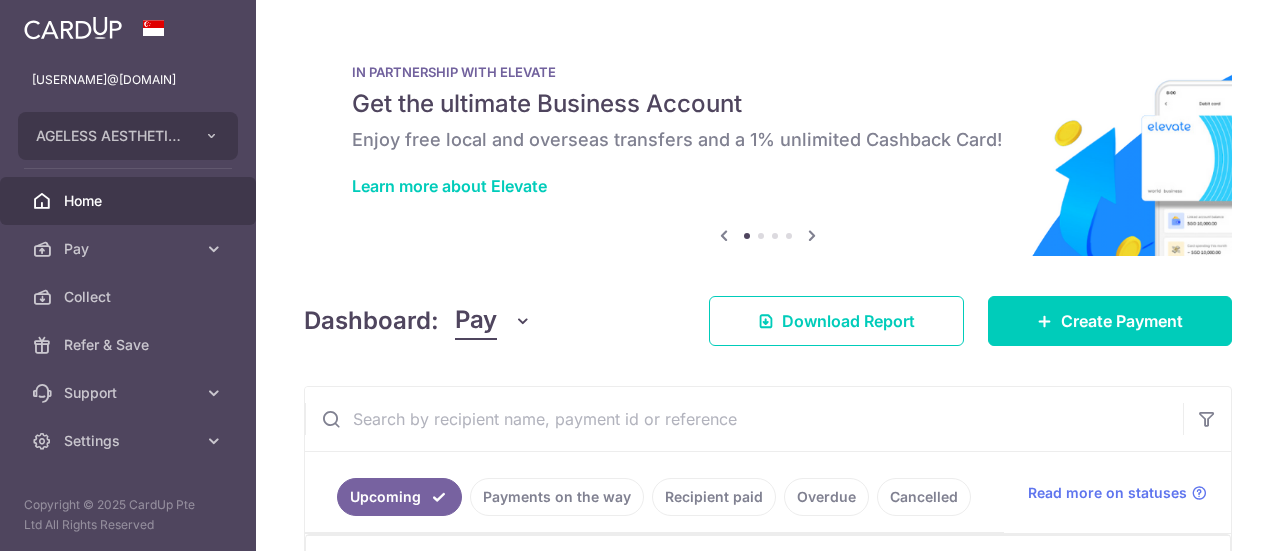 scroll, scrollTop: 0, scrollLeft: 0, axis: both 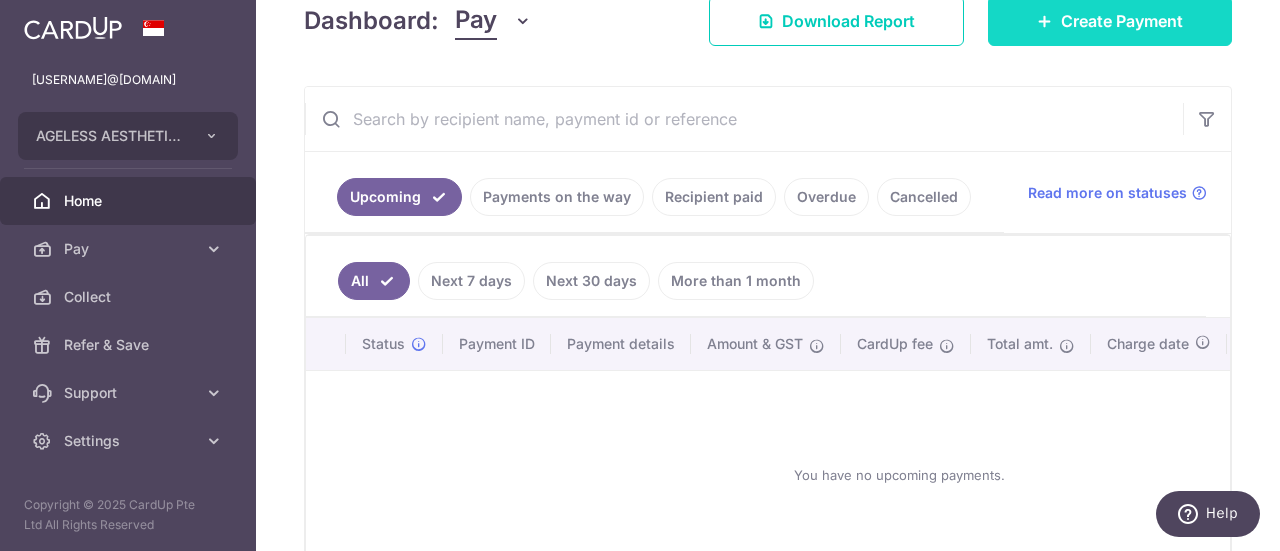 click on "Create Payment" at bounding box center (1122, 21) 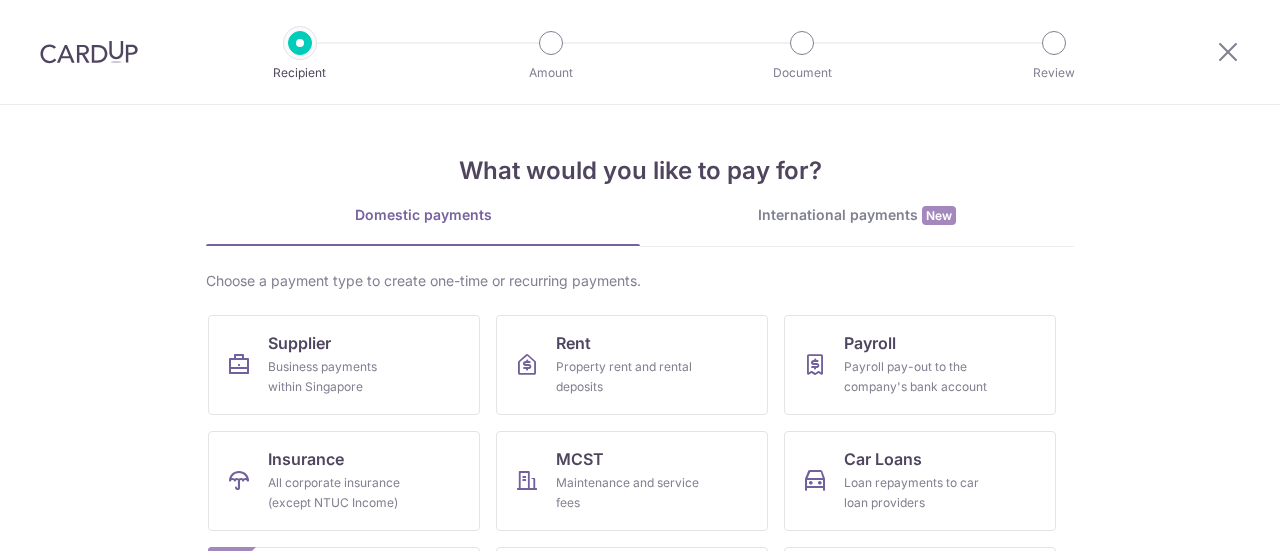 scroll, scrollTop: 0, scrollLeft: 0, axis: both 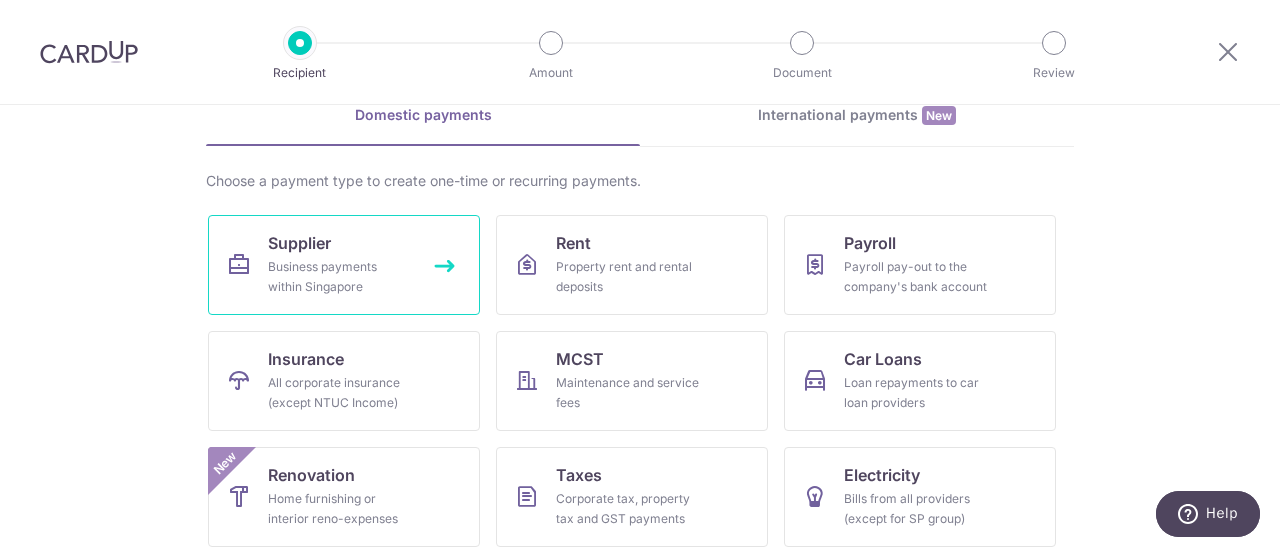 click on "Business payments within Singapore" at bounding box center [340, 277] 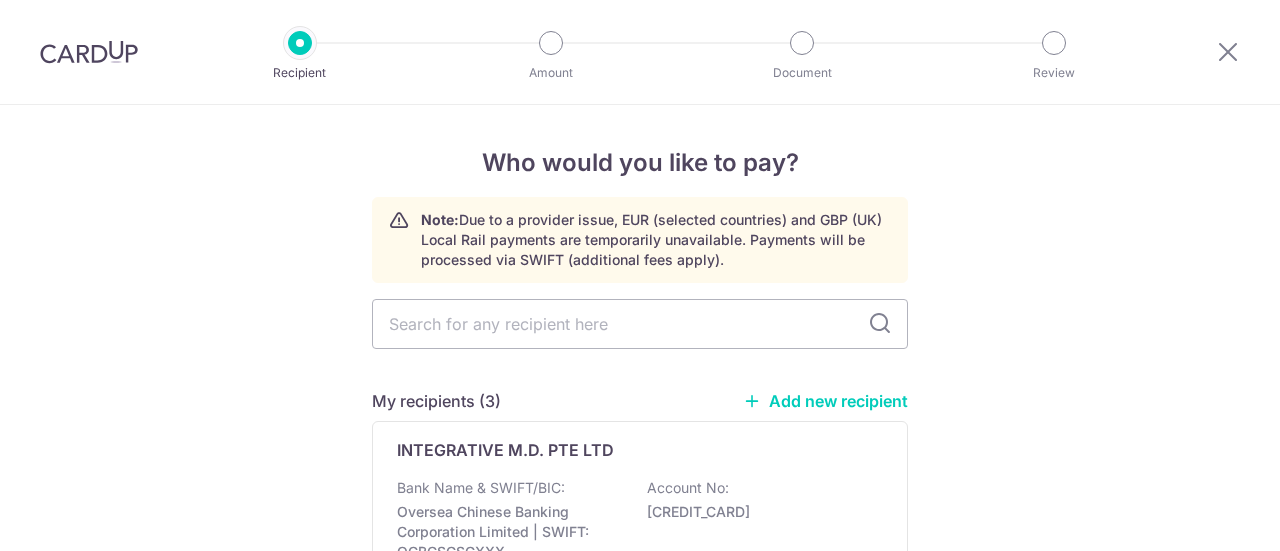 scroll, scrollTop: 0, scrollLeft: 0, axis: both 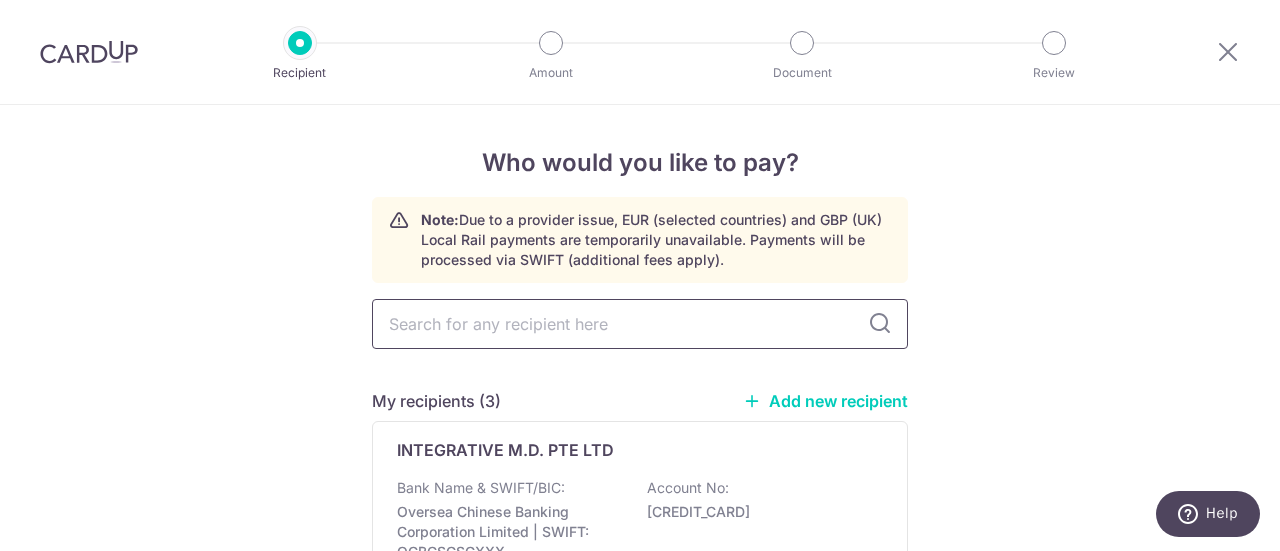 click at bounding box center (640, 324) 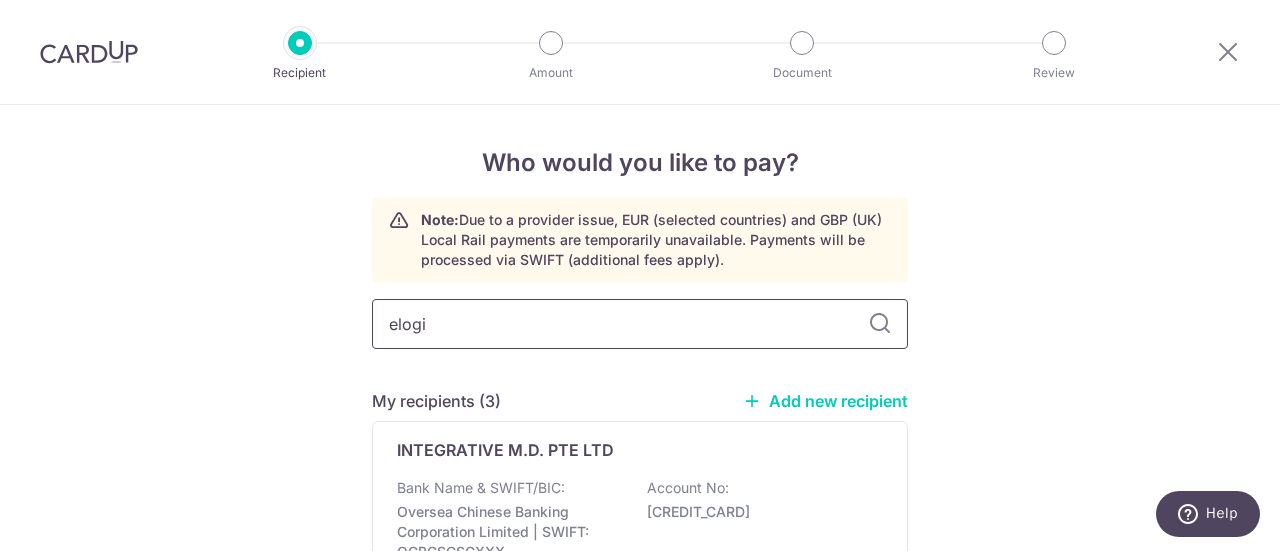 type on "elogio" 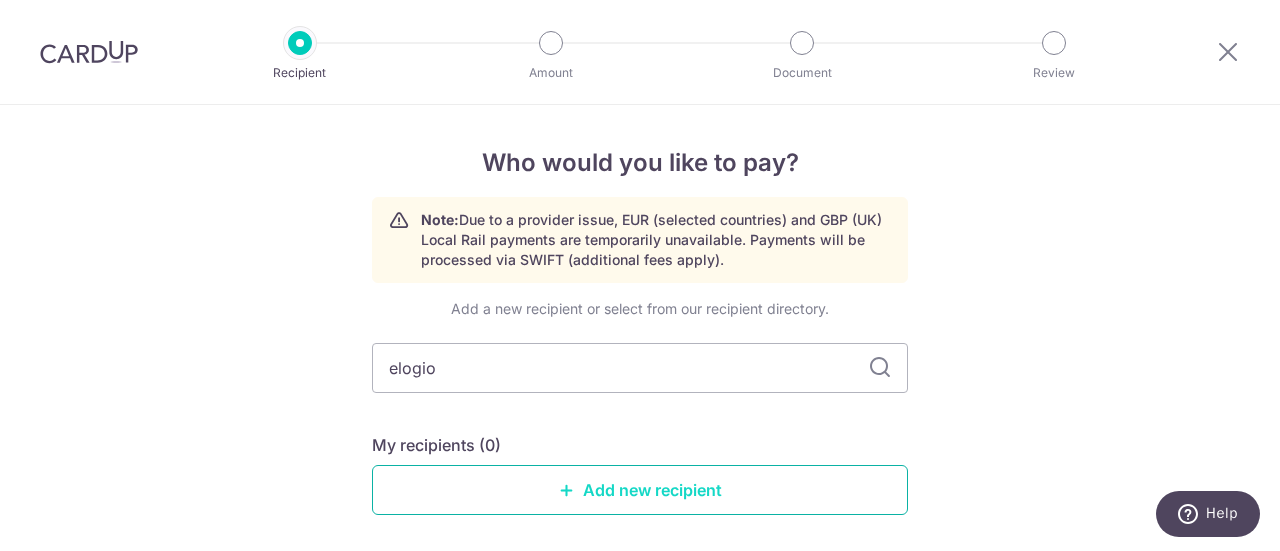 click on "Add new recipient" at bounding box center (640, 490) 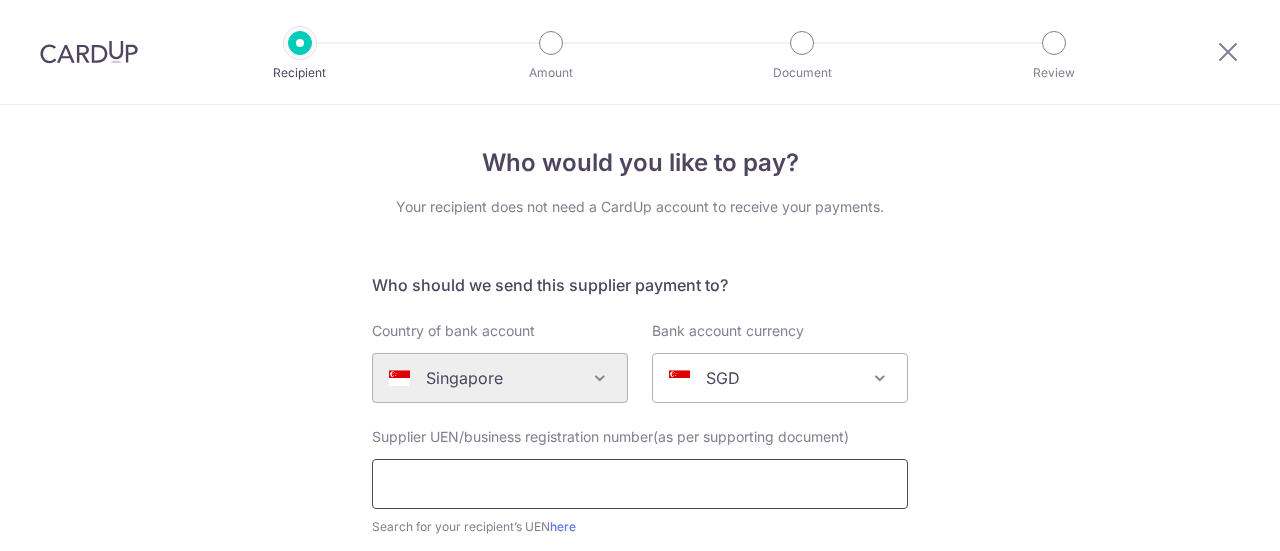 scroll, scrollTop: 0, scrollLeft: 0, axis: both 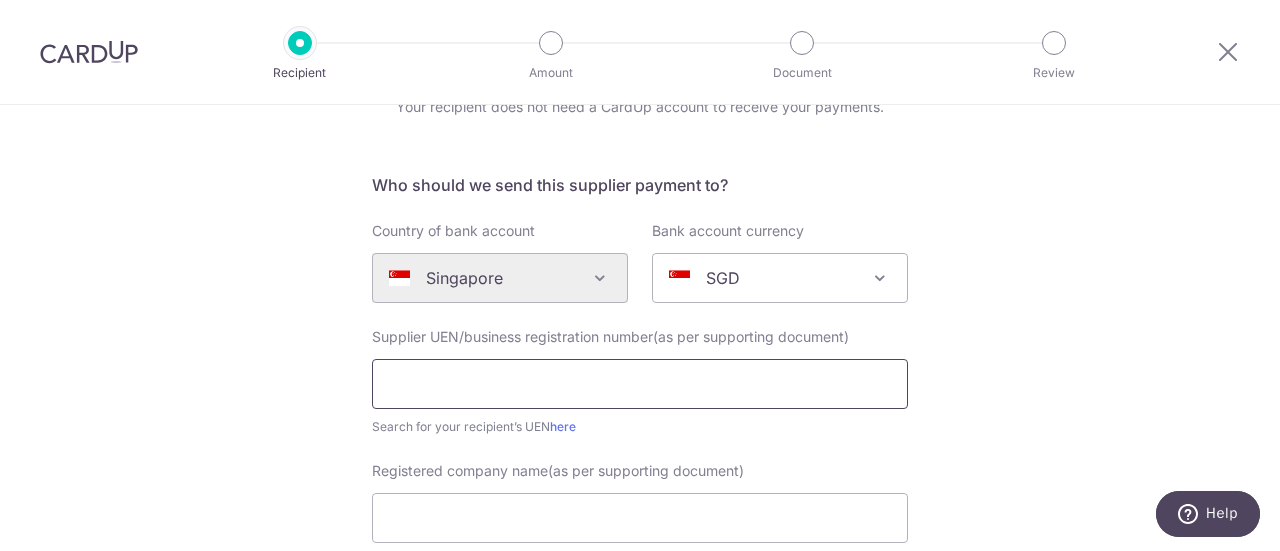click at bounding box center [640, 384] 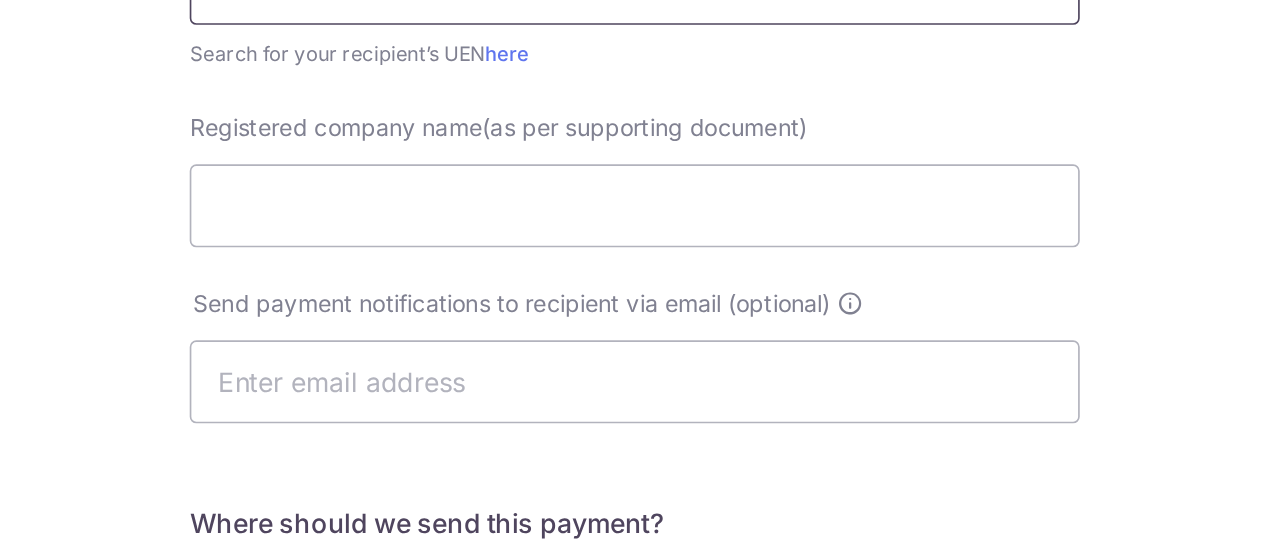 scroll, scrollTop: 348, scrollLeft: 0, axis: vertical 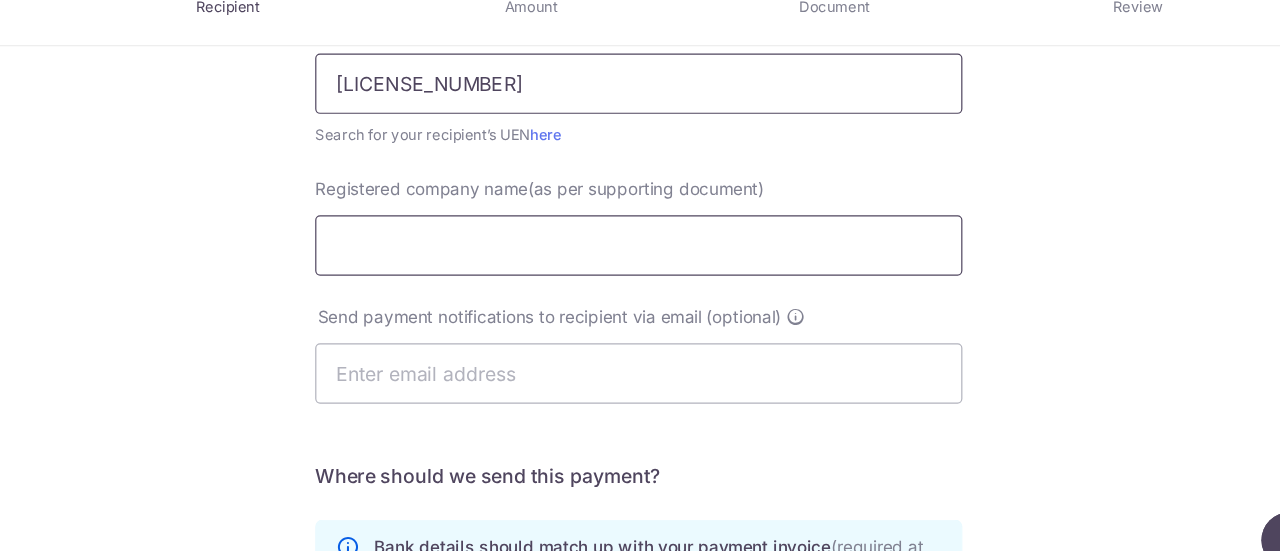 type on "200300842W" 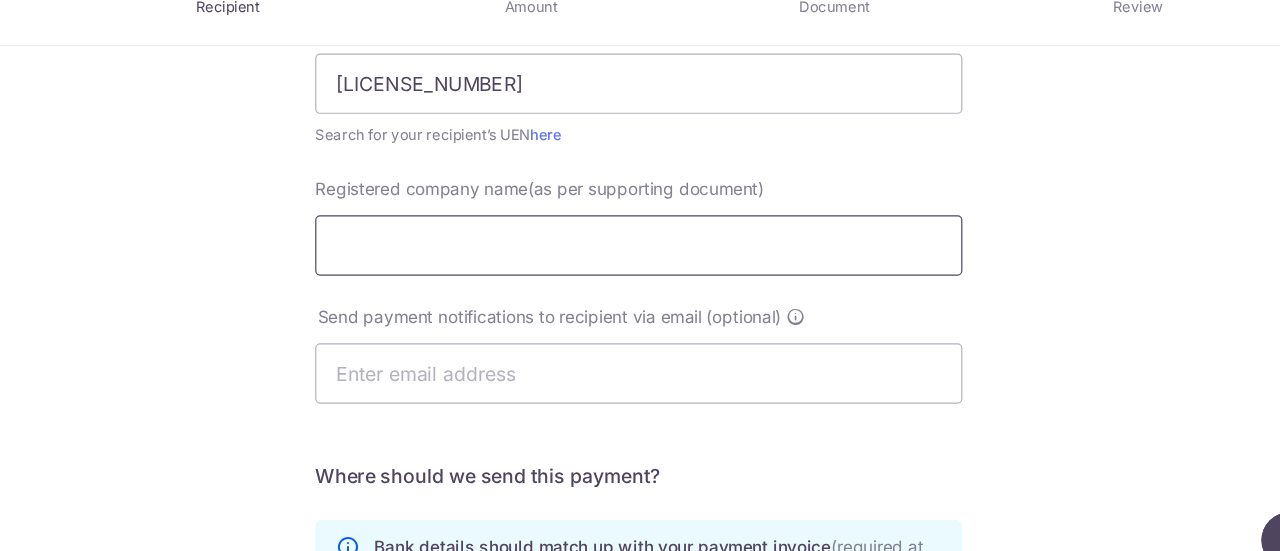click on "Registered company name(as per supporting document)" at bounding box center [640, 270] 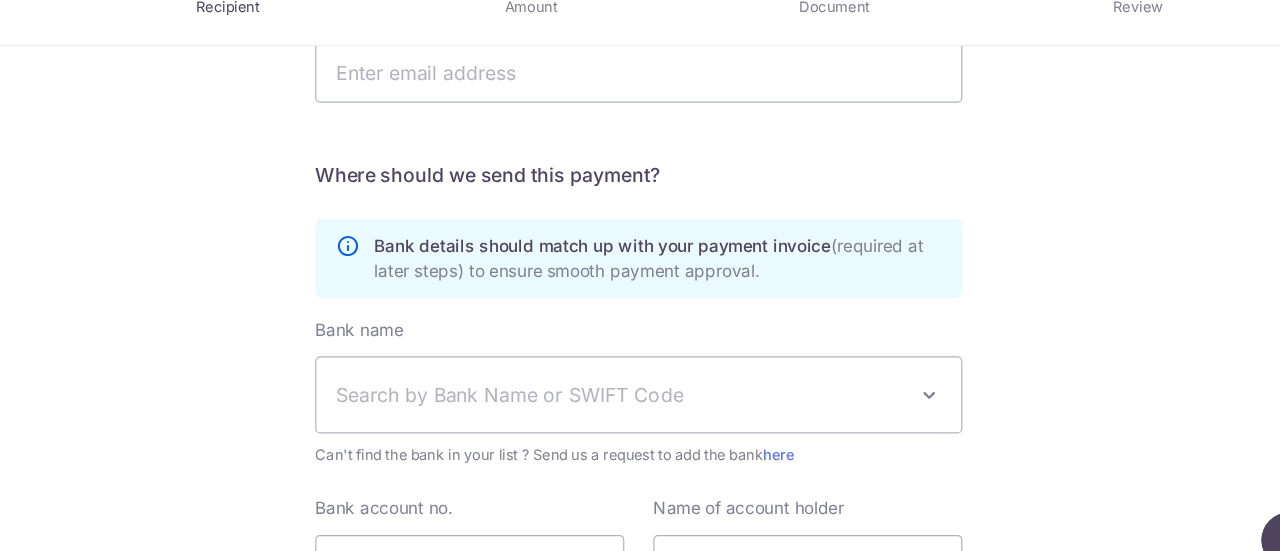 scroll, scrollTop: 266, scrollLeft: 0, axis: vertical 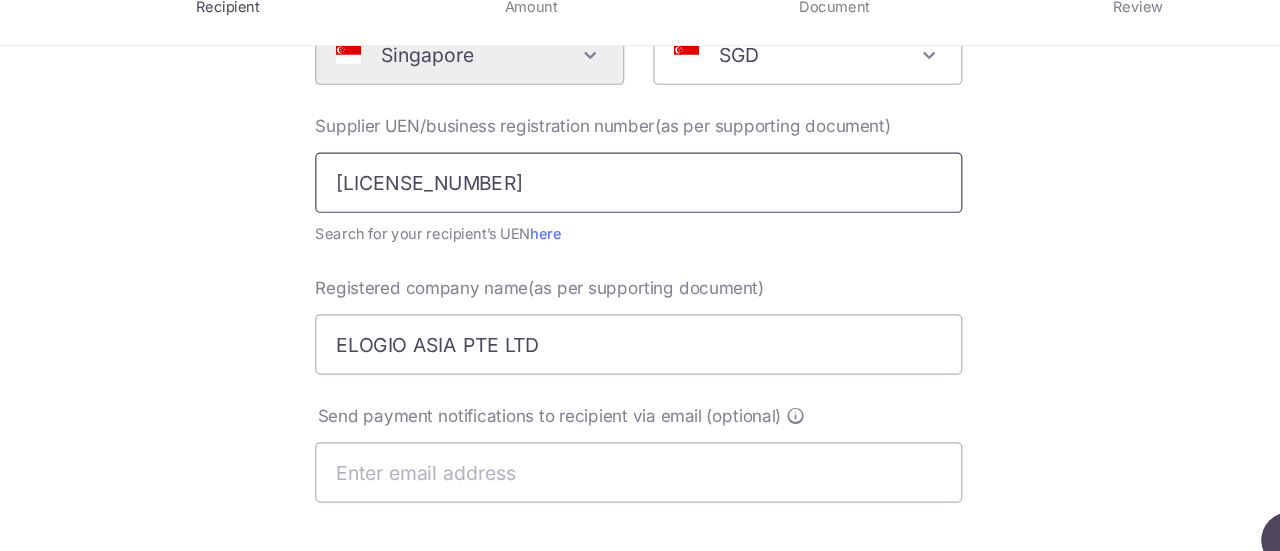 drag, startPoint x: 501, startPoint y: 212, endPoint x: 358, endPoint y: 207, distance: 143.08739 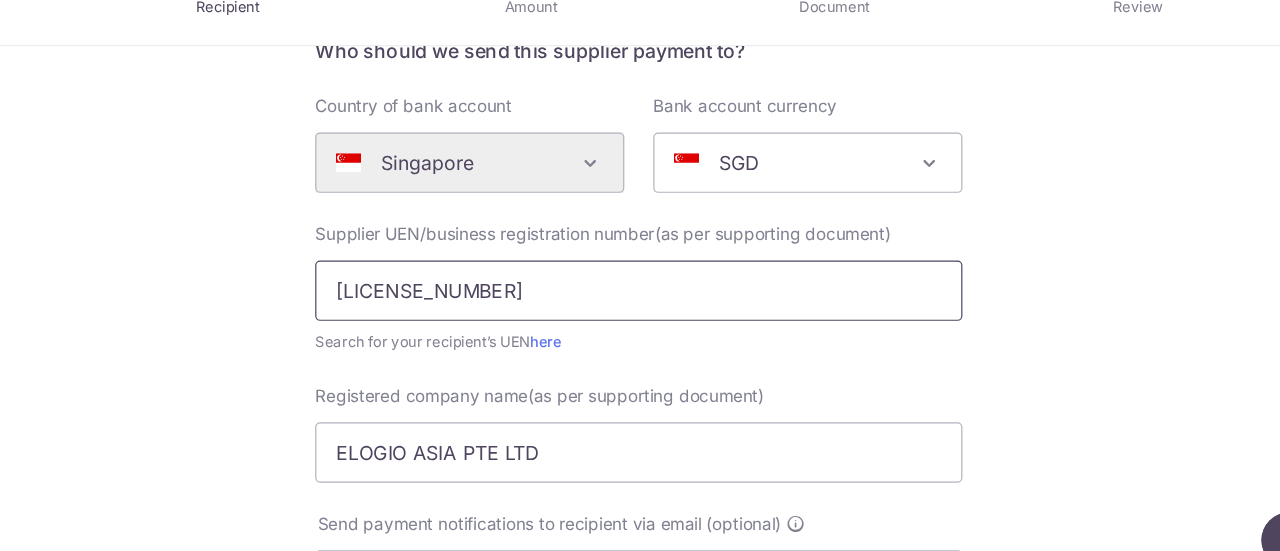 scroll, scrollTop: 17, scrollLeft: 0, axis: vertical 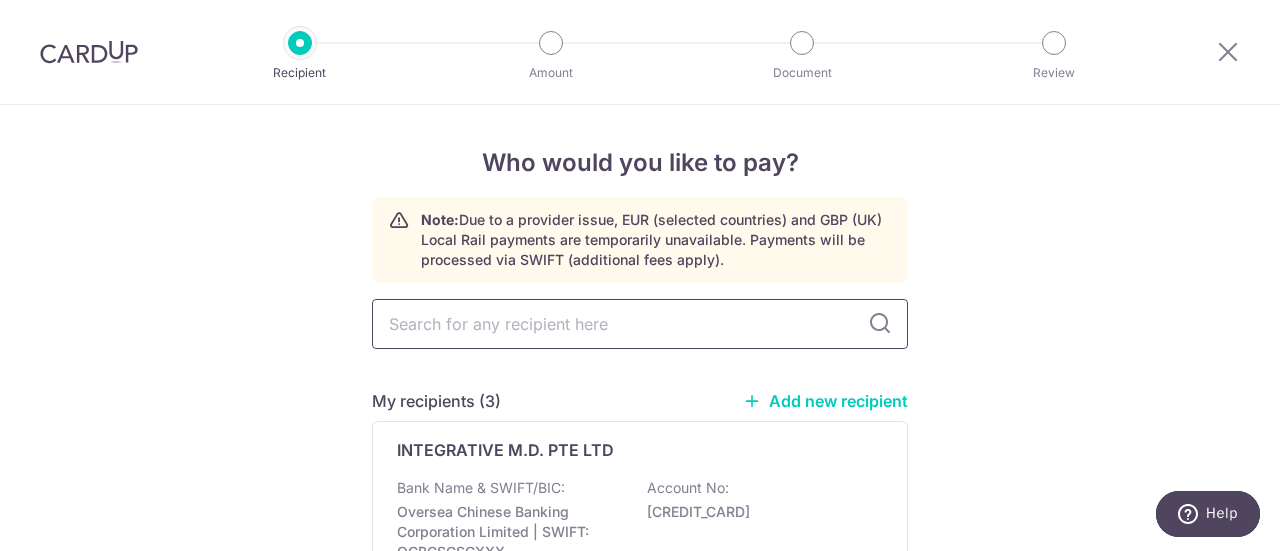 click at bounding box center [640, 324] 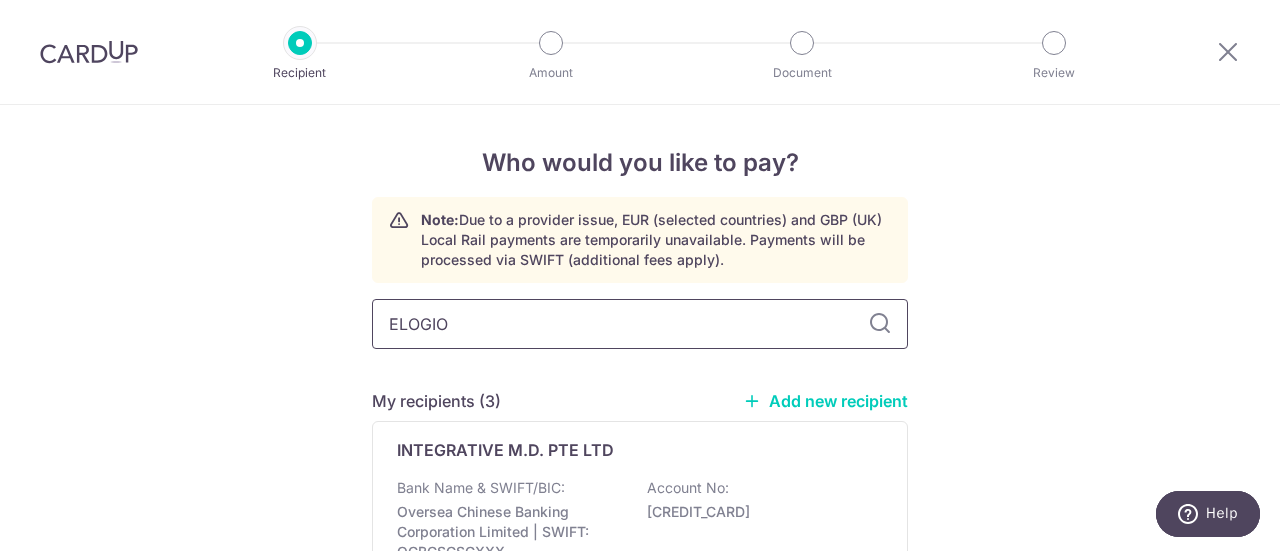 type on "ELOGIO A" 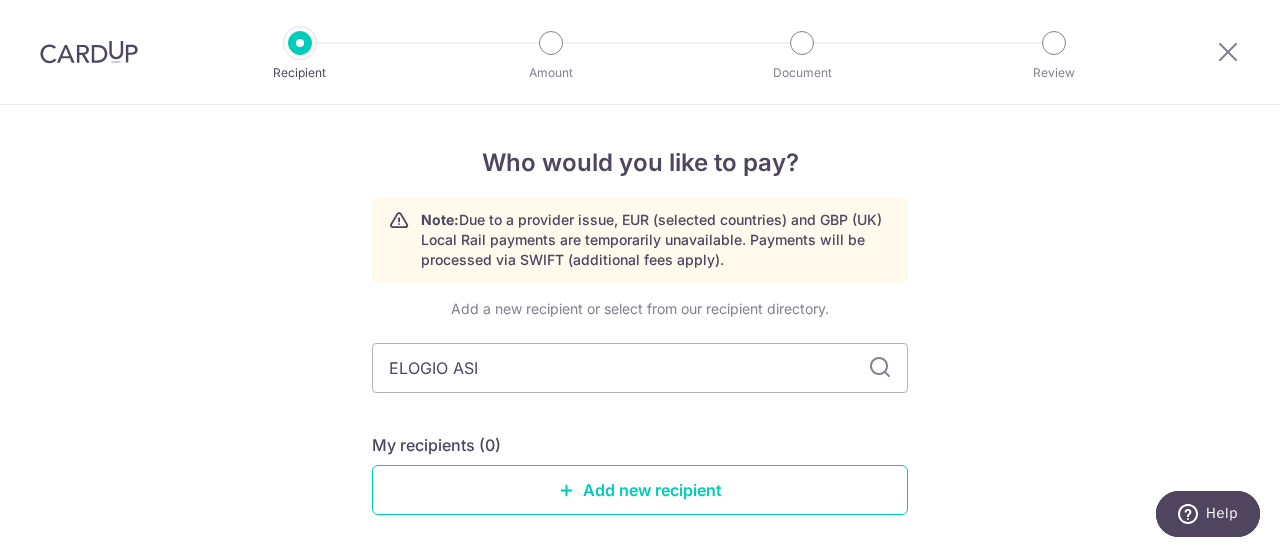 type on "ELOGIO ASIA" 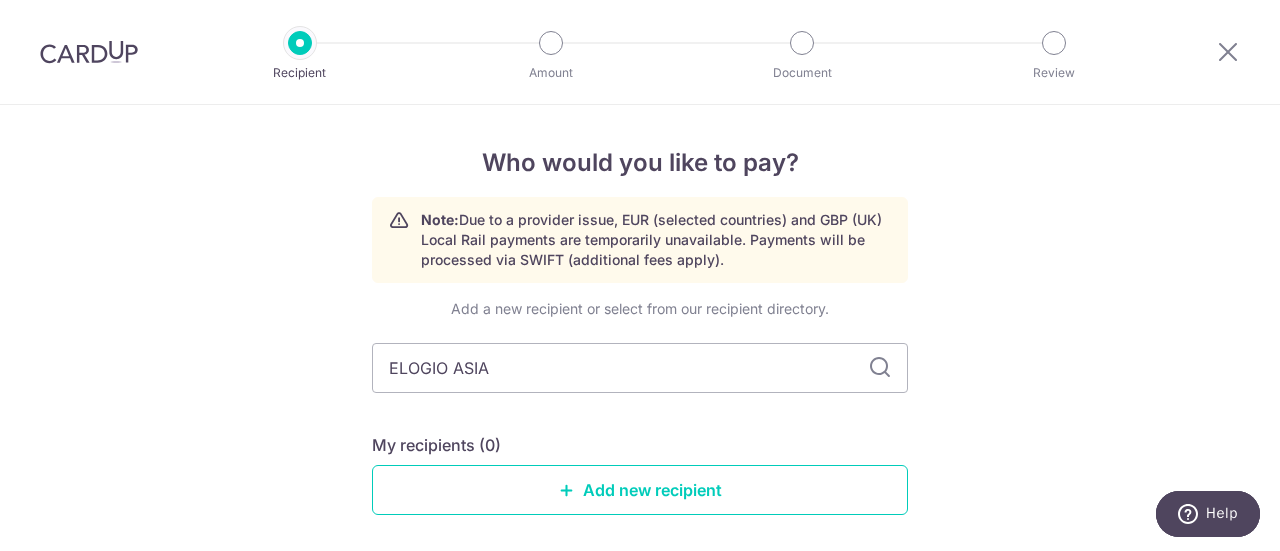 scroll, scrollTop: 88, scrollLeft: 0, axis: vertical 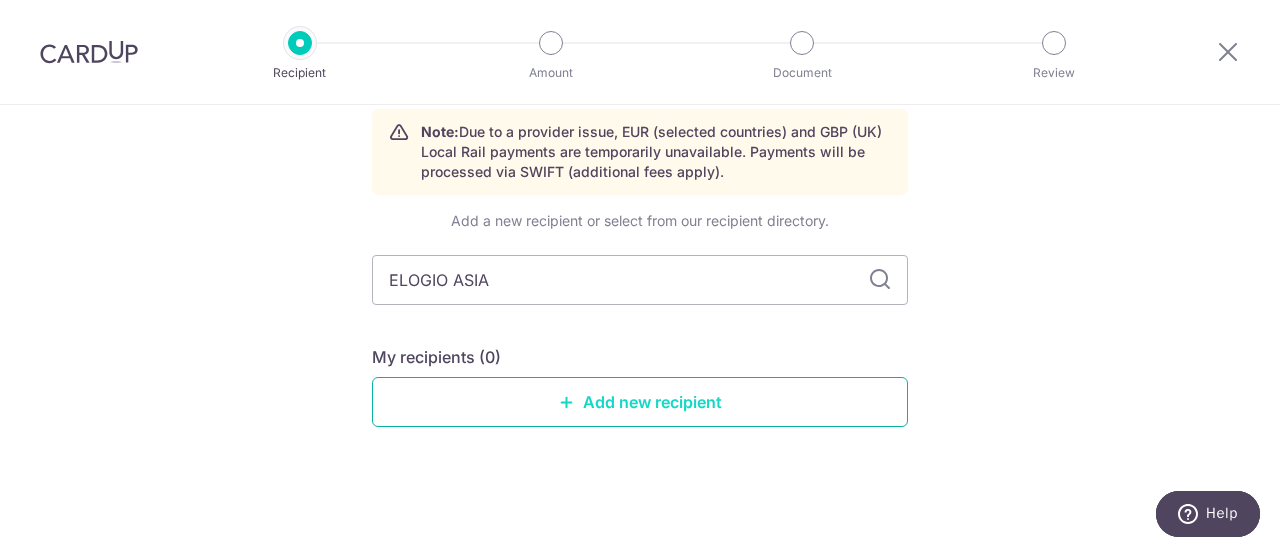 click on "Add new recipient" at bounding box center (640, 402) 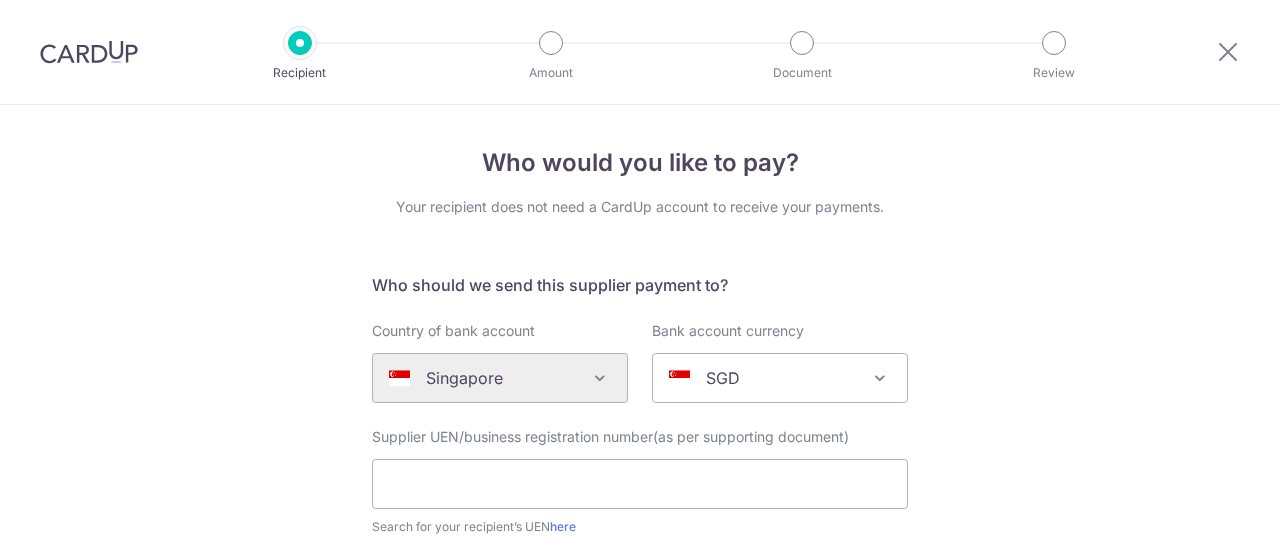 scroll, scrollTop: 0, scrollLeft: 0, axis: both 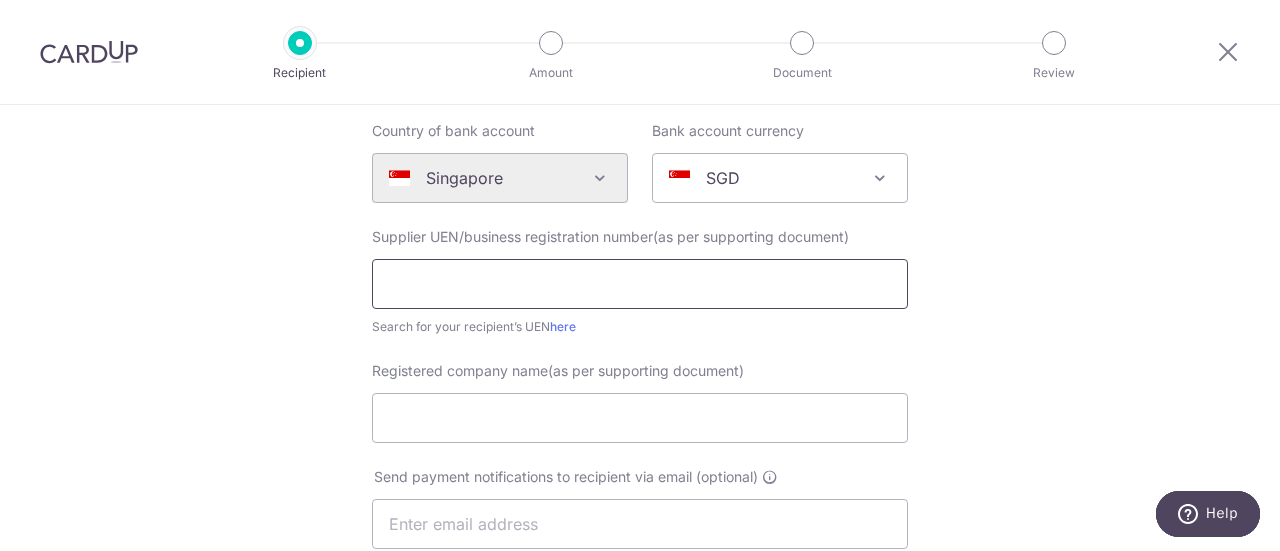 click at bounding box center [640, 284] 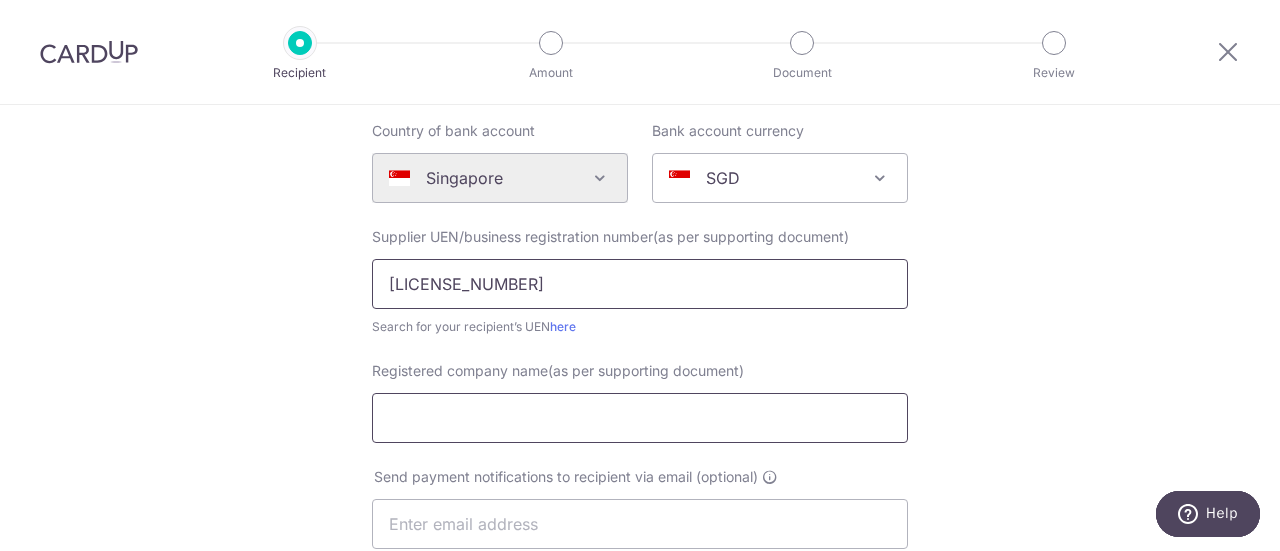 type on "200300842W" 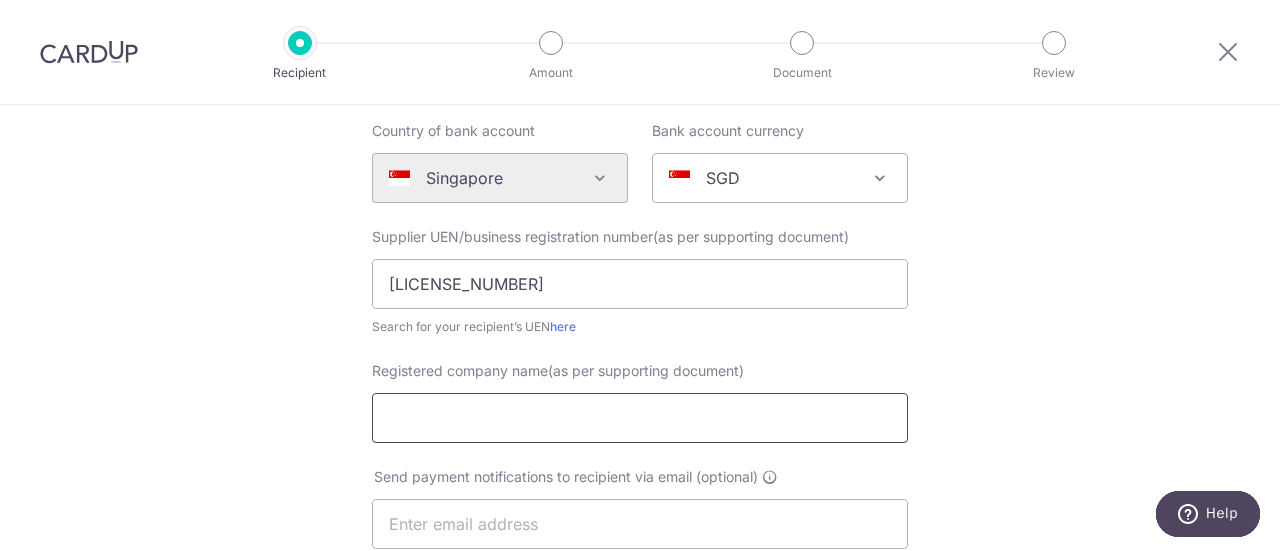 click on "Registered company name(as per supporting document)" at bounding box center [640, 418] 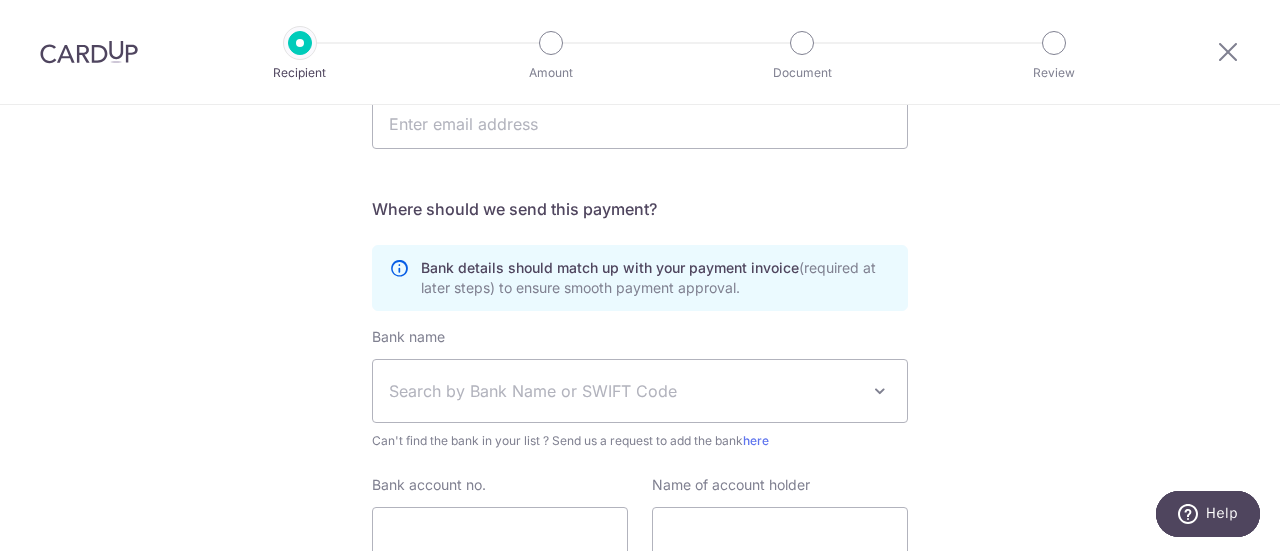 scroll, scrollTop: 700, scrollLeft: 0, axis: vertical 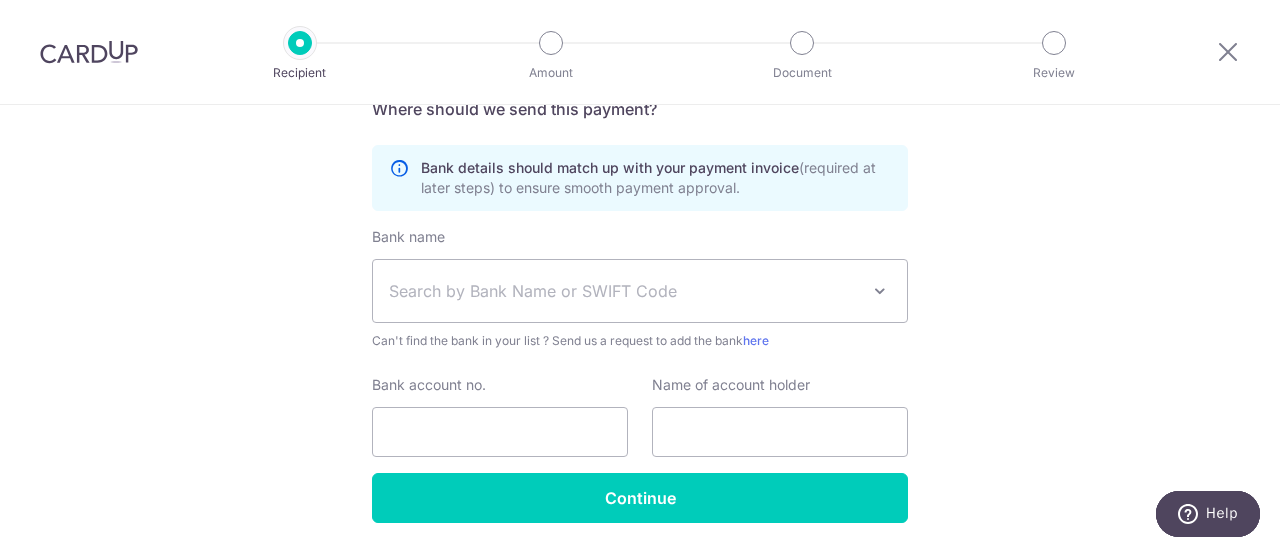 click on "Search by Bank Name or SWIFT Code" at bounding box center (640, 291) 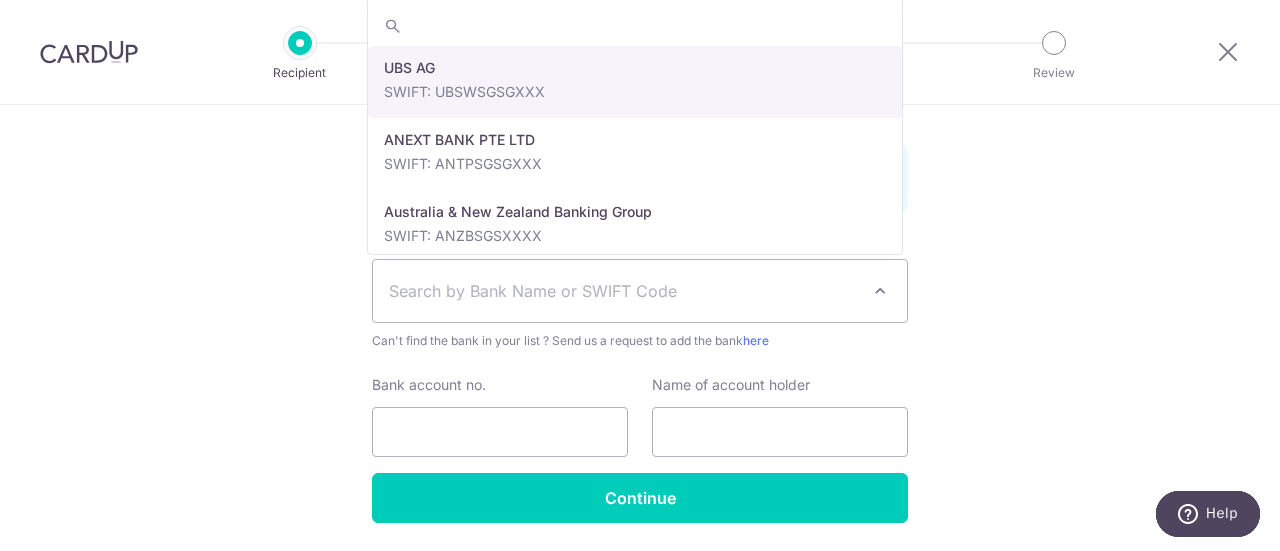 click on "Search by Bank Name or SWIFT Code" at bounding box center (640, 291) 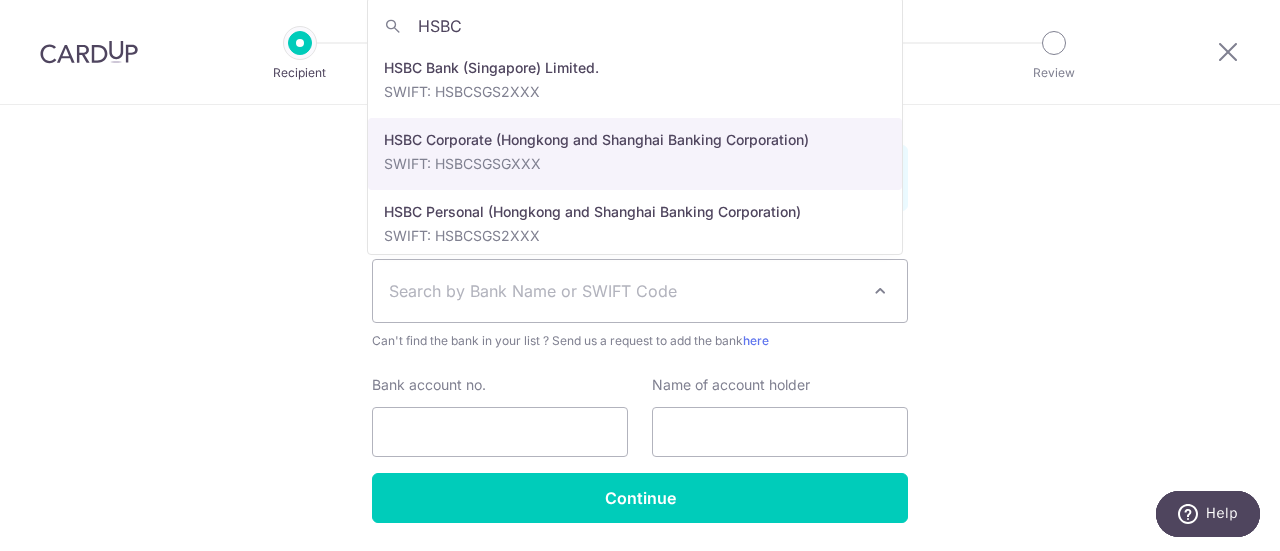 type on "HSBC" 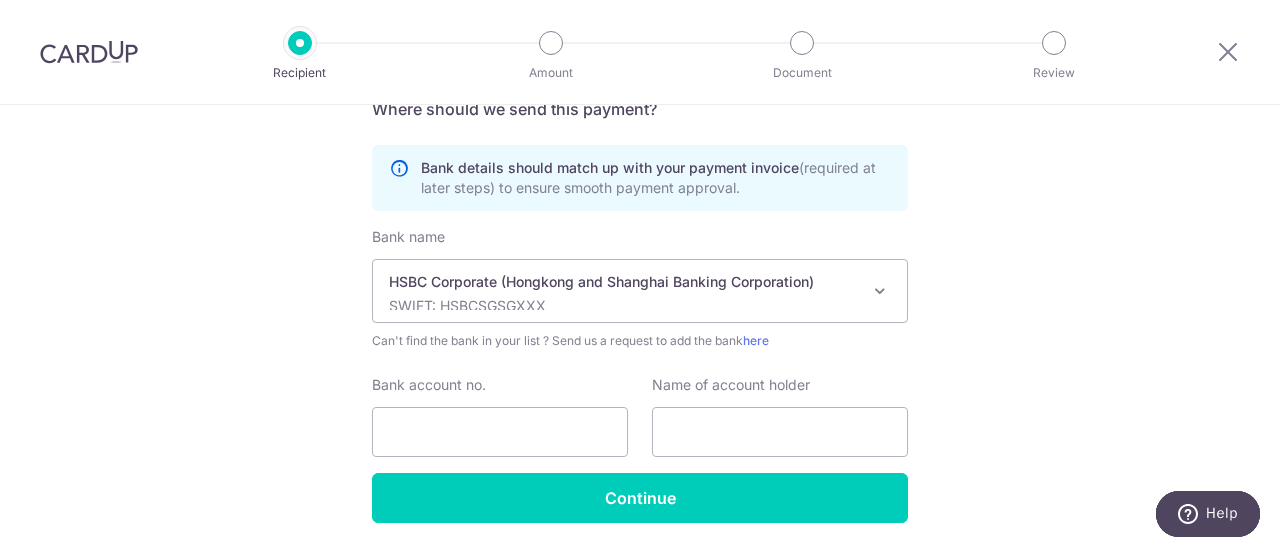 scroll, scrollTop: 764, scrollLeft: 0, axis: vertical 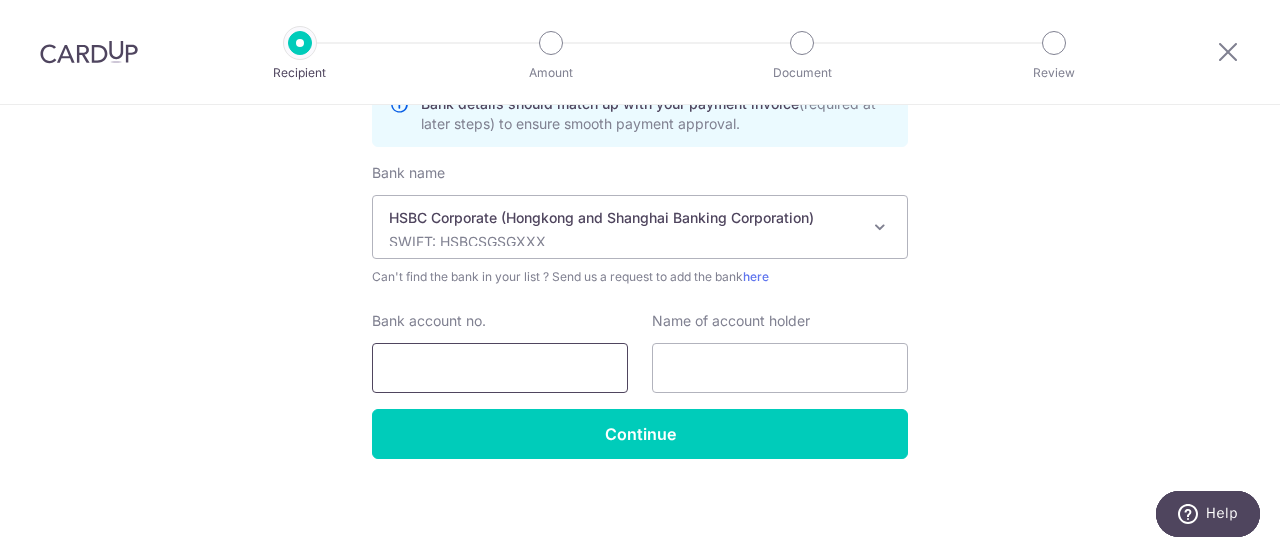 click on "Bank account no." at bounding box center (500, 368) 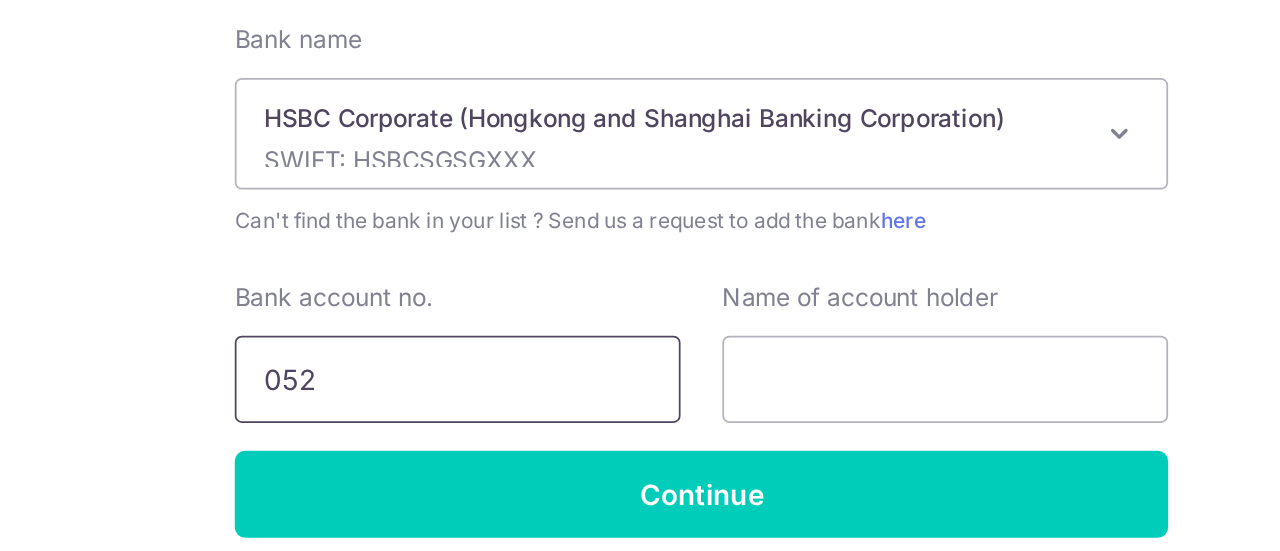 click on "052" at bounding box center [500, 368] 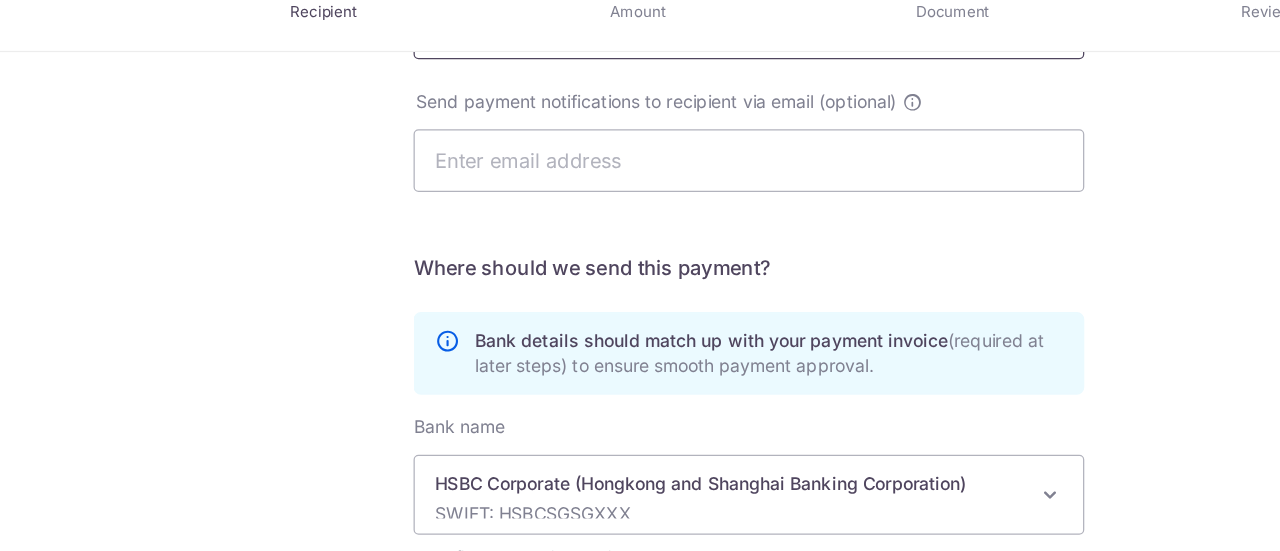 scroll, scrollTop: 364, scrollLeft: 0, axis: vertical 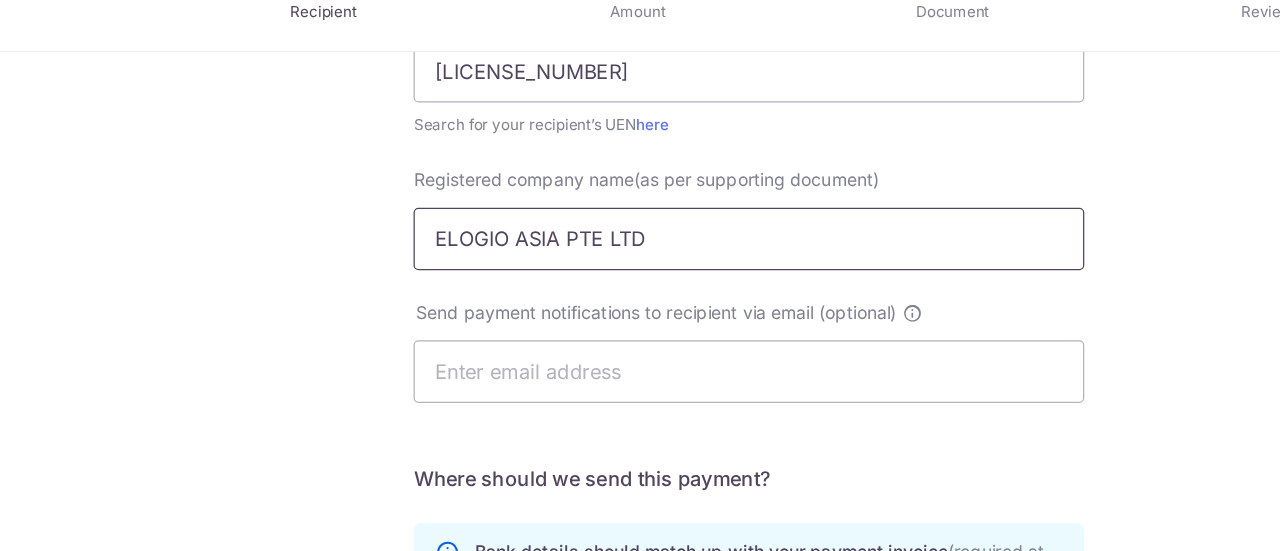 drag, startPoint x: 379, startPoint y: 248, endPoint x: 600, endPoint y: 257, distance: 221.18318 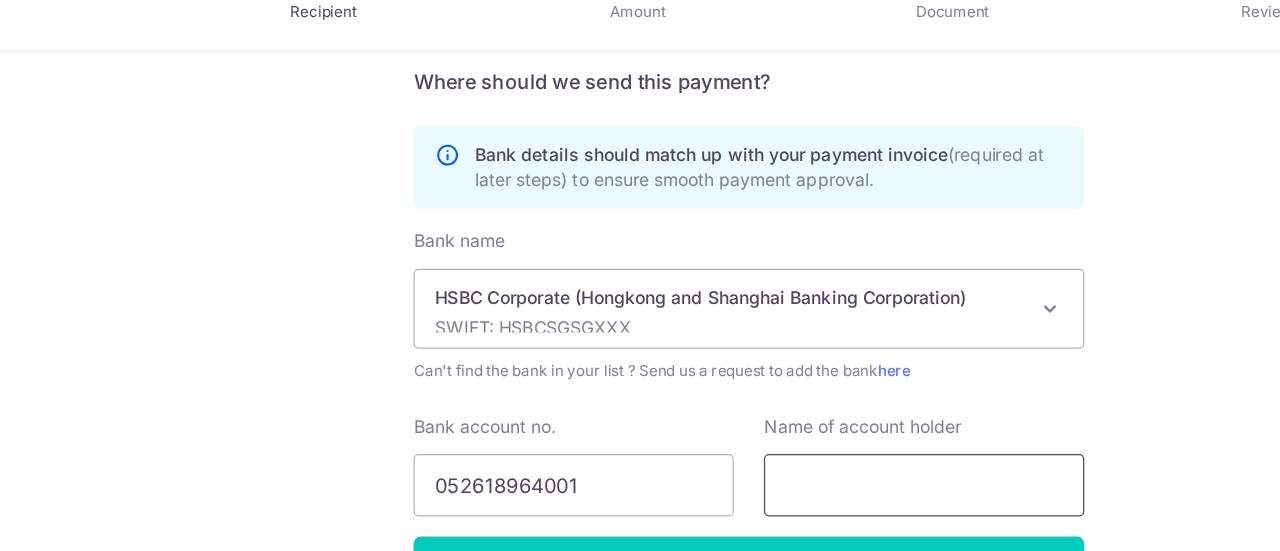 scroll, scrollTop: 764, scrollLeft: 0, axis: vertical 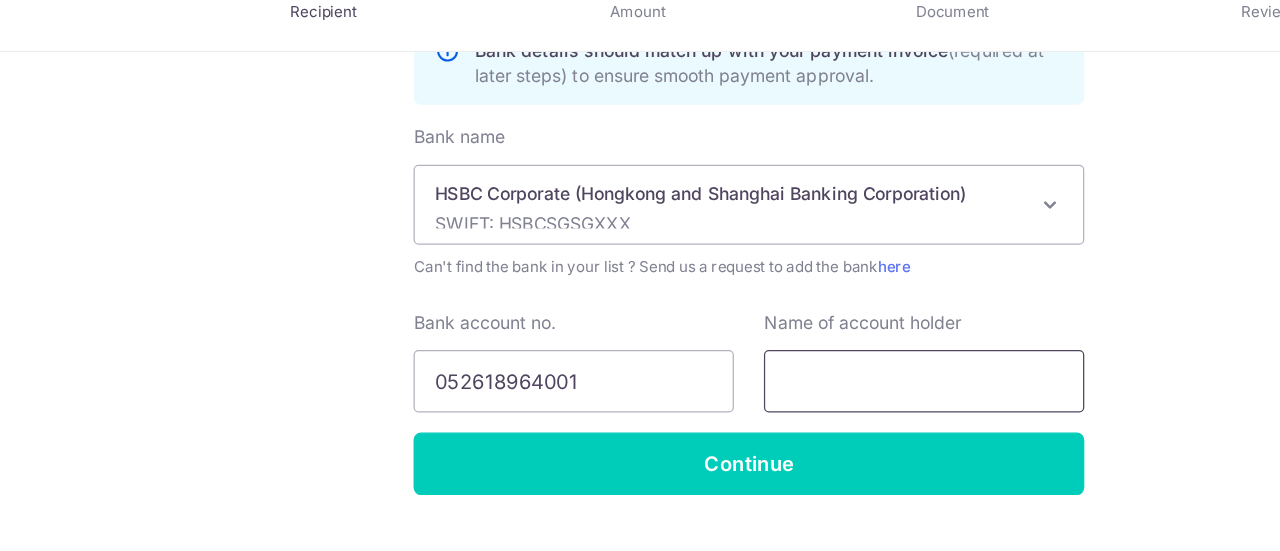 click at bounding box center (780, 368) 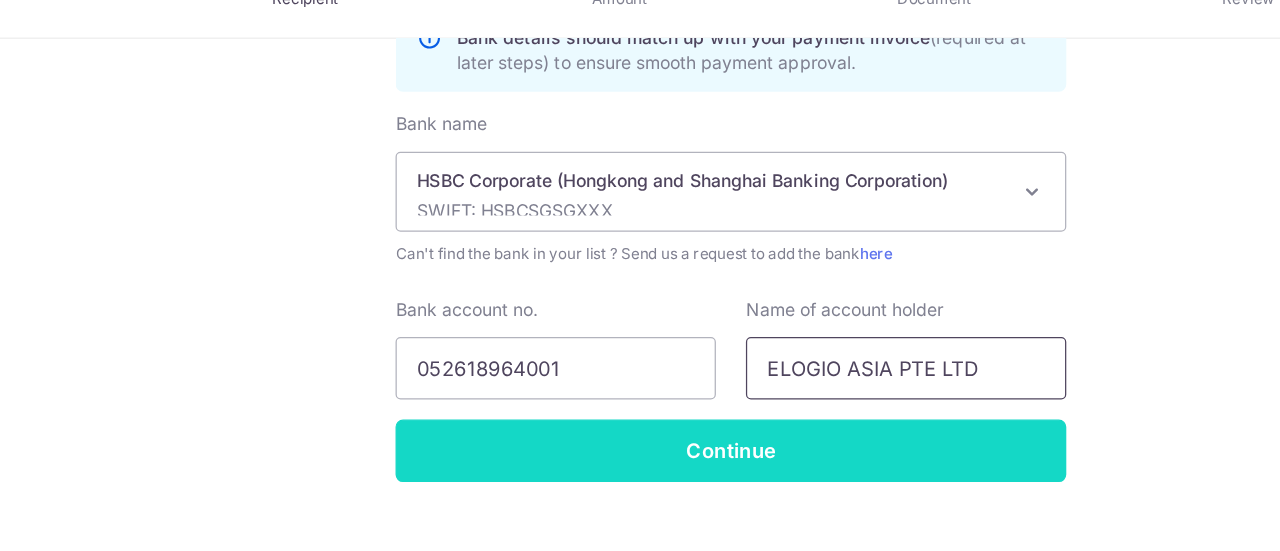 type on "ELOGIO ASIA PTE LTD" 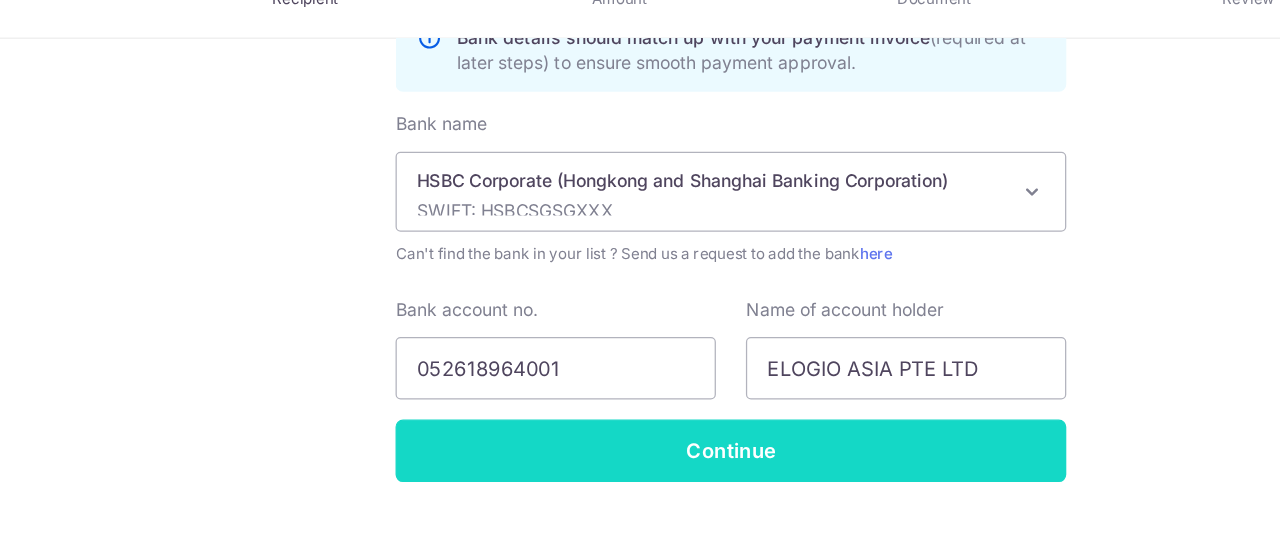 click on "Continue" at bounding box center [640, 434] 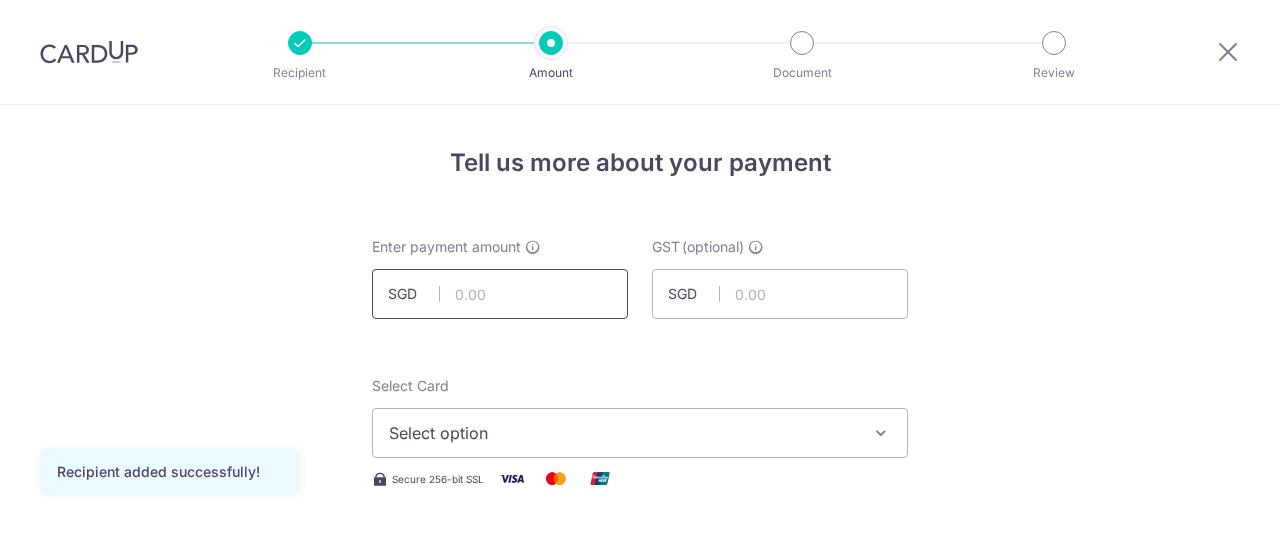 scroll, scrollTop: 0, scrollLeft: 0, axis: both 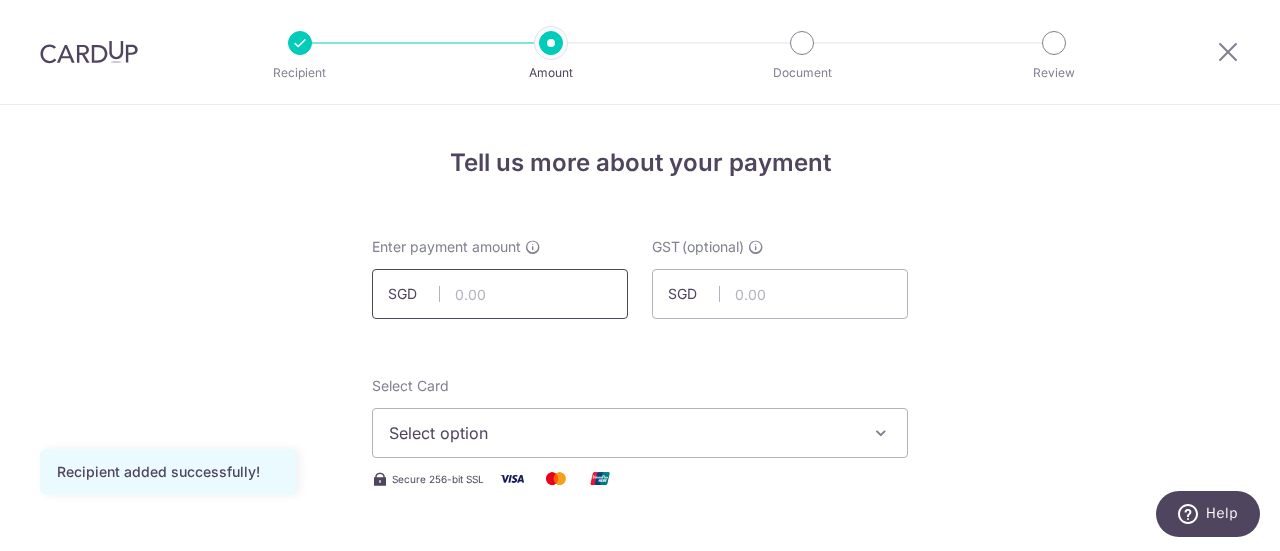 click at bounding box center (500, 294) 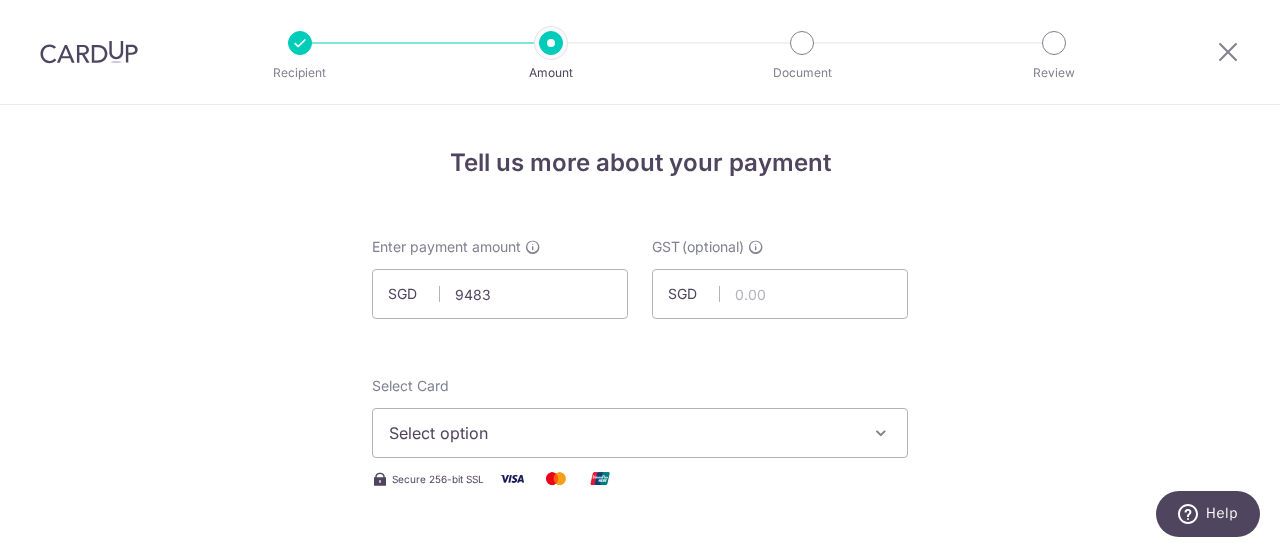 type on "9,483.00" 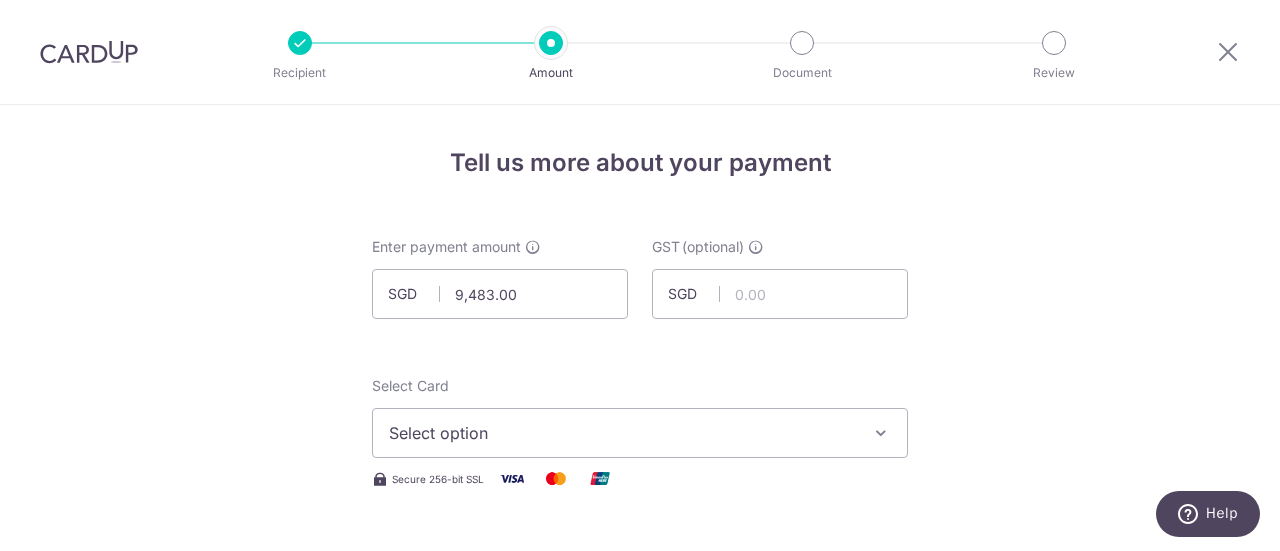 click on "Enter payment amount
SGD
9,483.00
9483.00
GST
(optional)
SGD
Recipient added successfully!
Select Card
Select option
Add credit card
Your Cards
**** 6171
Secure 256-bit SSL
Text" at bounding box center [640, 1095] 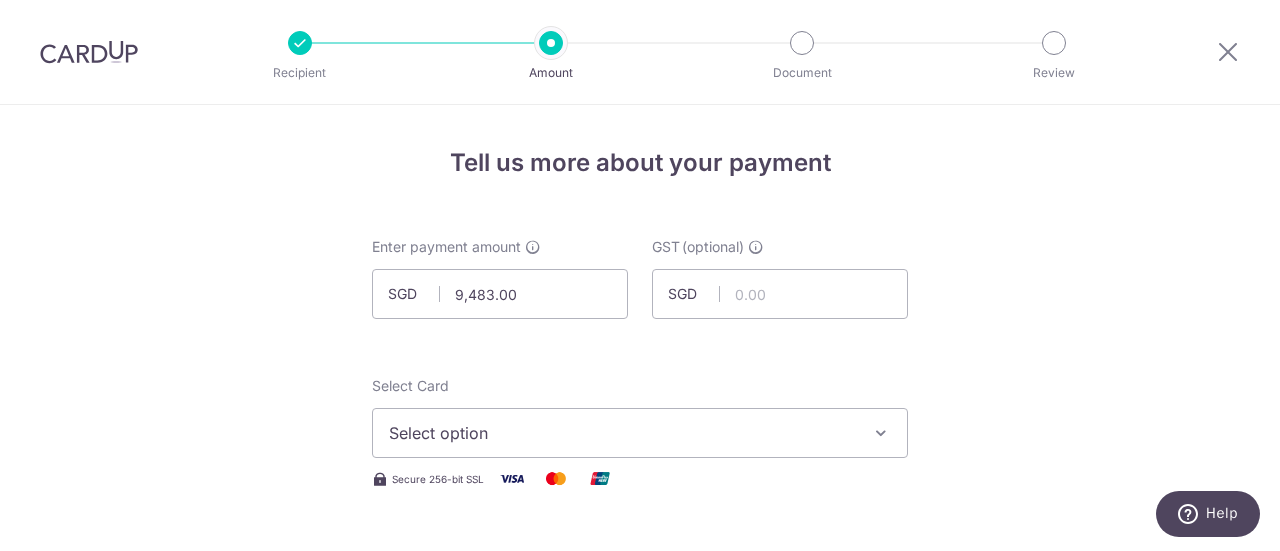 scroll, scrollTop: 100, scrollLeft: 0, axis: vertical 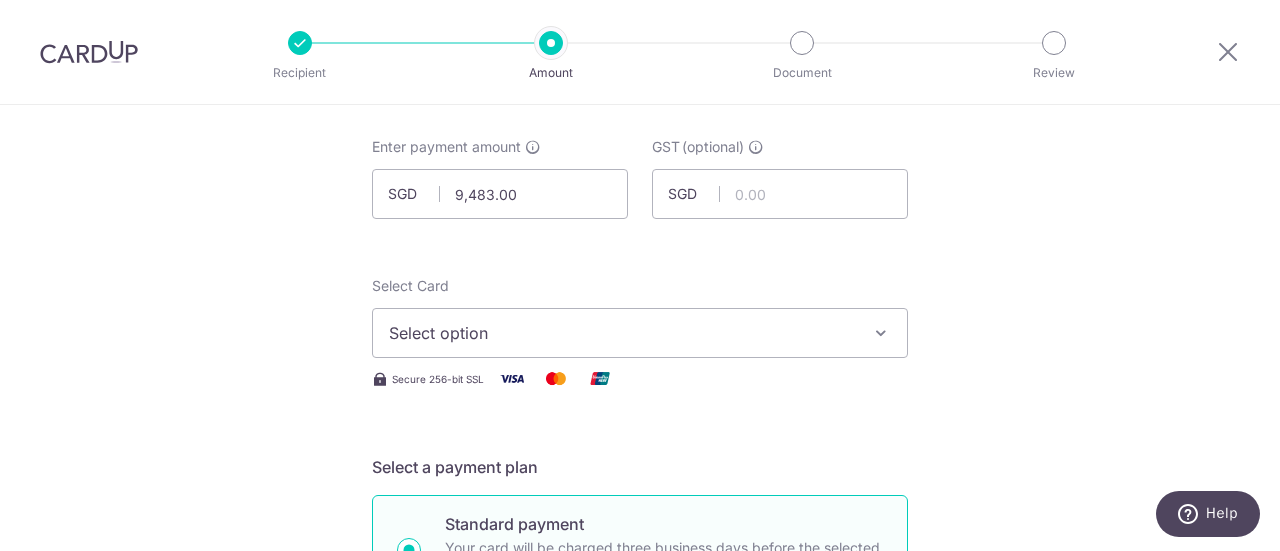 click on "Select option" at bounding box center [622, 333] 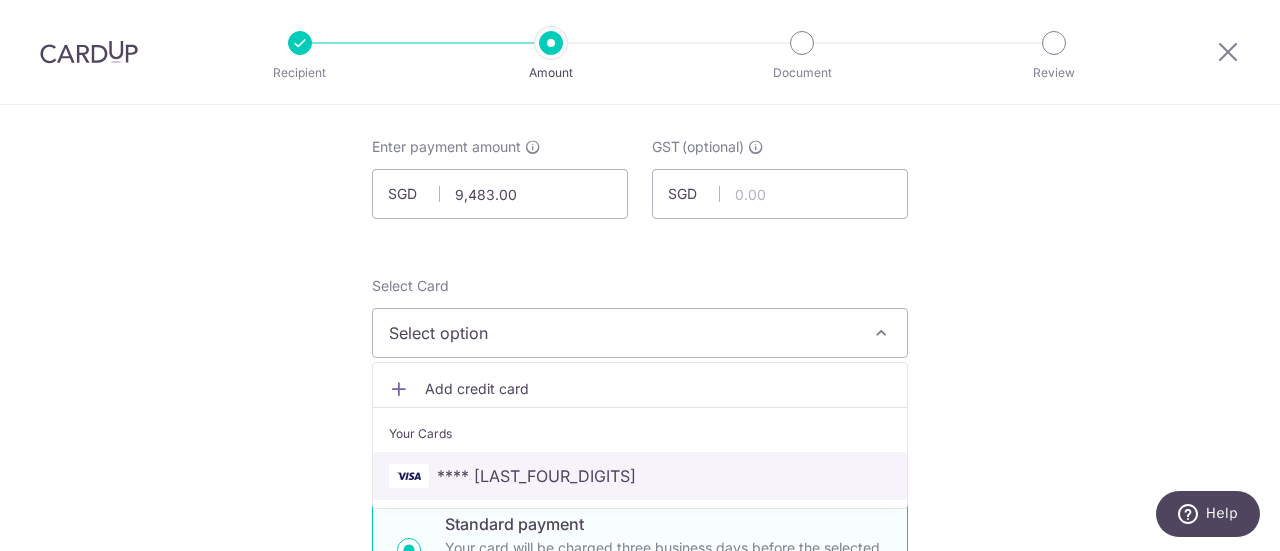click on "**** 6171" at bounding box center [640, 476] 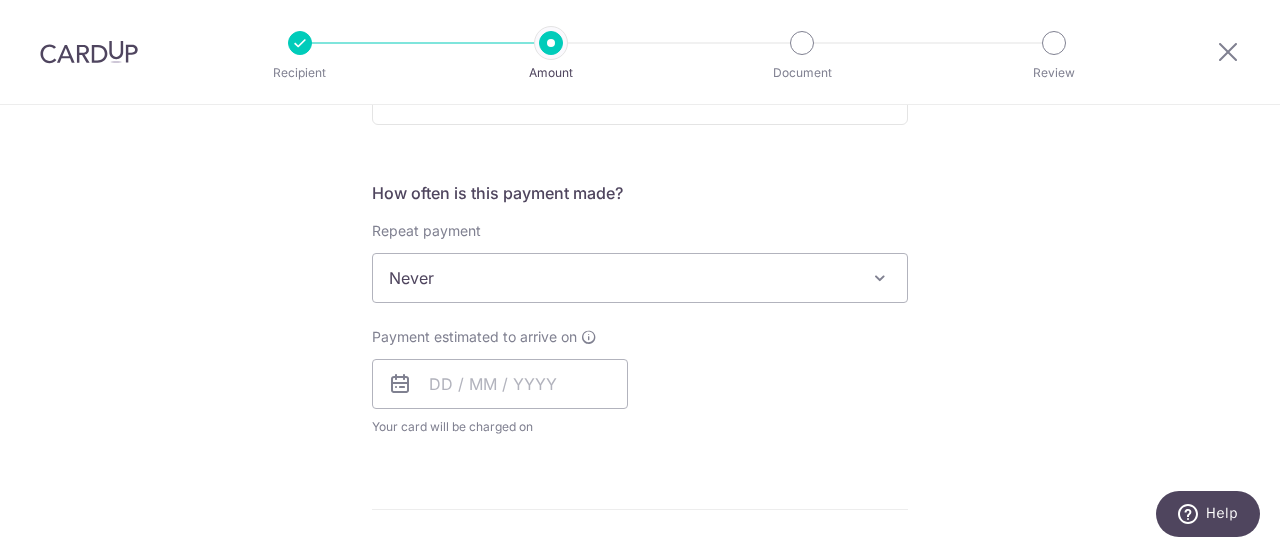 scroll, scrollTop: 700, scrollLeft: 0, axis: vertical 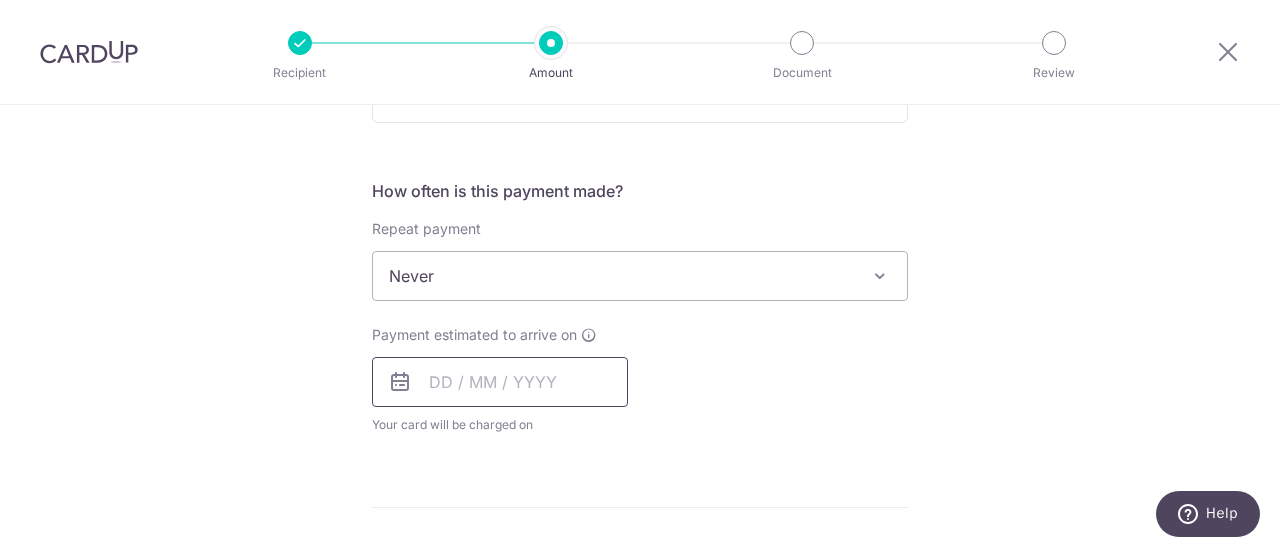 click at bounding box center [500, 382] 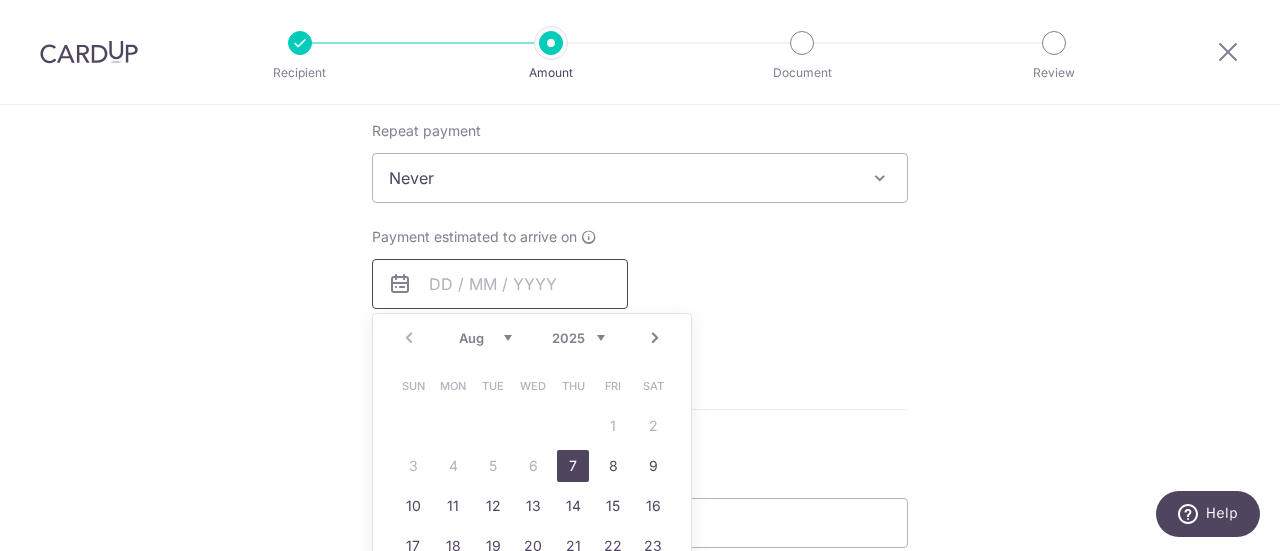 scroll, scrollTop: 900, scrollLeft: 0, axis: vertical 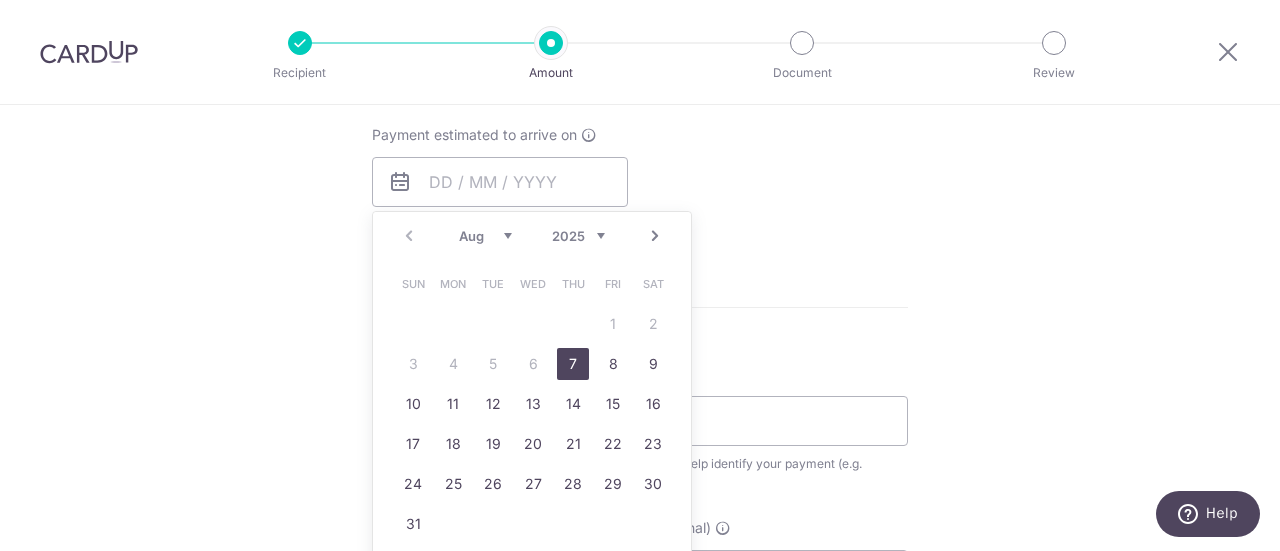click on "7" at bounding box center [573, 364] 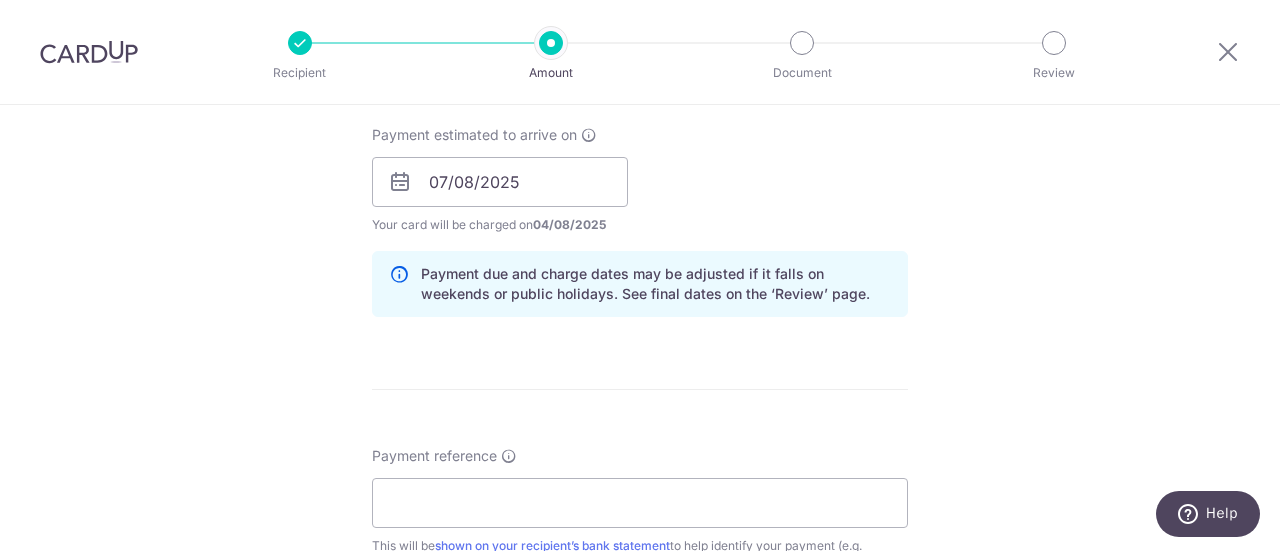 scroll, scrollTop: 1100, scrollLeft: 0, axis: vertical 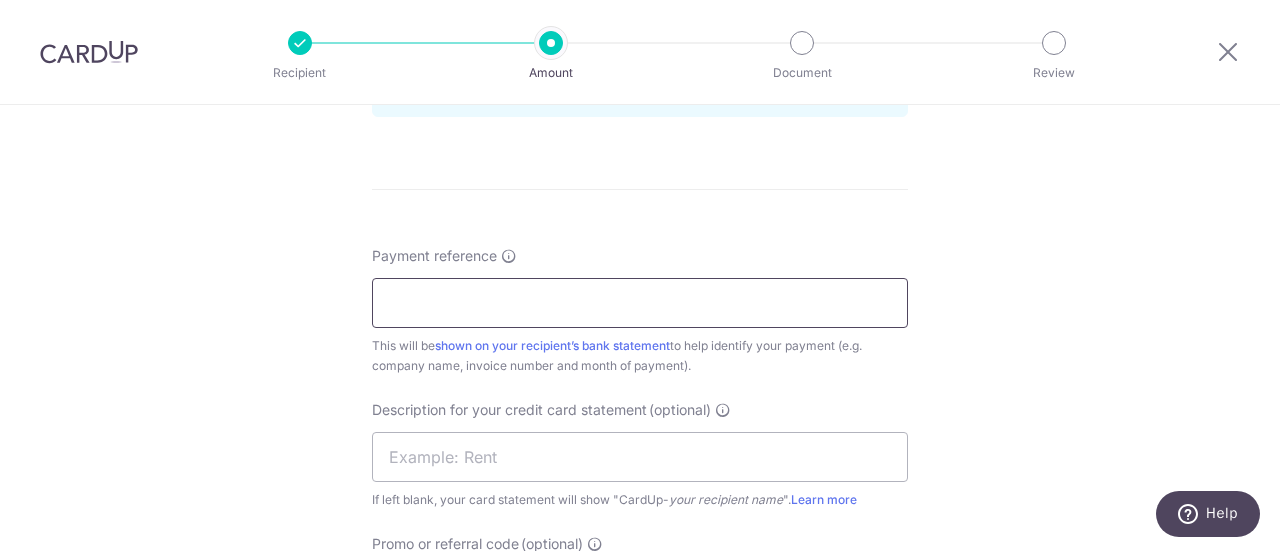 click on "Payment reference" at bounding box center (640, 303) 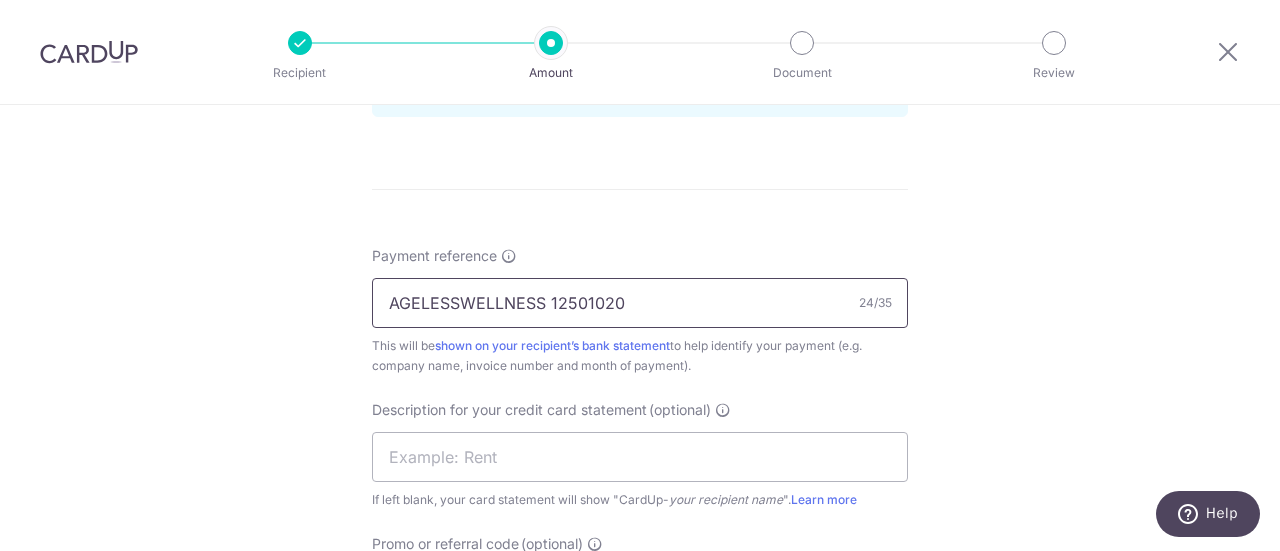 click on "AGELESSWELLNESS 12501020" at bounding box center (640, 303) 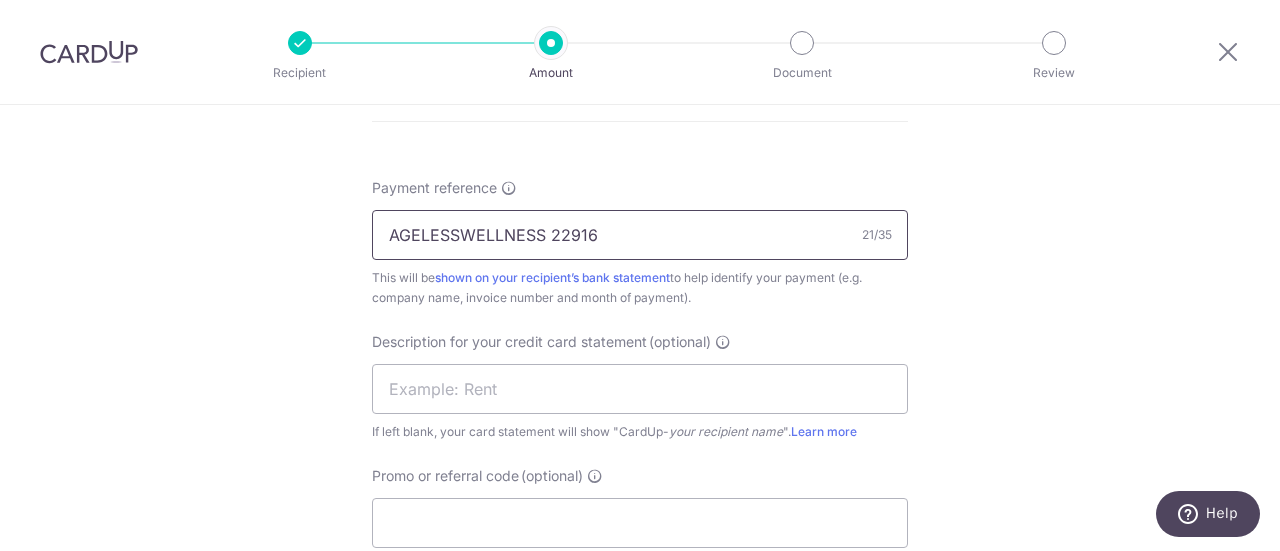 scroll, scrollTop: 1300, scrollLeft: 0, axis: vertical 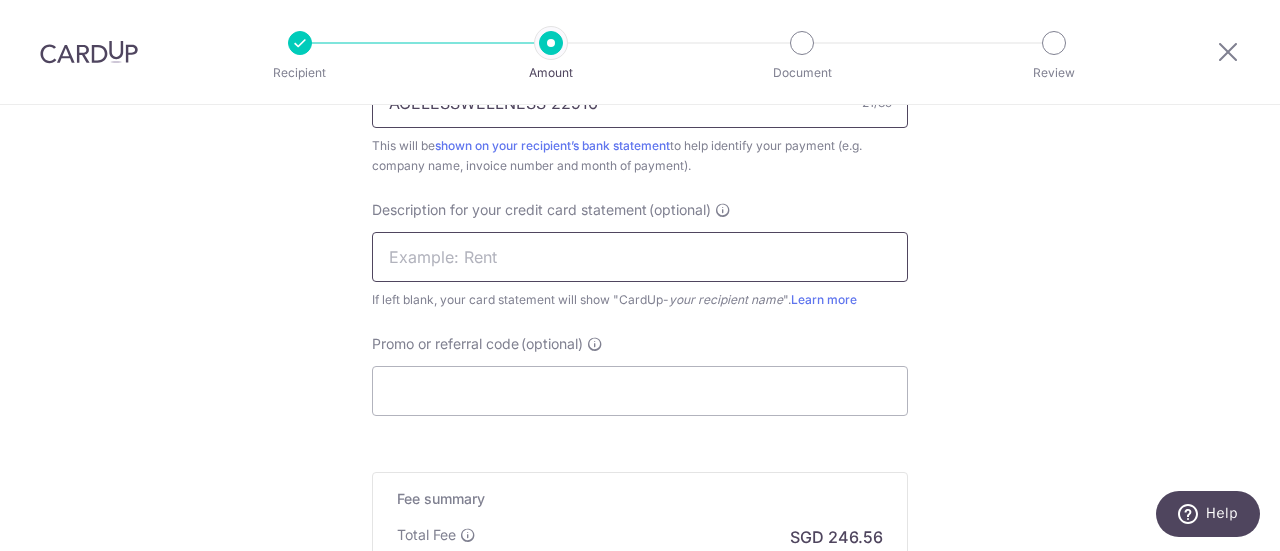 type on "AGELESSWELLNESS 22916" 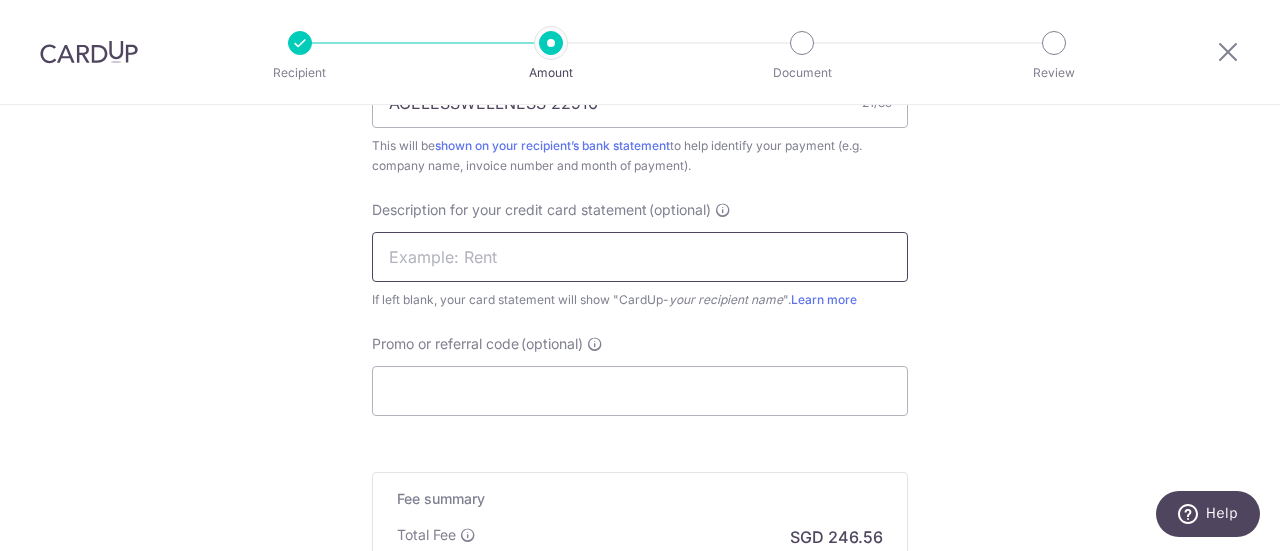click at bounding box center [640, 257] 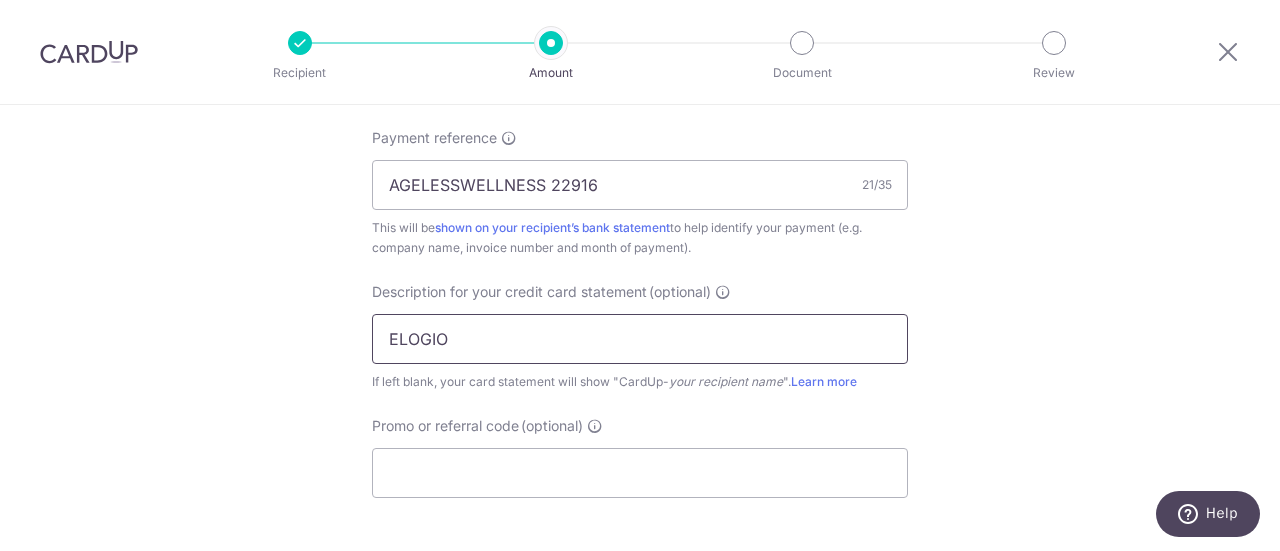 scroll, scrollTop: 1200, scrollLeft: 0, axis: vertical 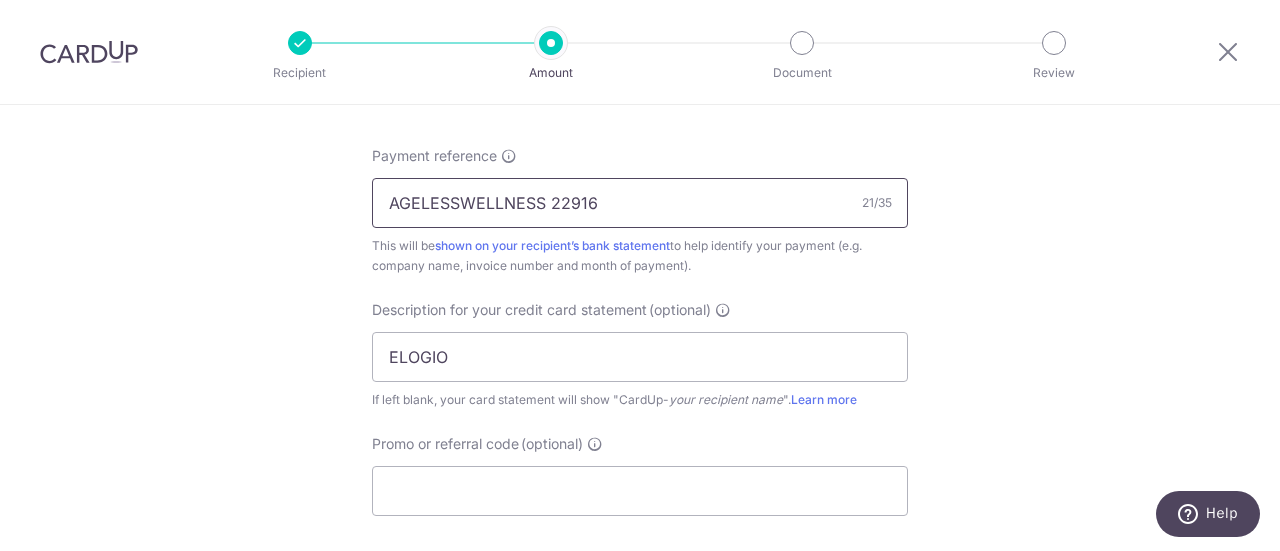 drag, startPoint x: 544, startPoint y: 197, endPoint x: 616, endPoint y: 210, distance: 73.1642 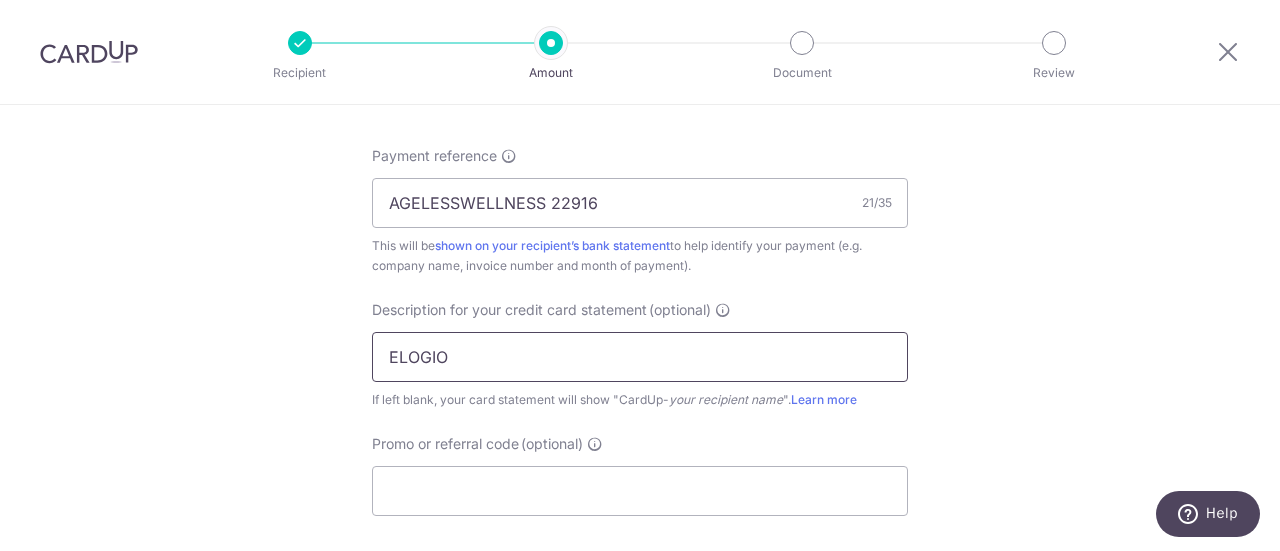 click on "ELOGIO" at bounding box center [640, 357] 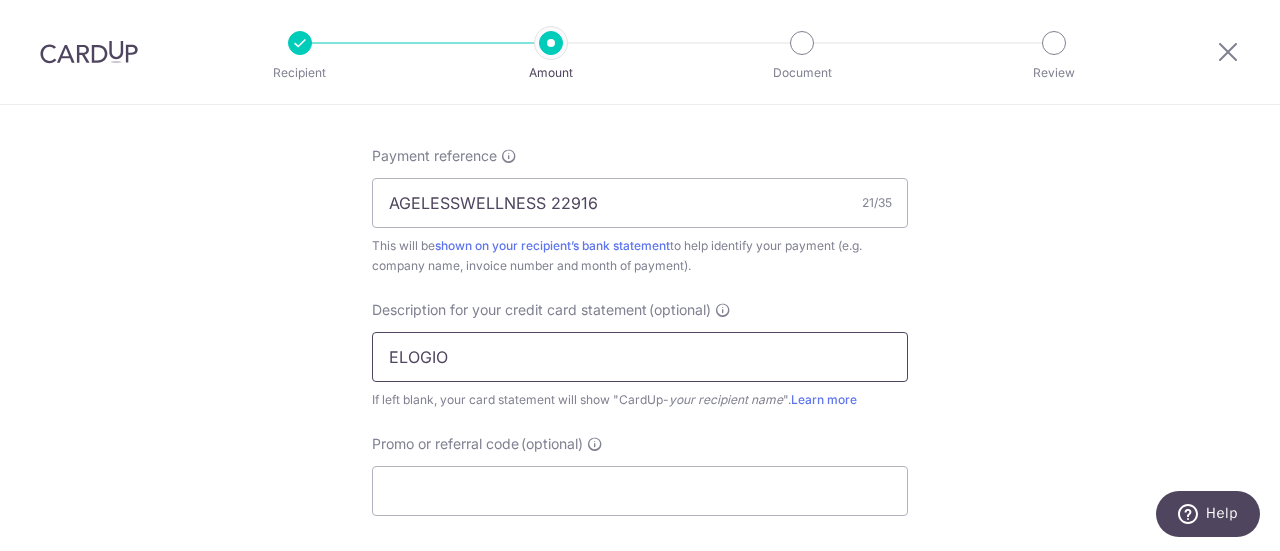 paste on "22916" 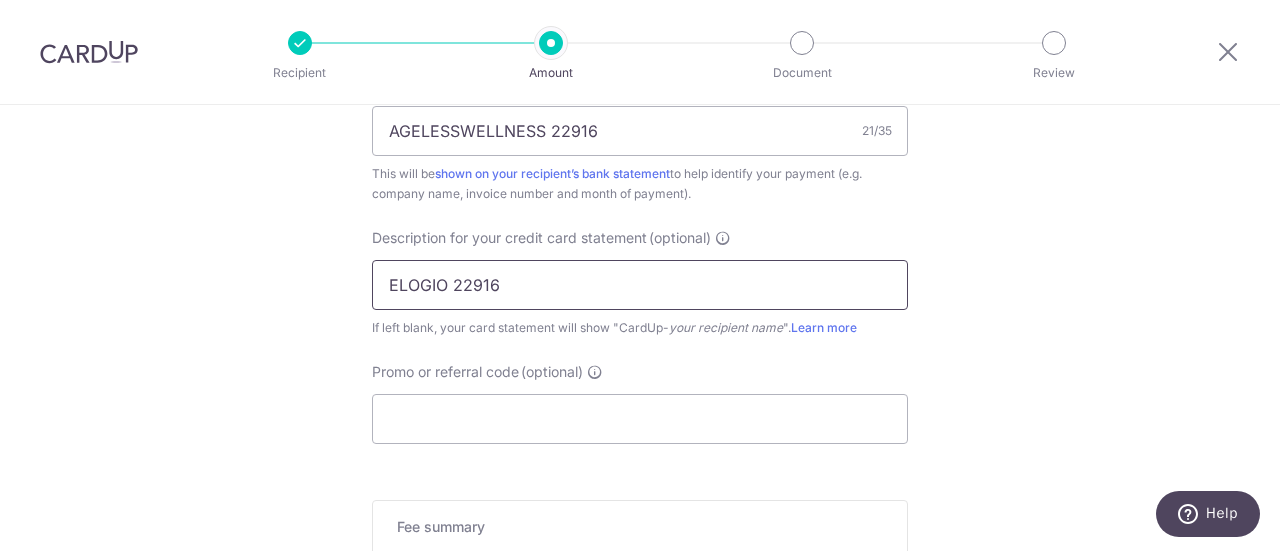 scroll, scrollTop: 1400, scrollLeft: 0, axis: vertical 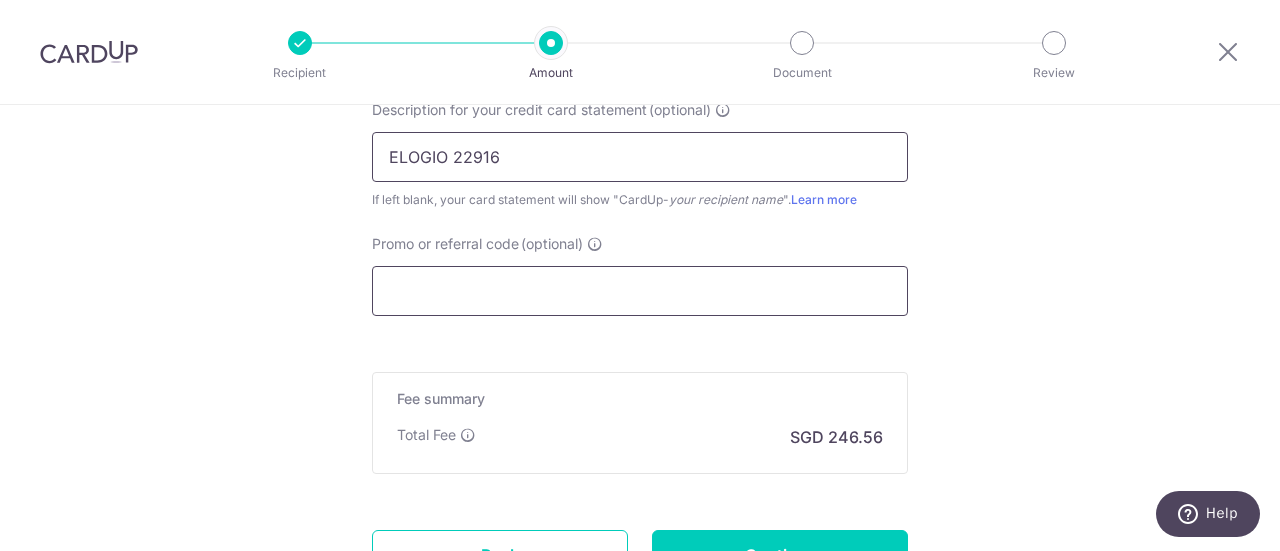 type on "ELOGIO 22916" 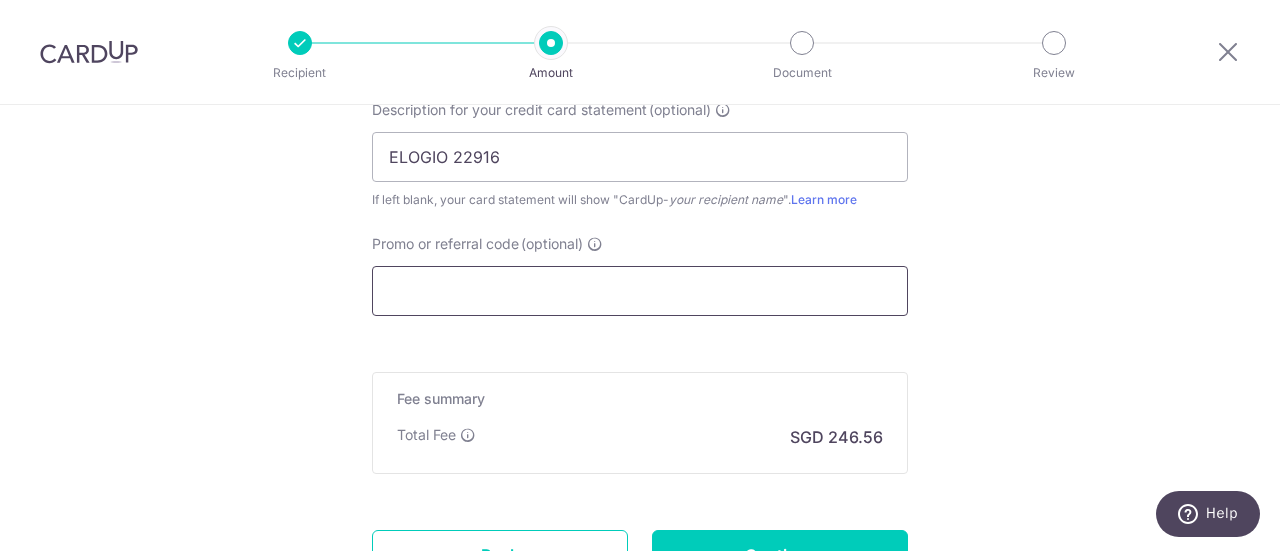 click on "Promo or referral code
(optional)" at bounding box center (640, 291) 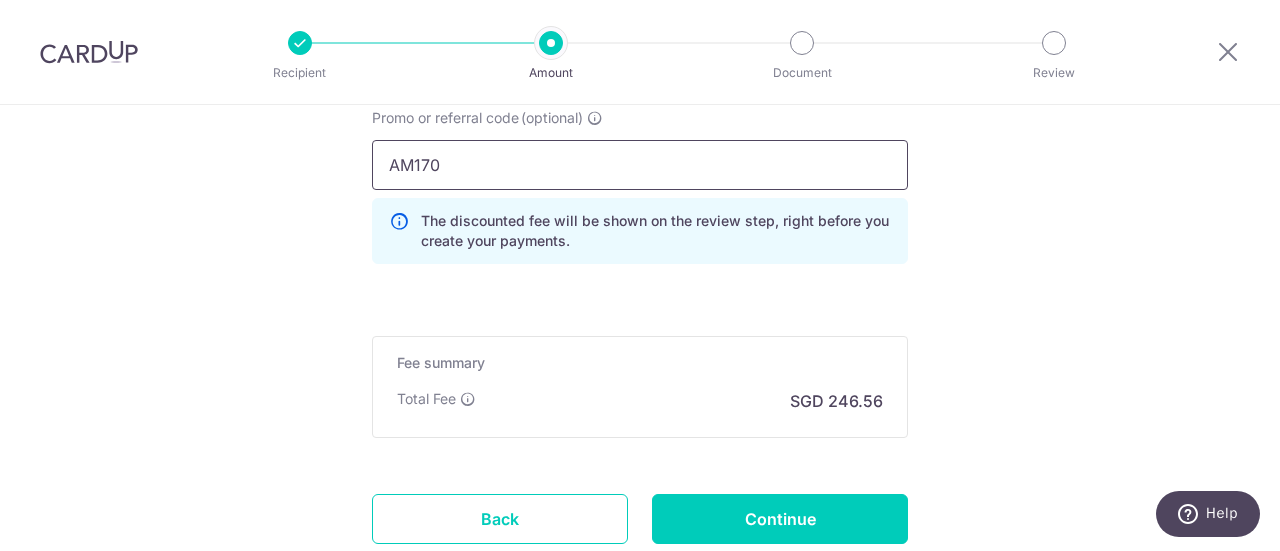 scroll, scrollTop: 1663, scrollLeft: 0, axis: vertical 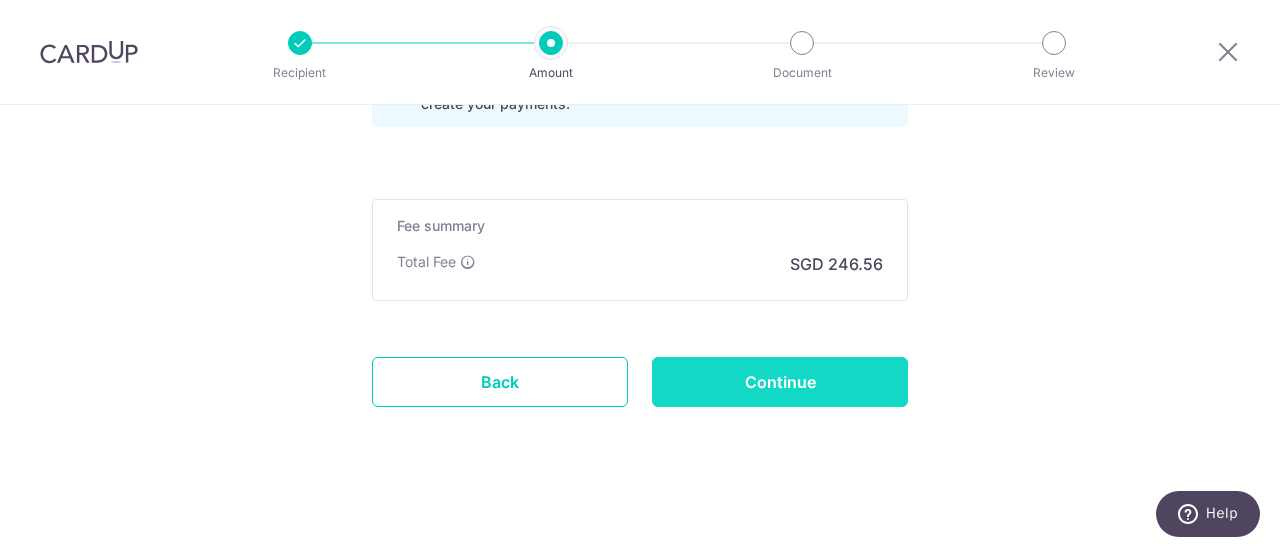 type on "AM170" 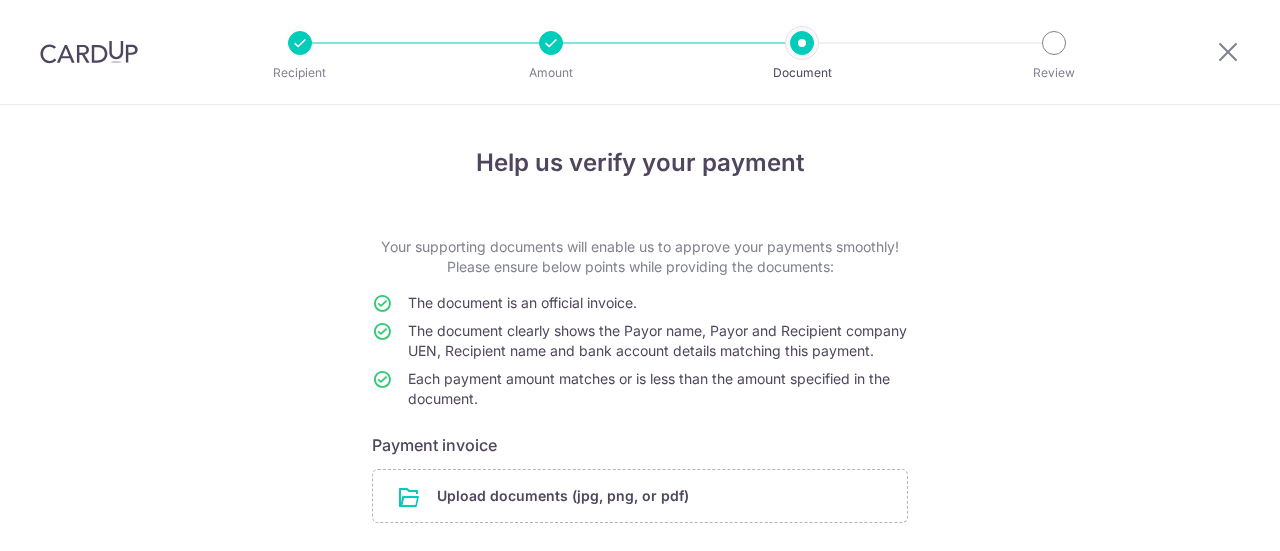scroll, scrollTop: 0, scrollLeft: 0, axis: both 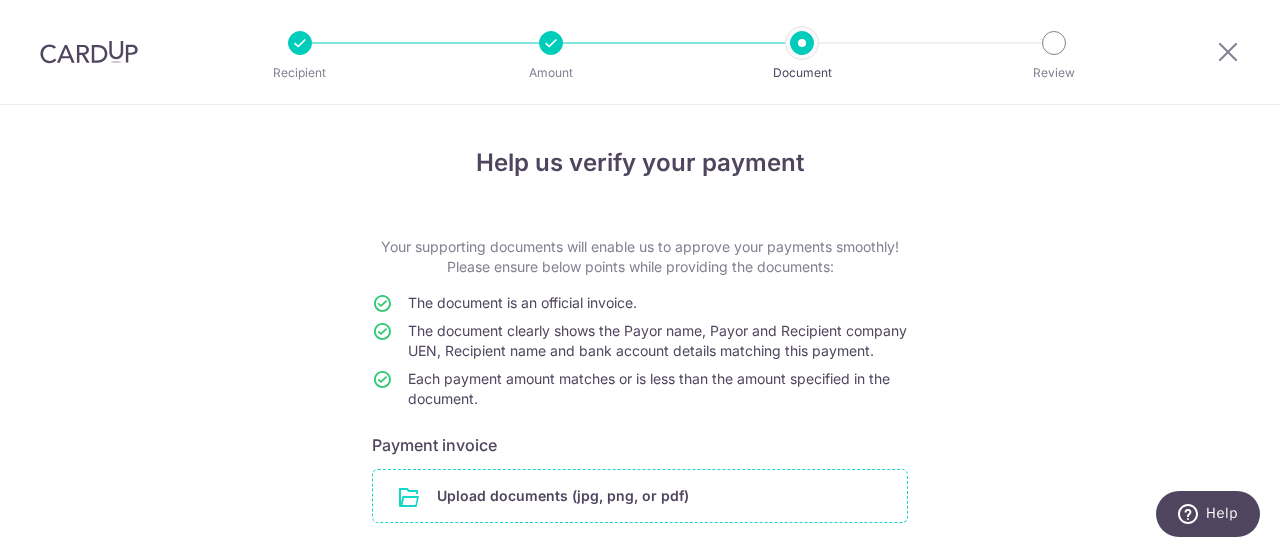click at bounding box center (640, 496) 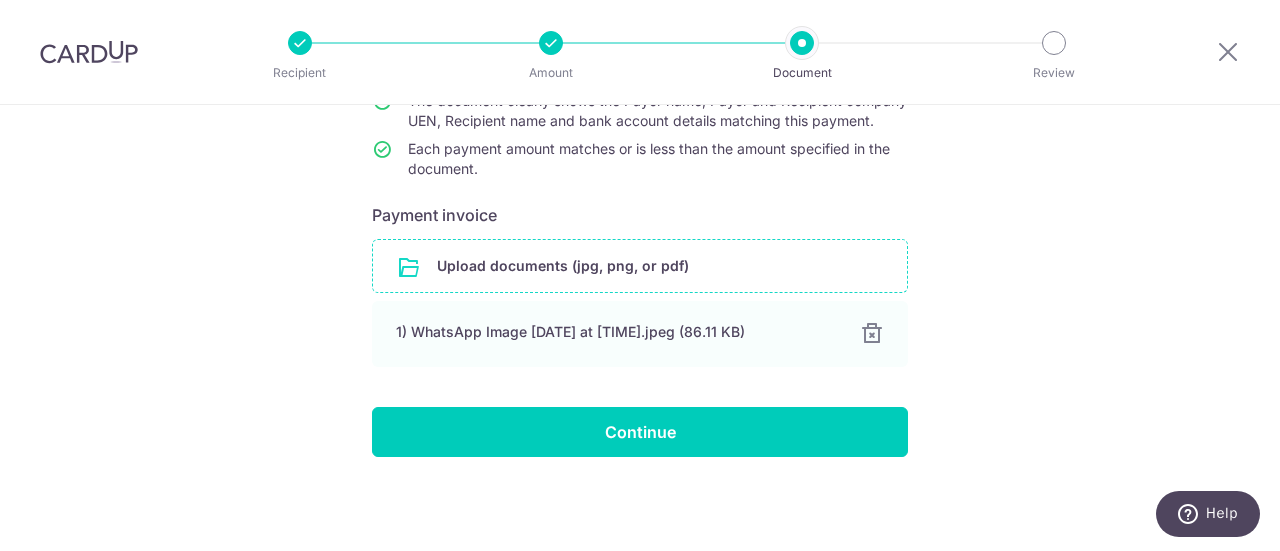 scroll, scrollTop: 248, scrollLeft: 0, axis: vertical 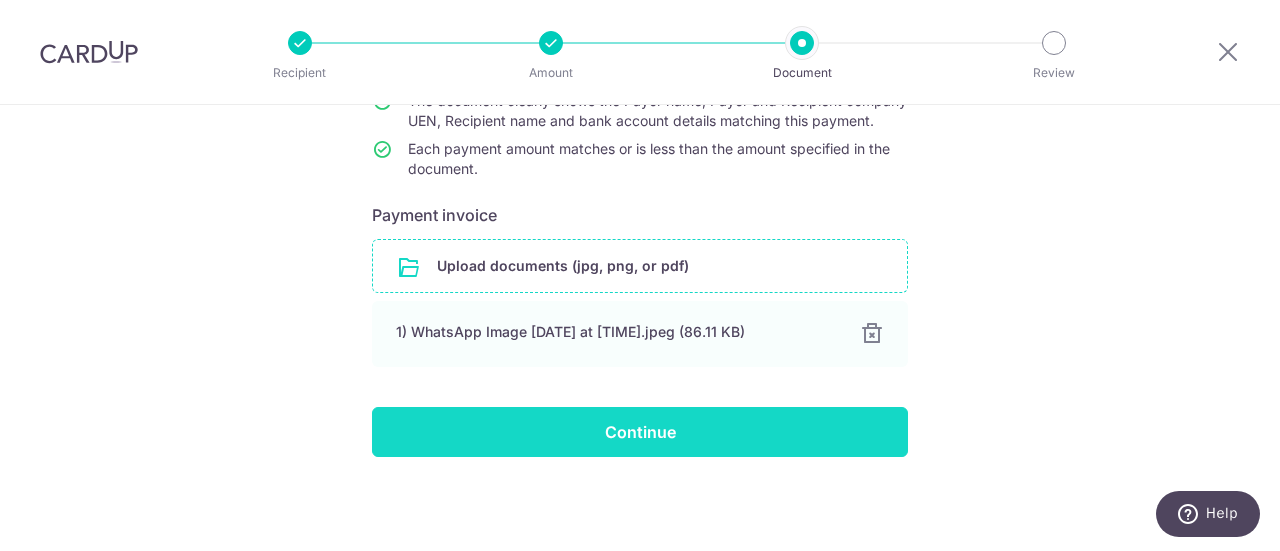 click on "Continue" at bounding box center (640, 432) 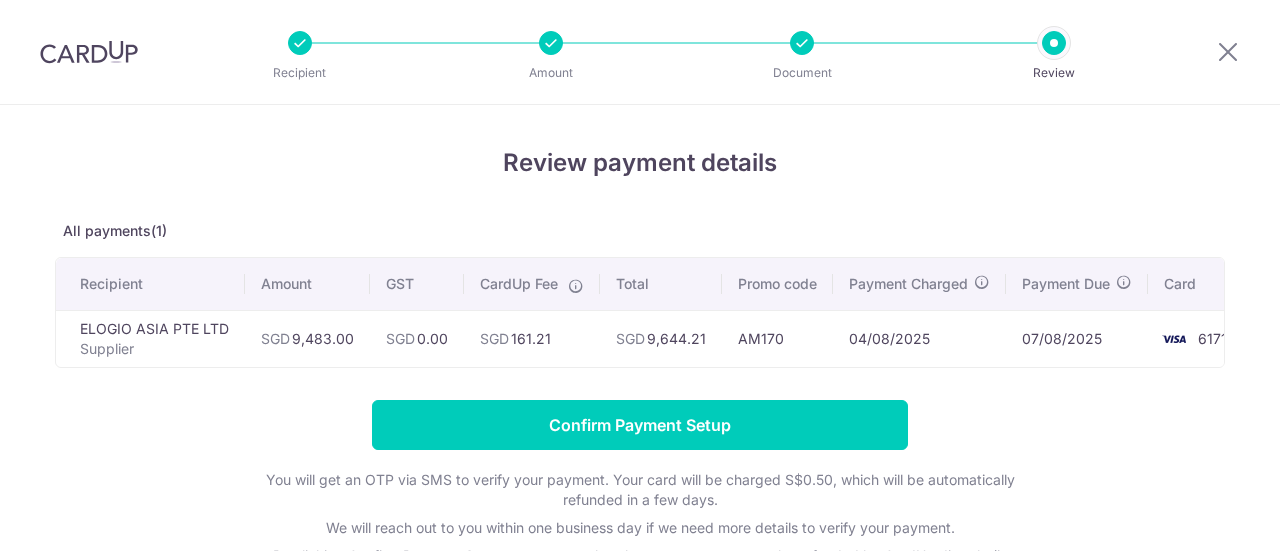 scroll, scrollTop: 0, scrollLeft: 0, axis: both 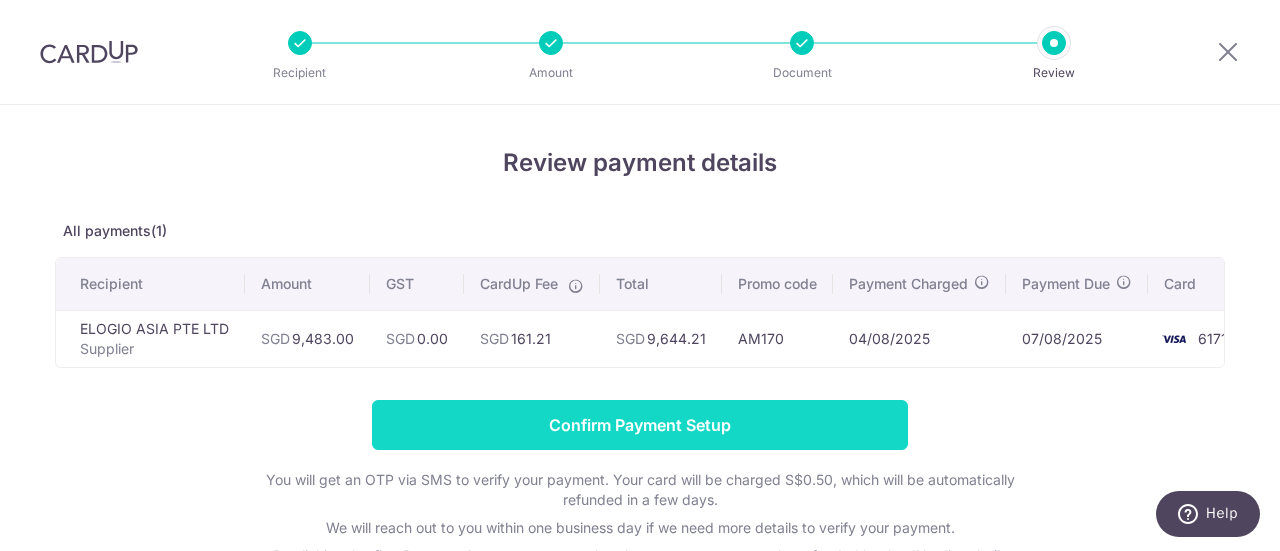 click on "Confirm Payment Setup" at bounding box center [640, 425] 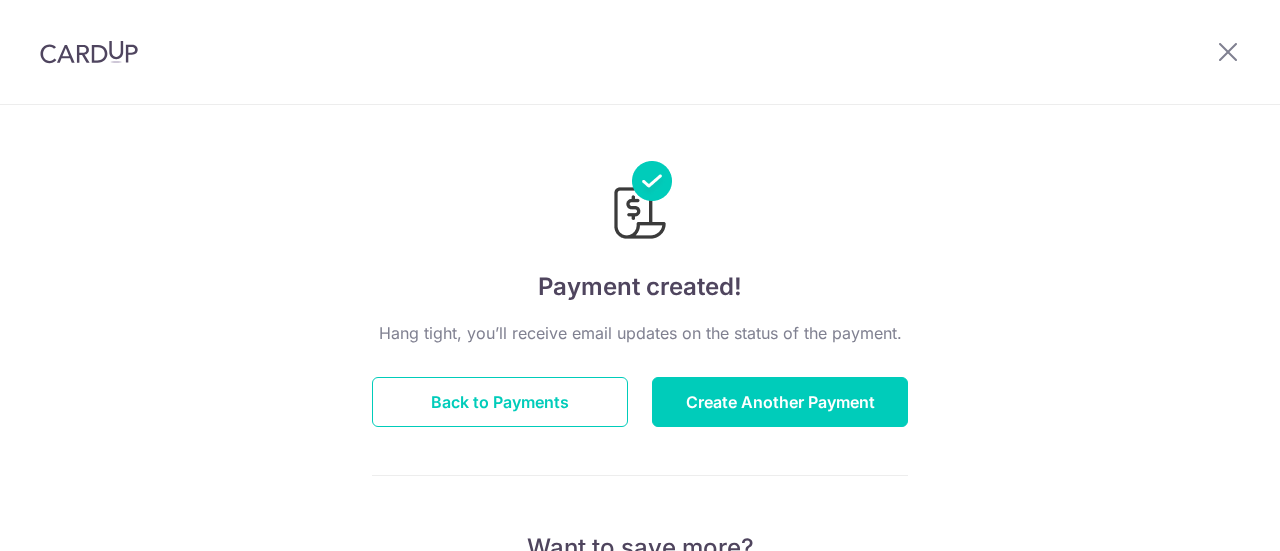 scroll, scrollTop: 0, scrollLeft: 0, axis: both 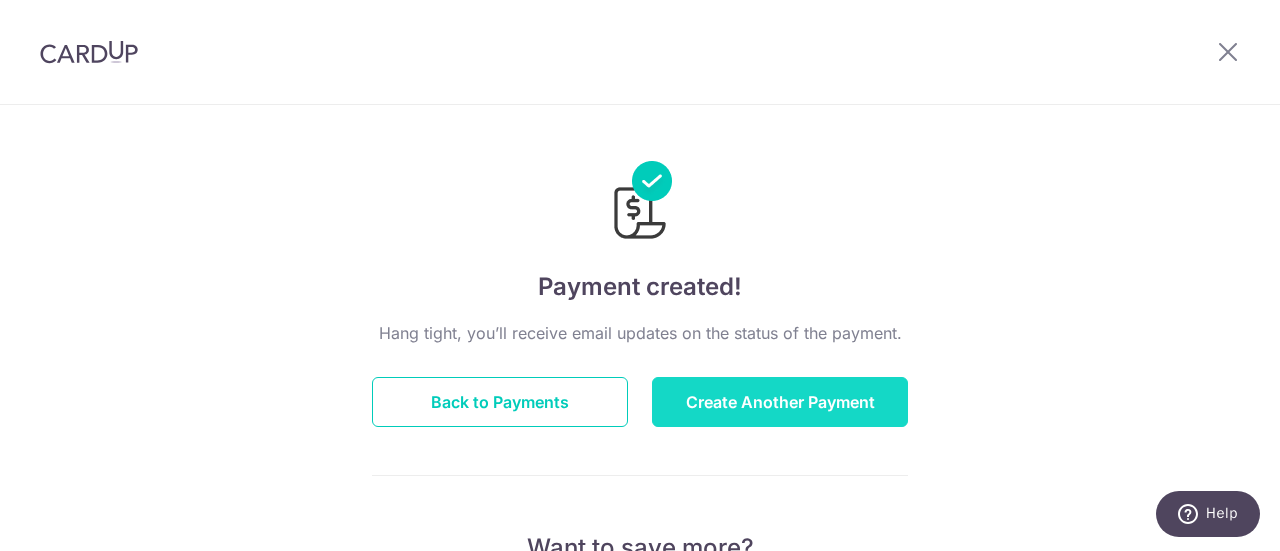 click on "Create Another Payment" at bounding box center (780, 402) 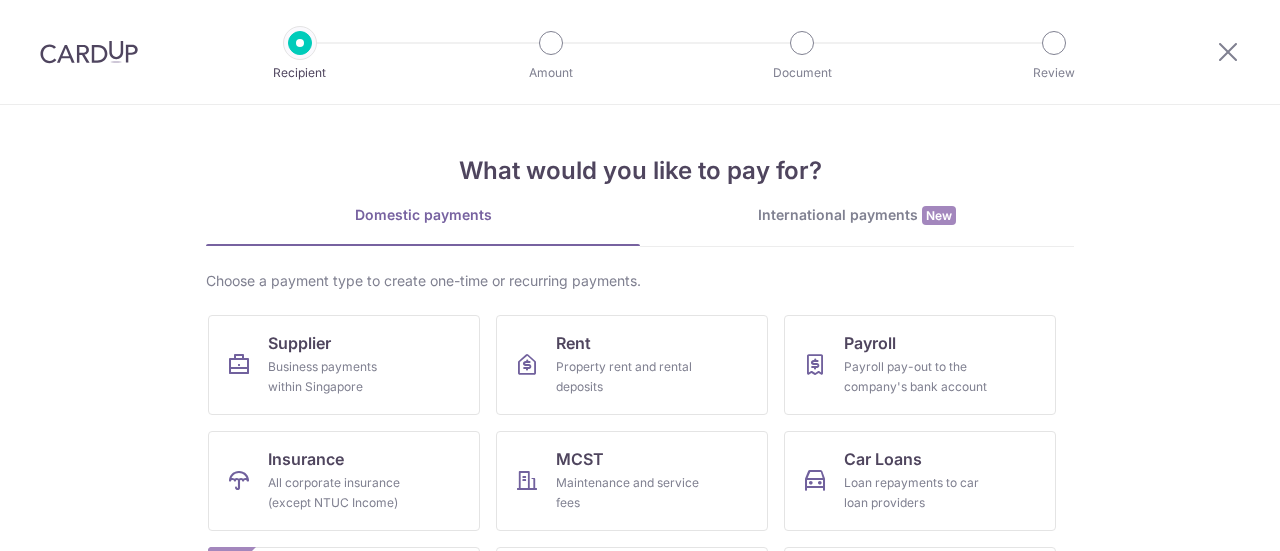 scroll, scrollTop: 0, scrollLeft: 0, axis: both 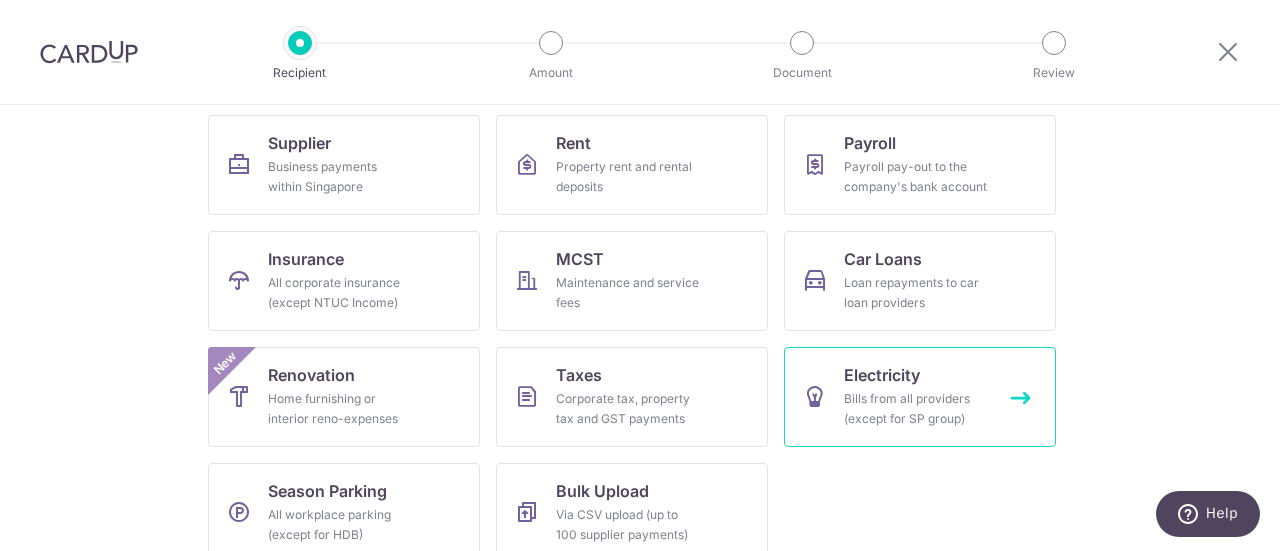 click on "Bills from all providers (except for SP group)" at bounding box center (916, 409) 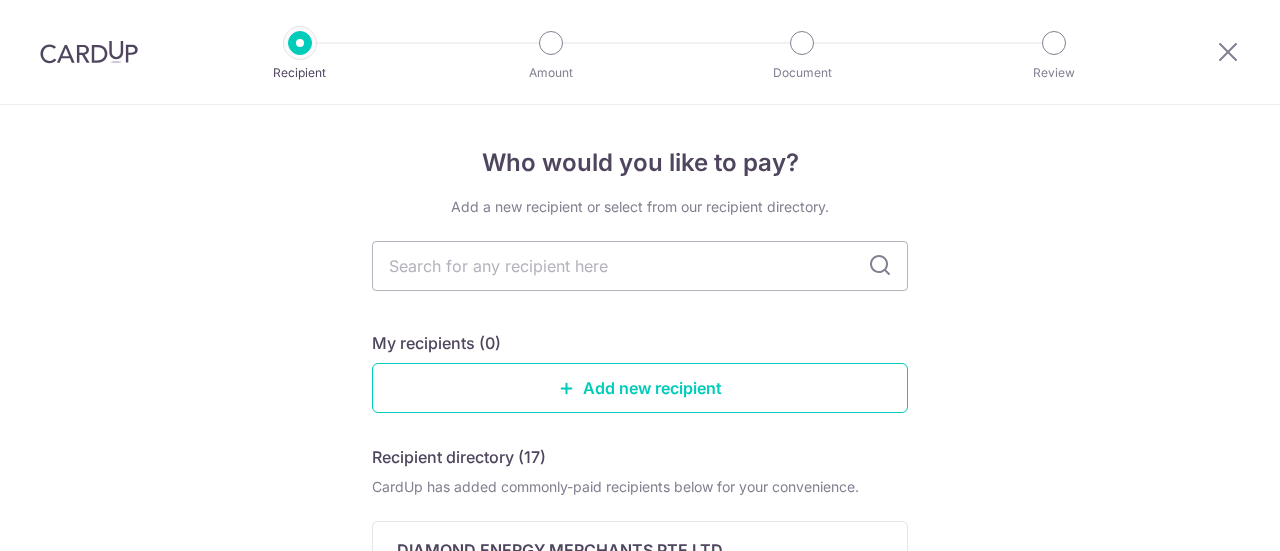 scroll, scrollTop: 0, scrollLeft: 0, axis: both 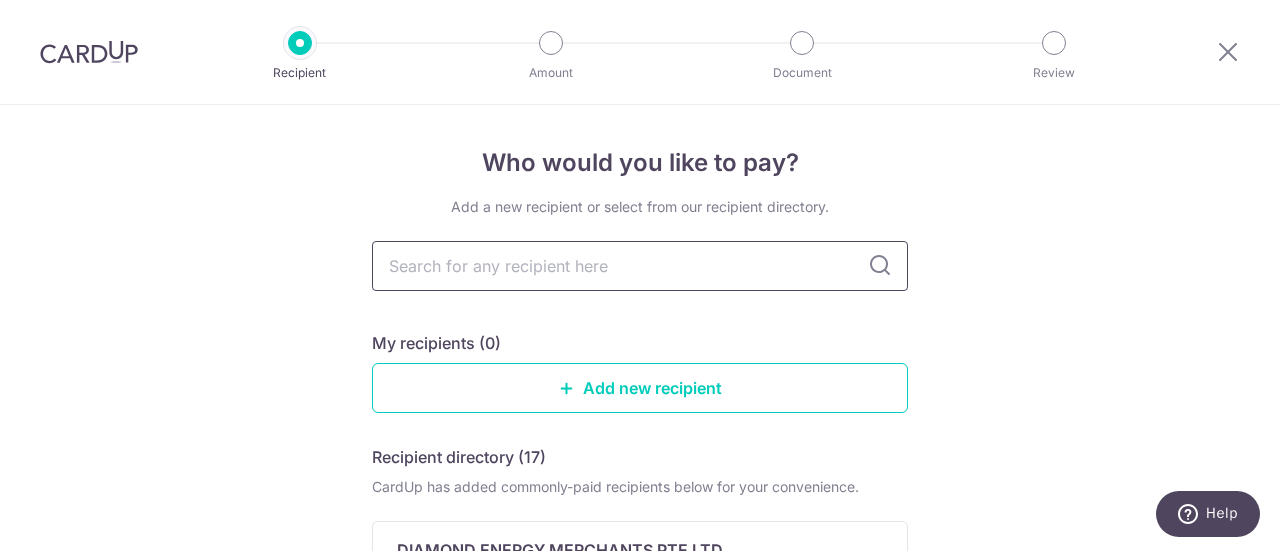 click at bounding box center [640, 266] 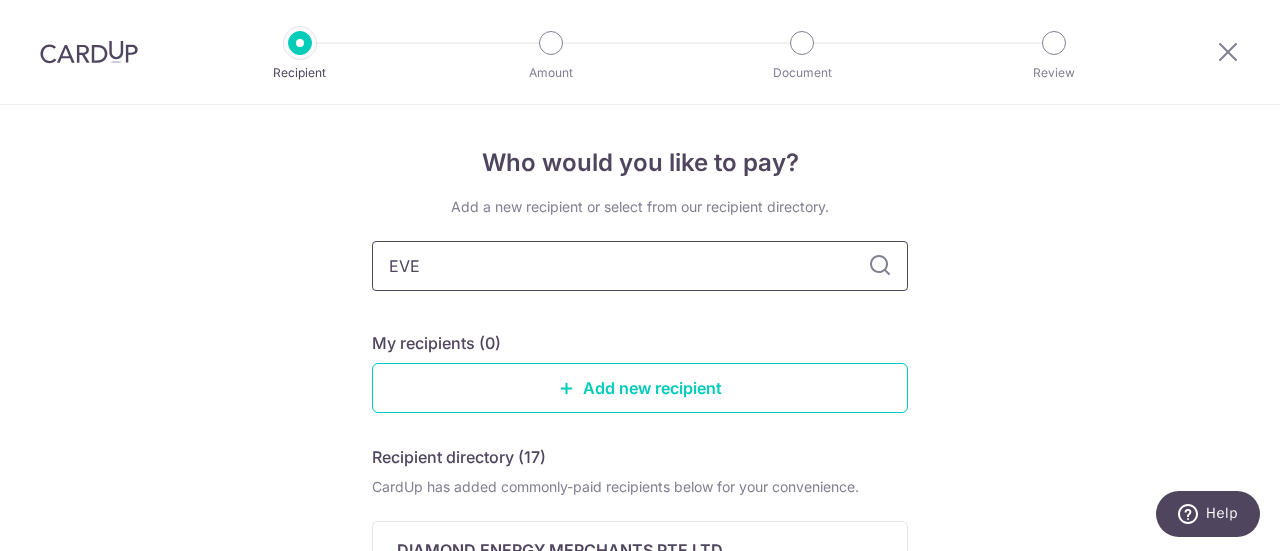 type on "EVER" 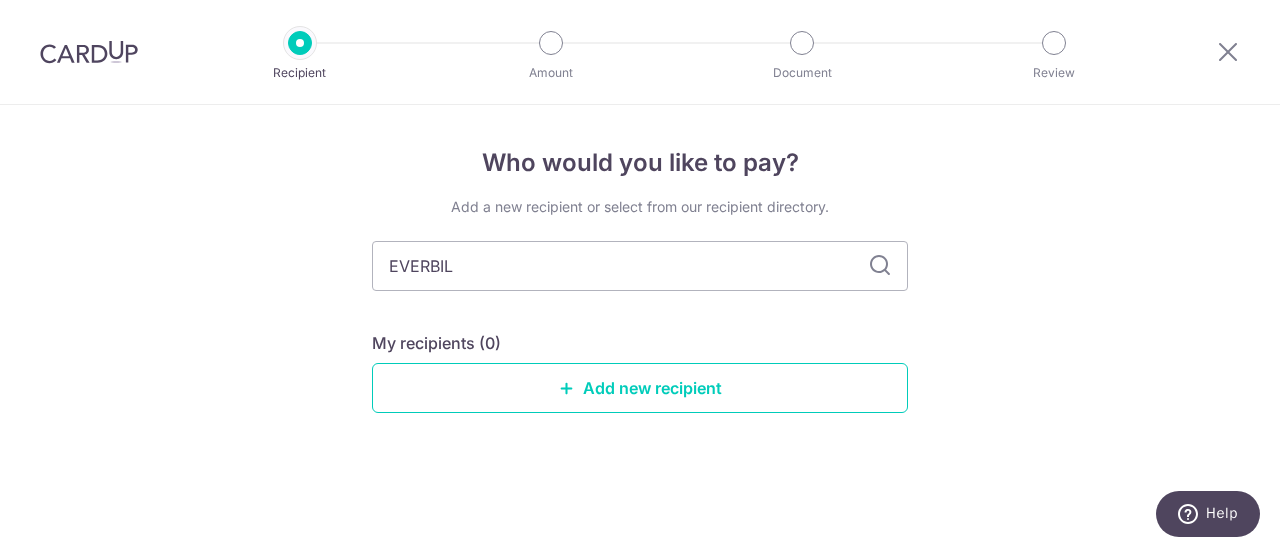 type on "EVERBILT" 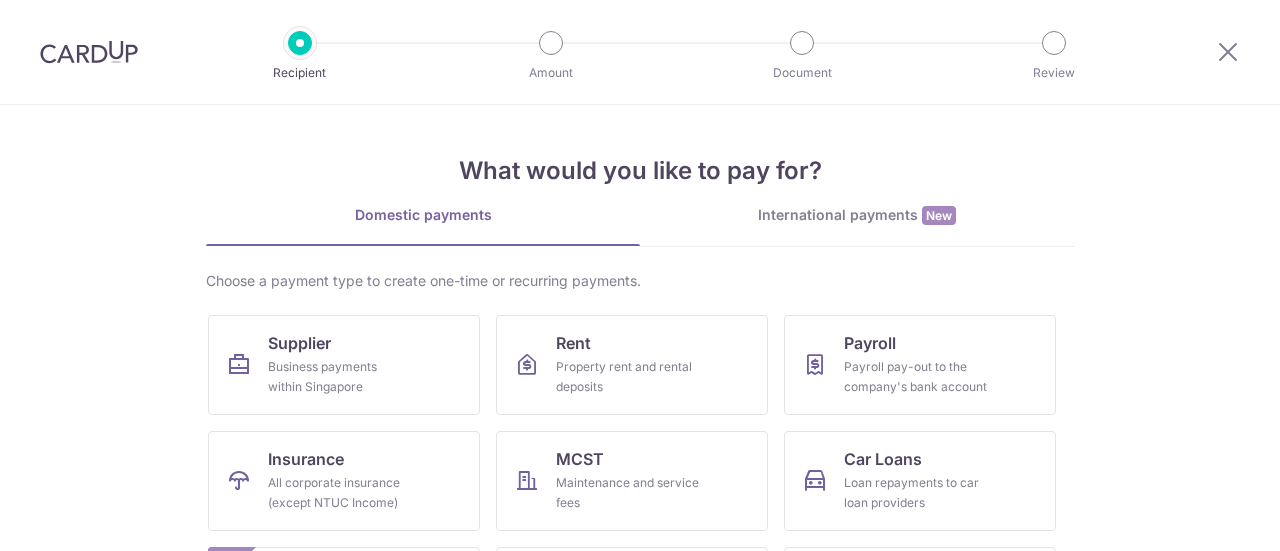 scroll, scrollTop: 0, scrollLeft: 0, axis: both 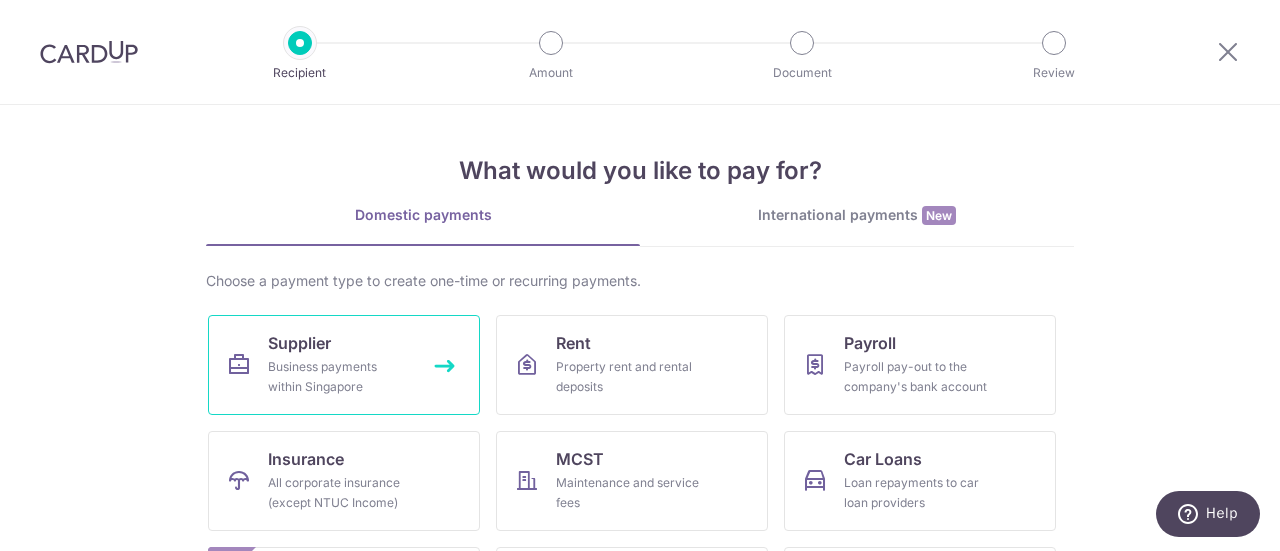 click on "Business payments within Singapore" at bounding box center [340, 377] 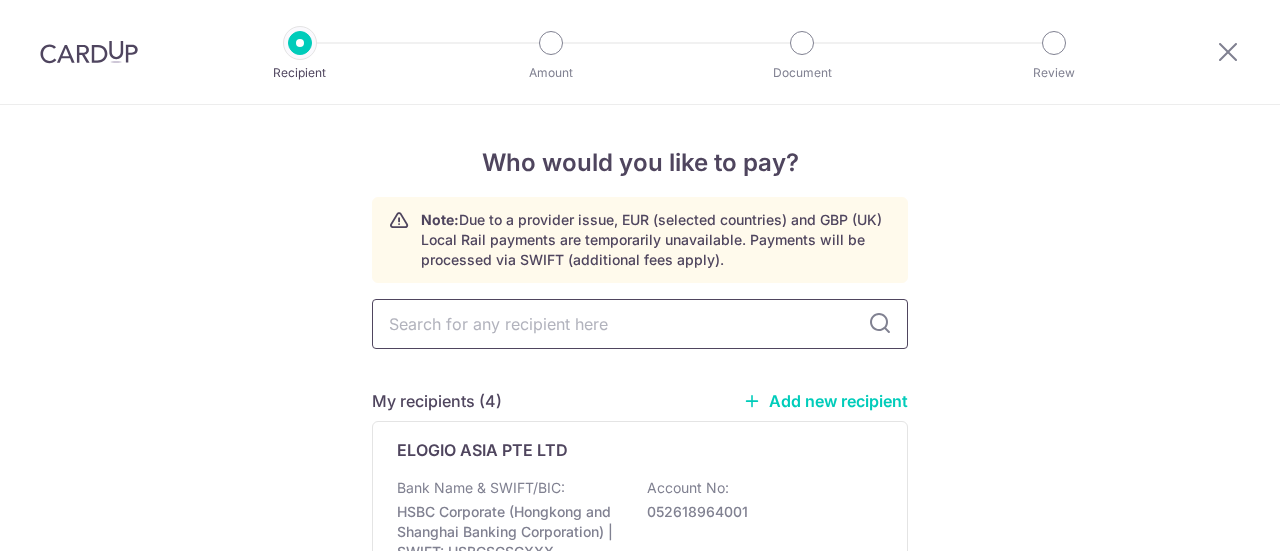 scroll, scrollTop: 0, scrollLeft: 0, axis: both 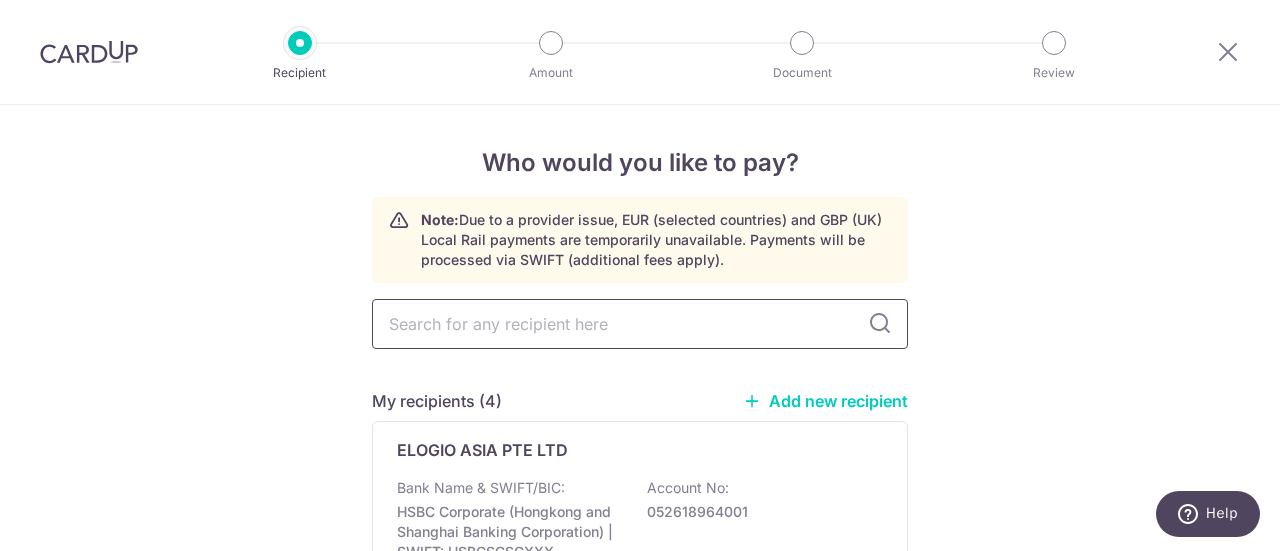 click at bounding box center [640, 324] 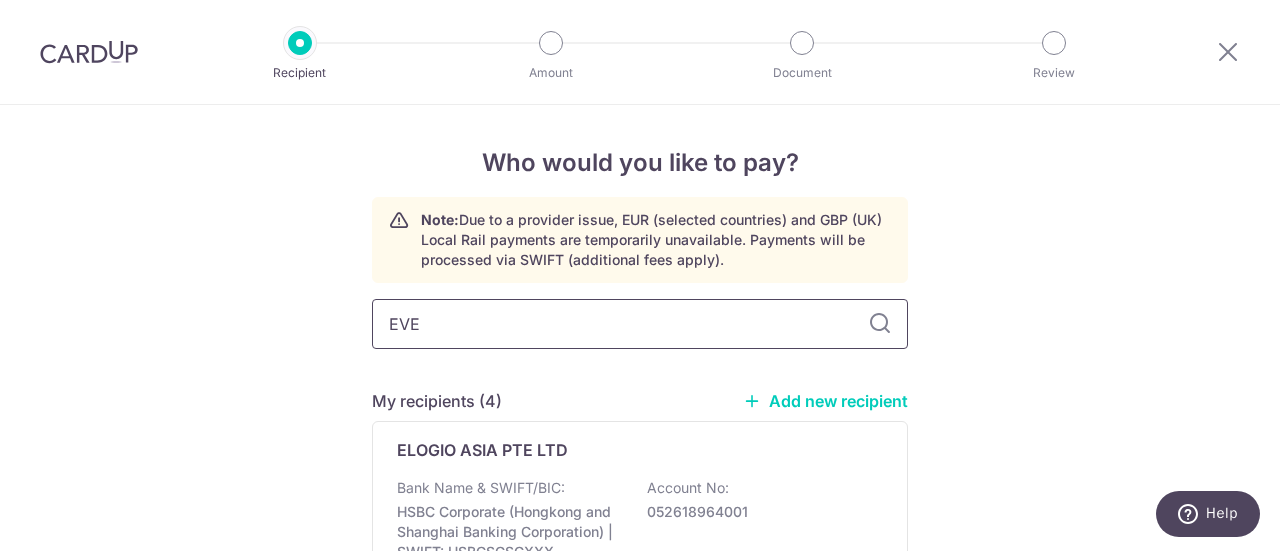 type on "EVER" 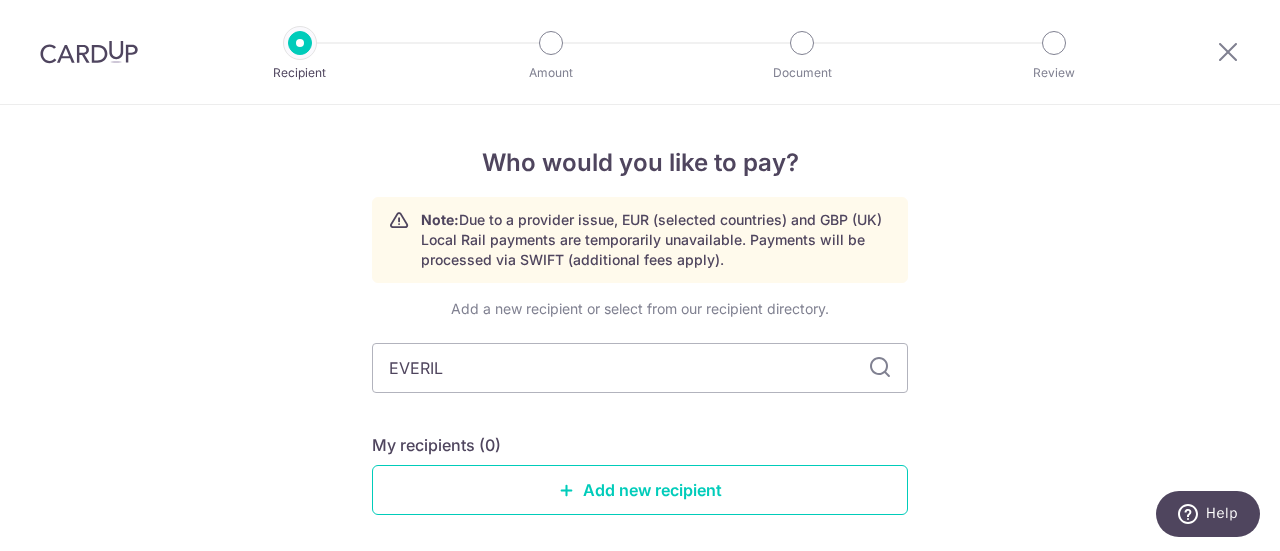 type on "EVERILT" 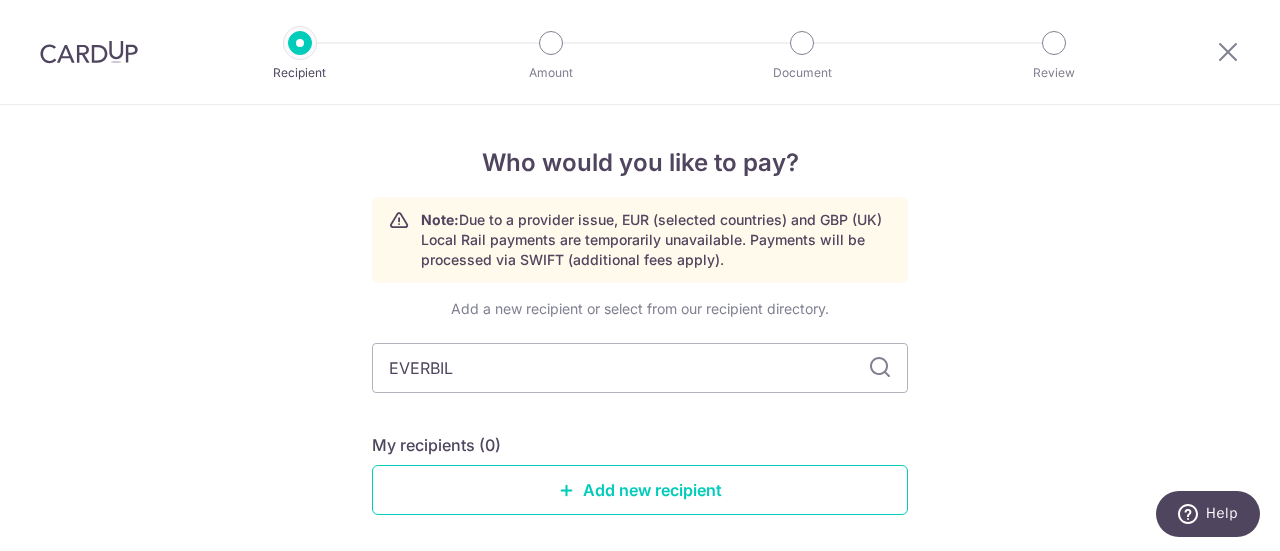 type on "EVERBILT" 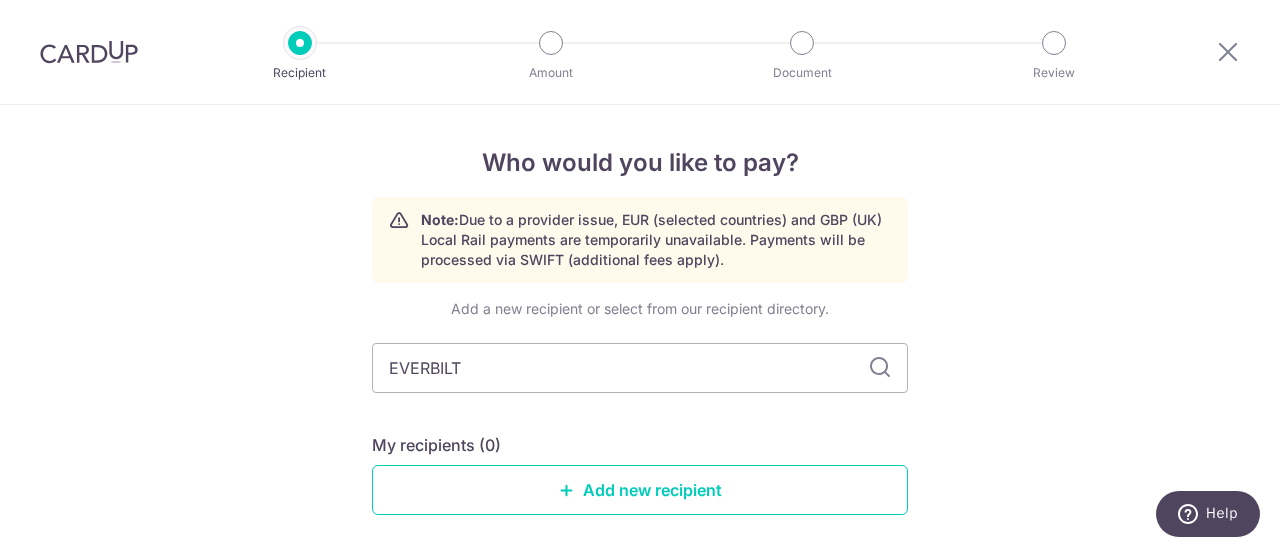 type on "EVERBILT" 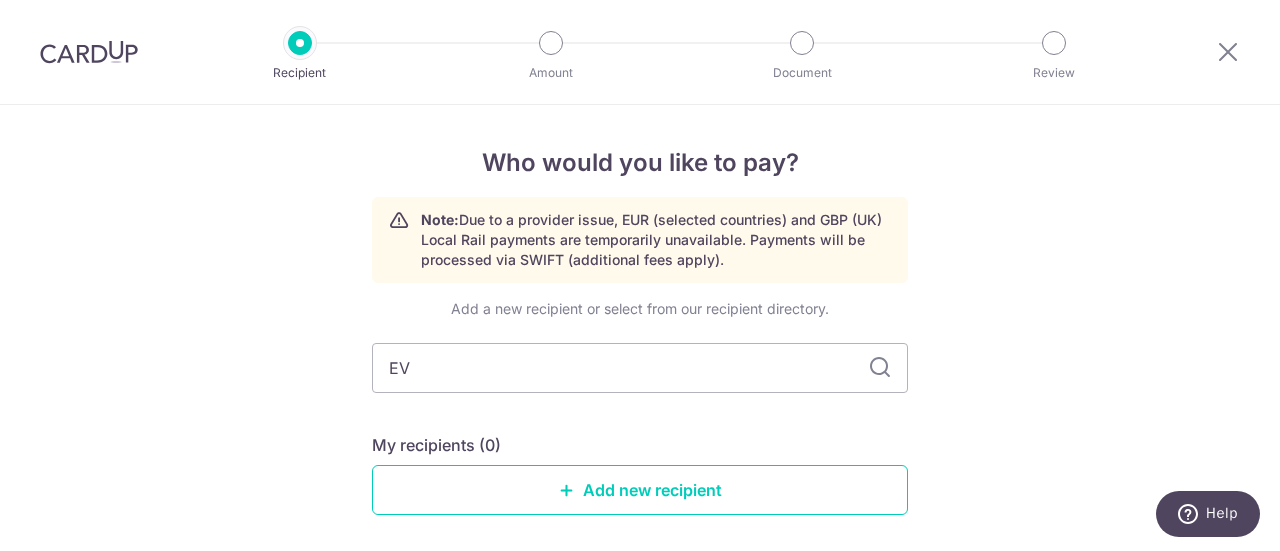 type on "E" 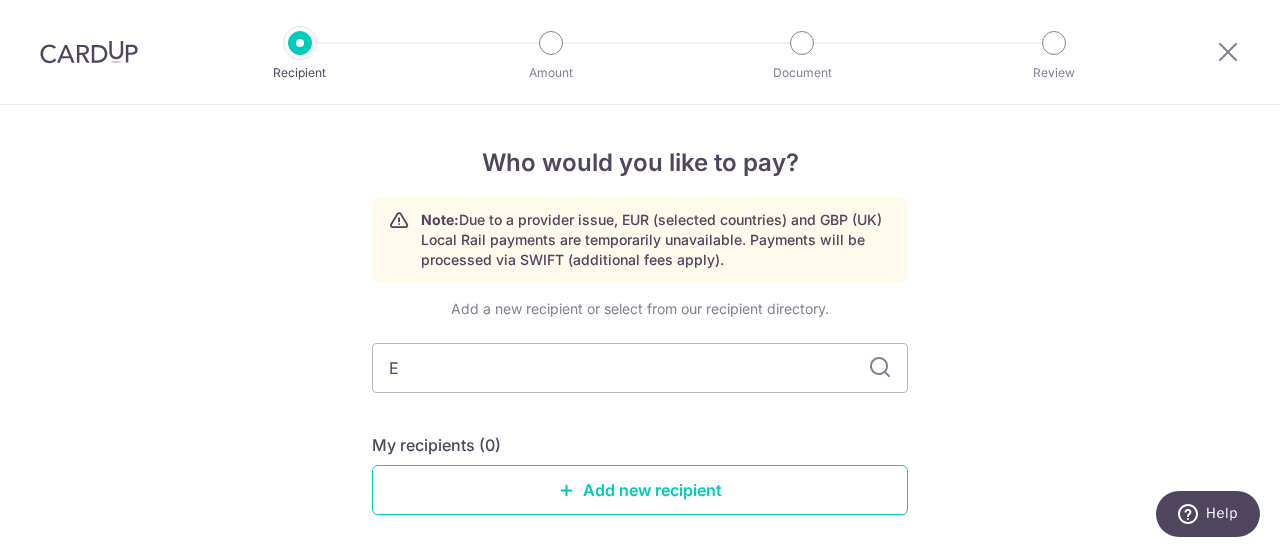 type 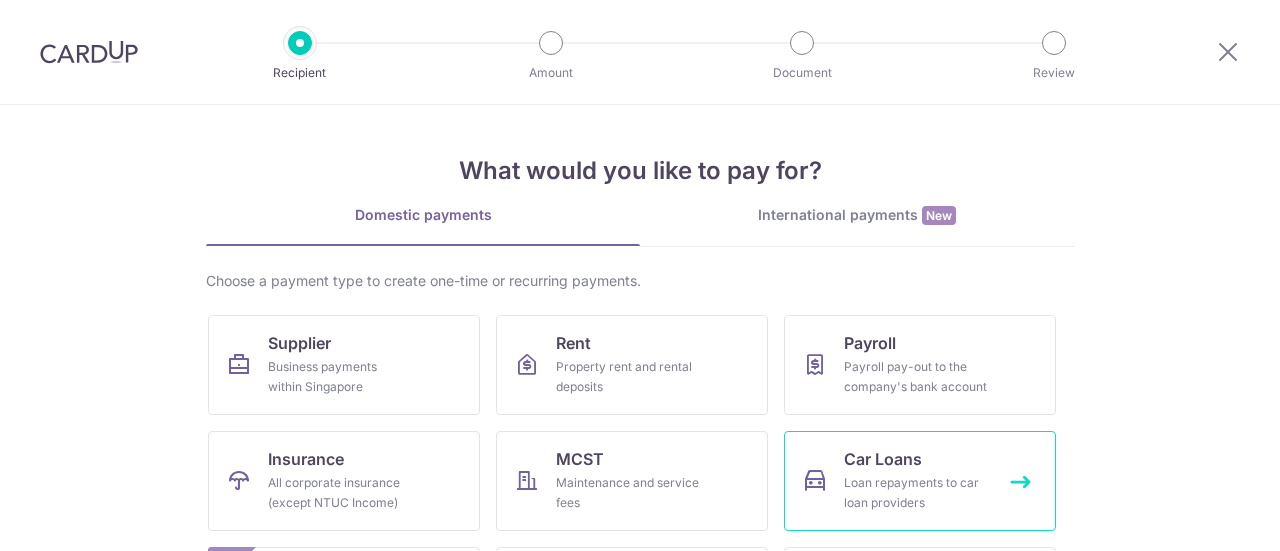 scroll, scrollTop: 0, scrollLeft: 0, axis: both 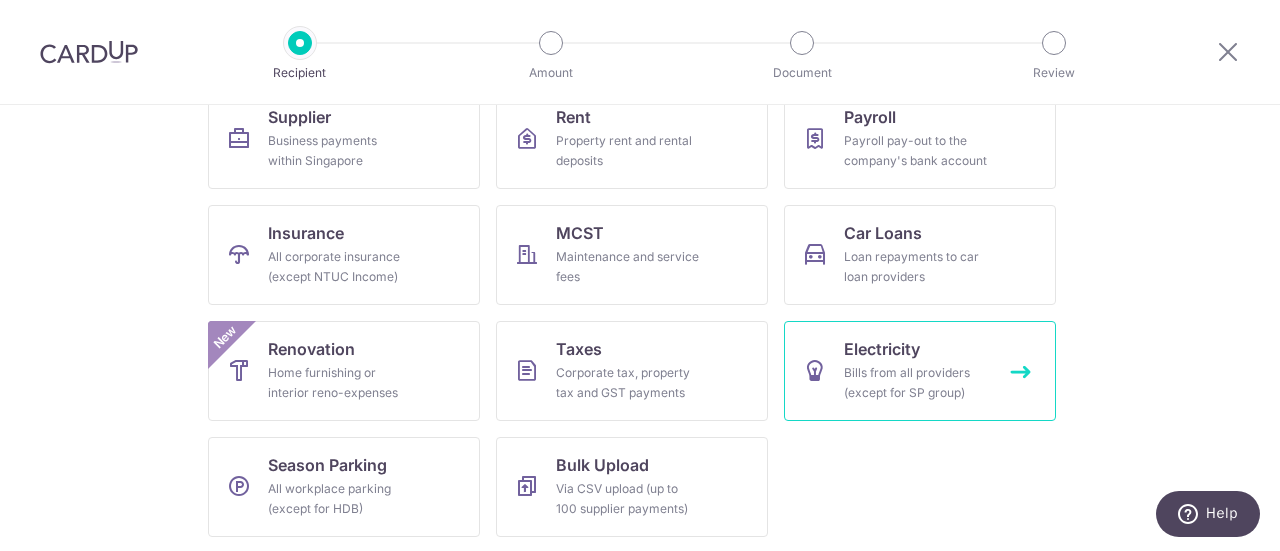 click on "Bills from all providers (except for SP group)" at bounding box center (916, 383) 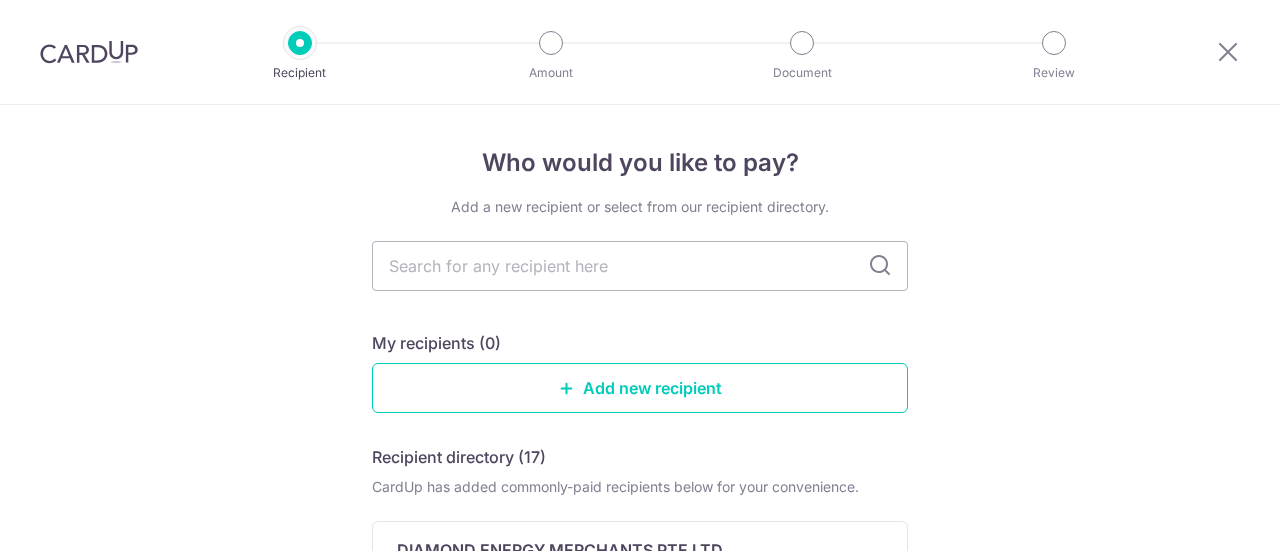scroll, scrollTop: 0, scrollLeft: 0, axis: both 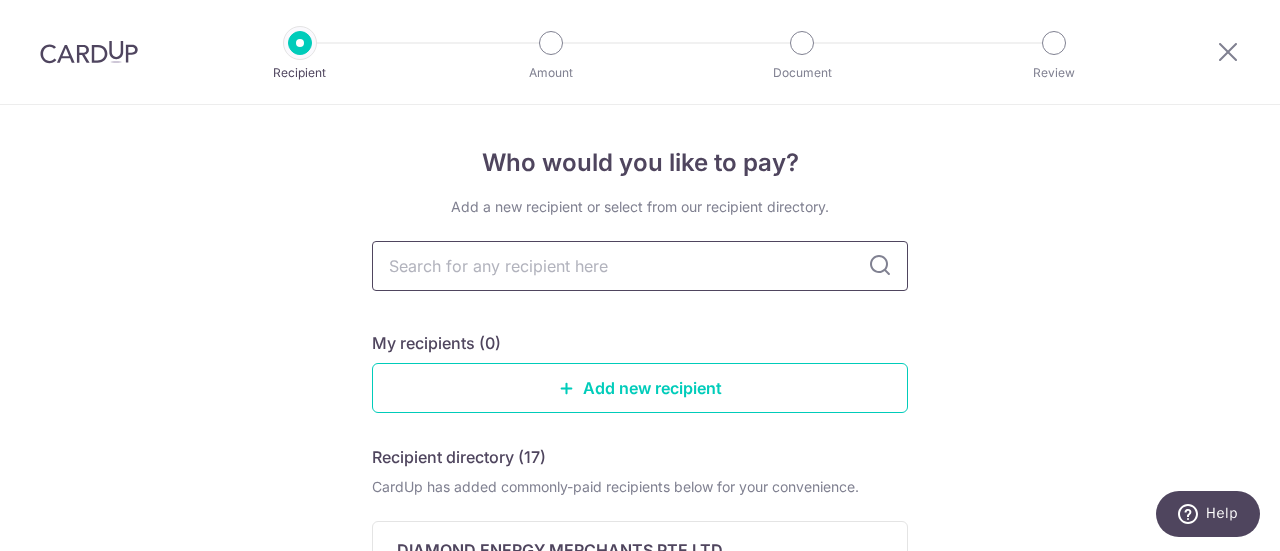 click at bounding box center [640, 266] 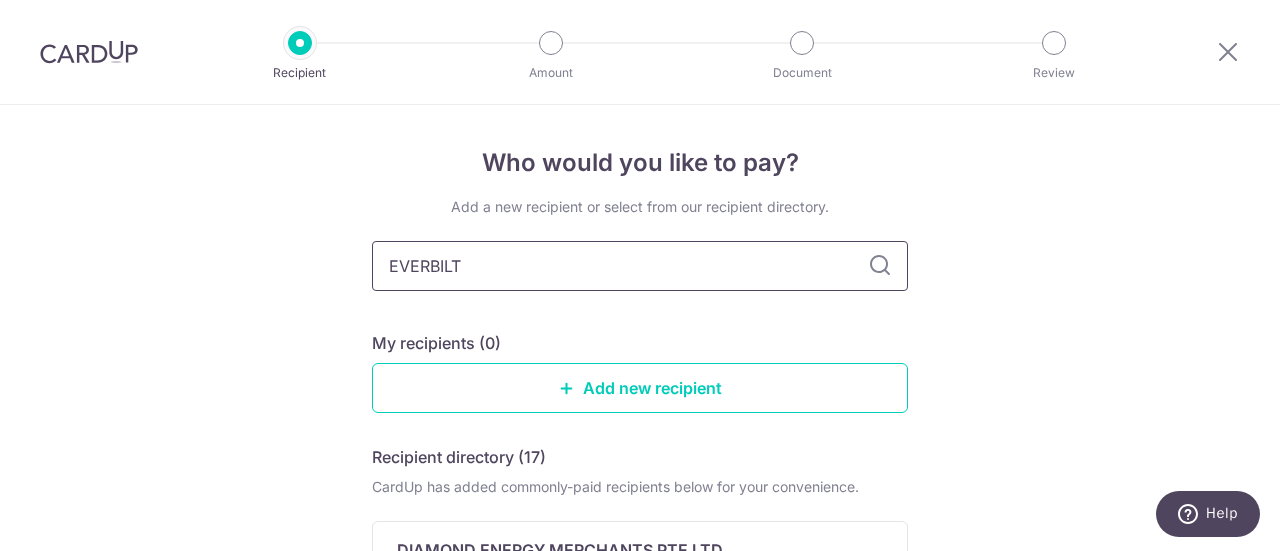 type on "EVERBILT" 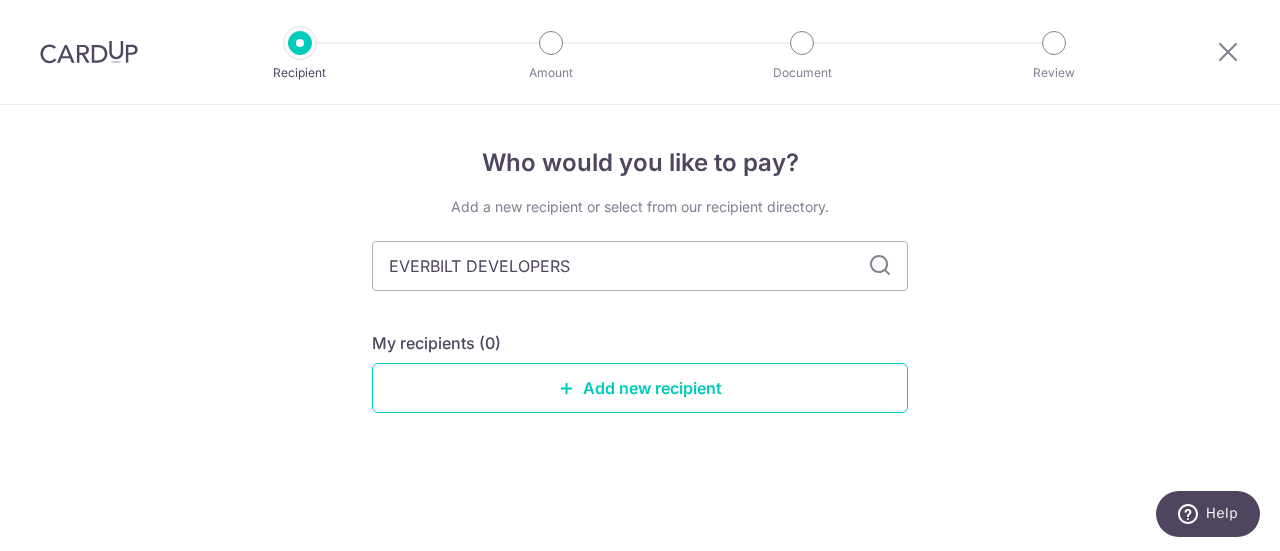type on "EVERBILT DEVELOPERS" 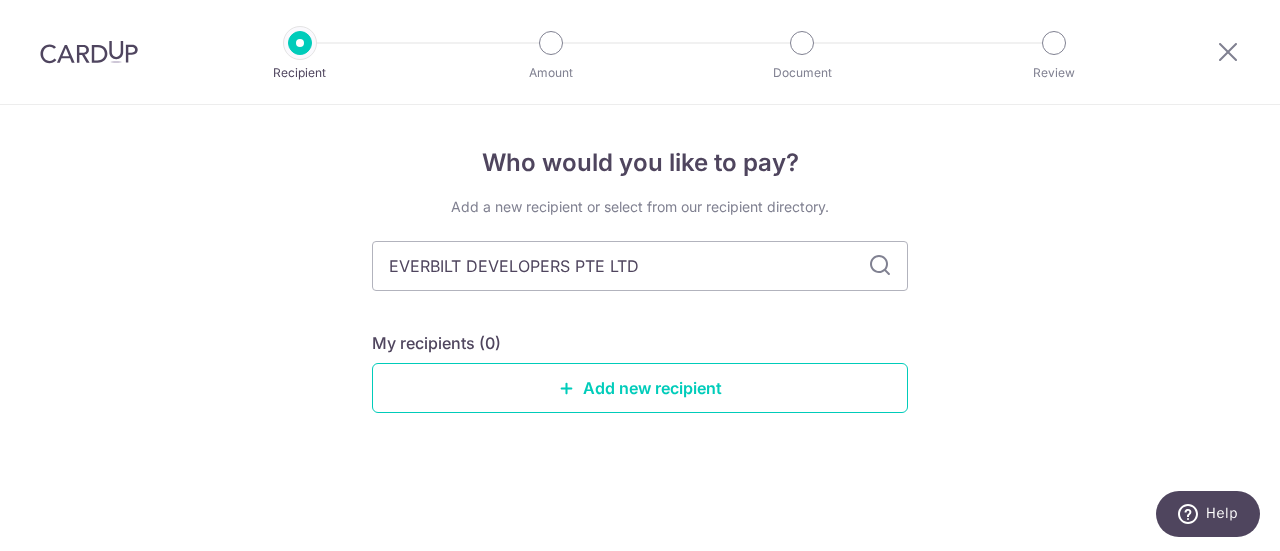 type on "EVERBILT DEVELOPERS PTE LTD" 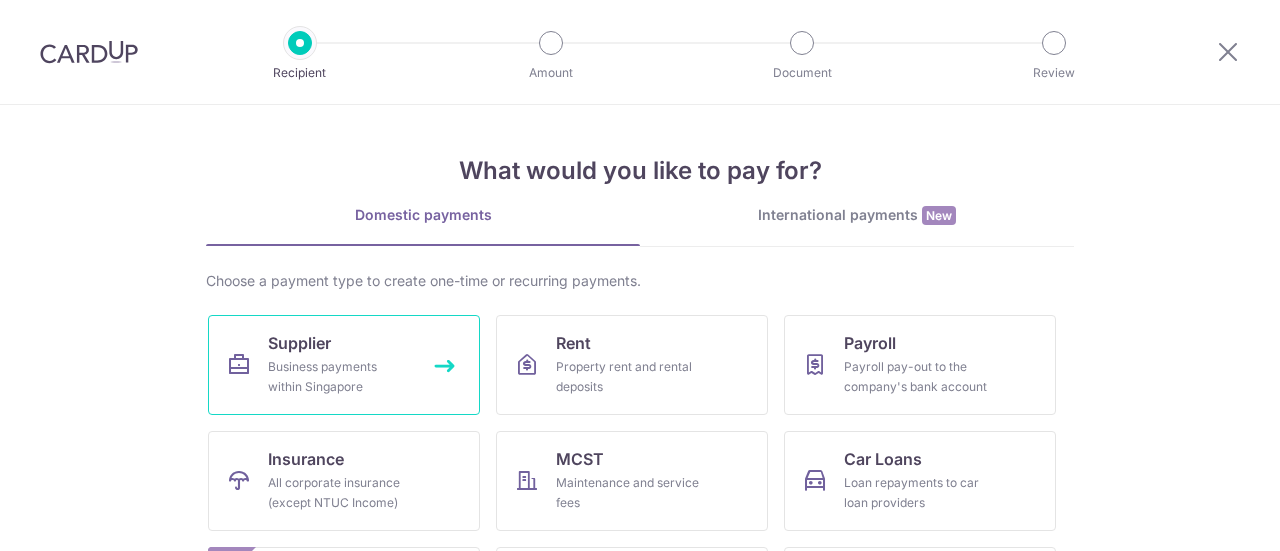 scroll, scrollTop: 0, scrollLeft: 0, axis: both 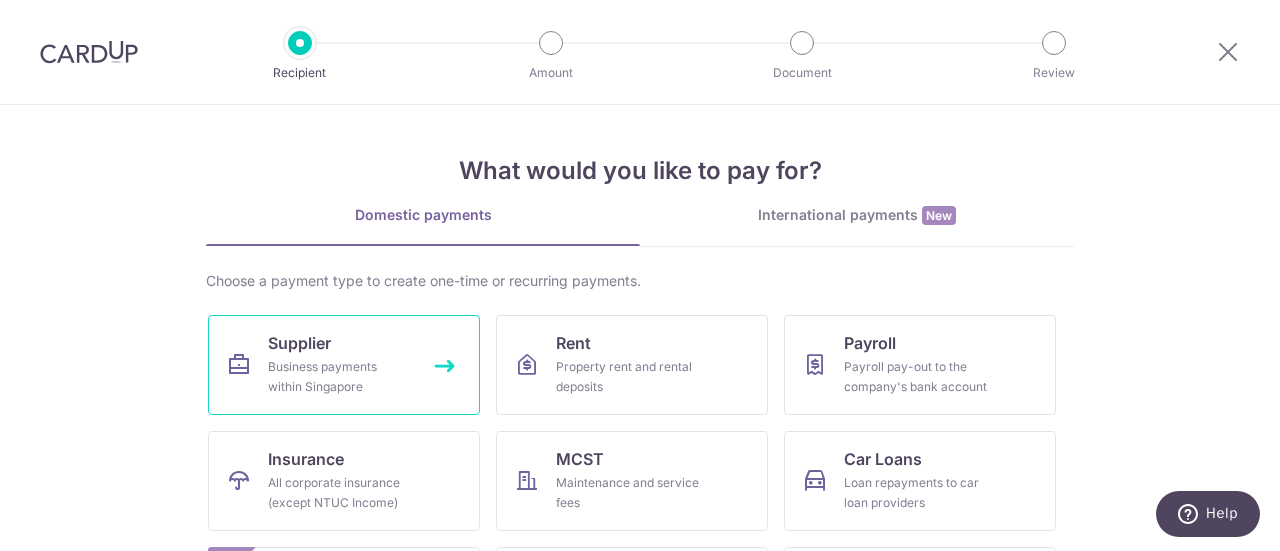 click on "Business payments within Singapore" at bounding box center (340, 377) 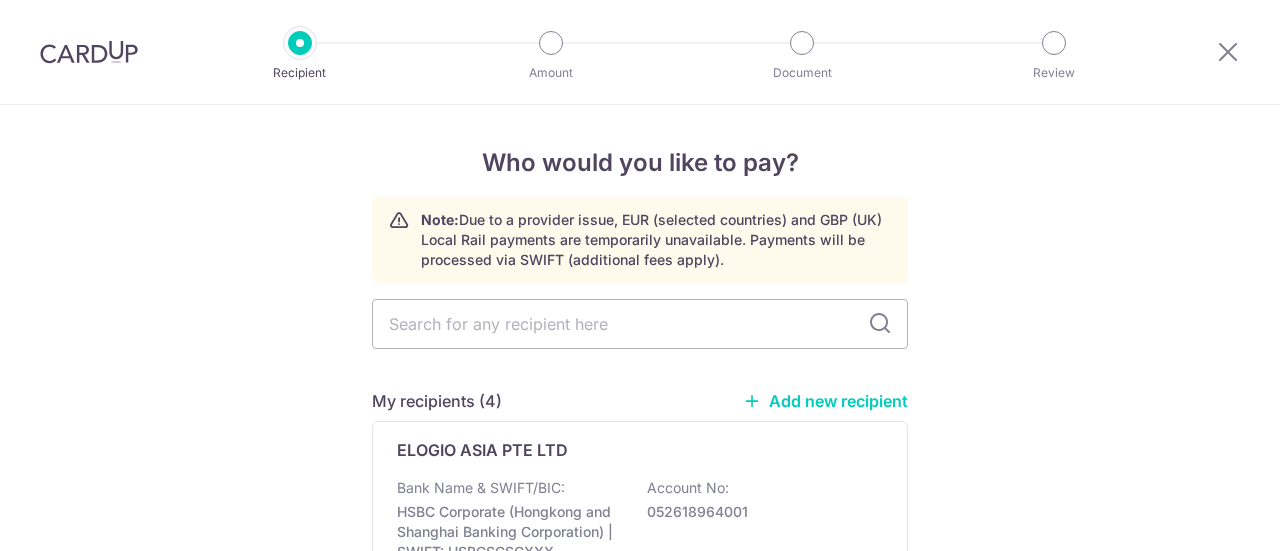 scroll, scrollTop: 0, scrollLeft: 0, axis: both 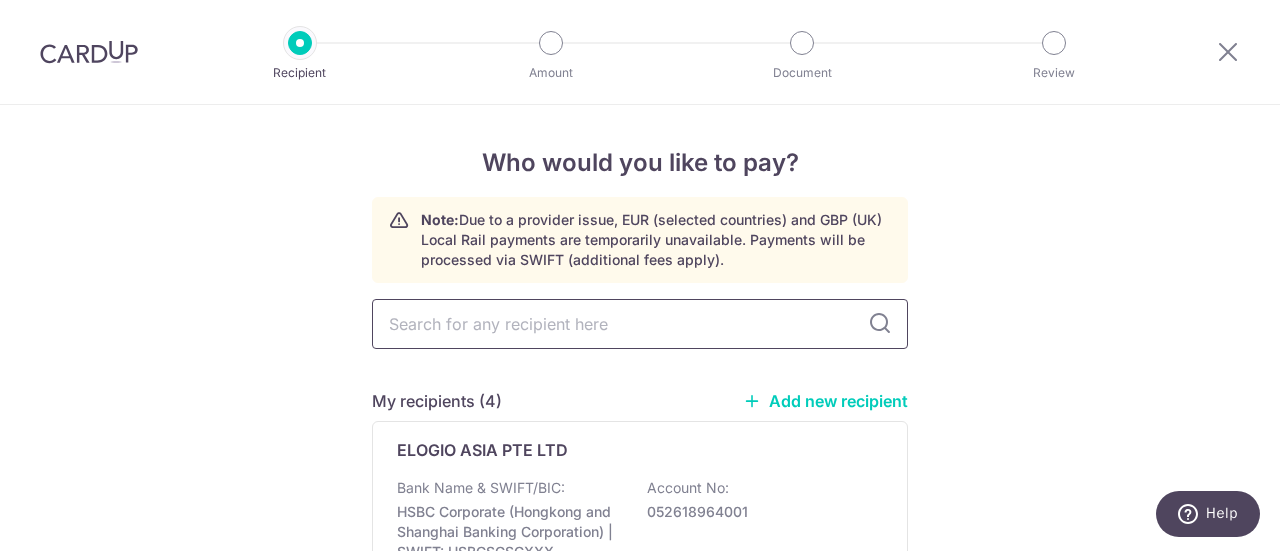 click at bounding box center [640, 324] 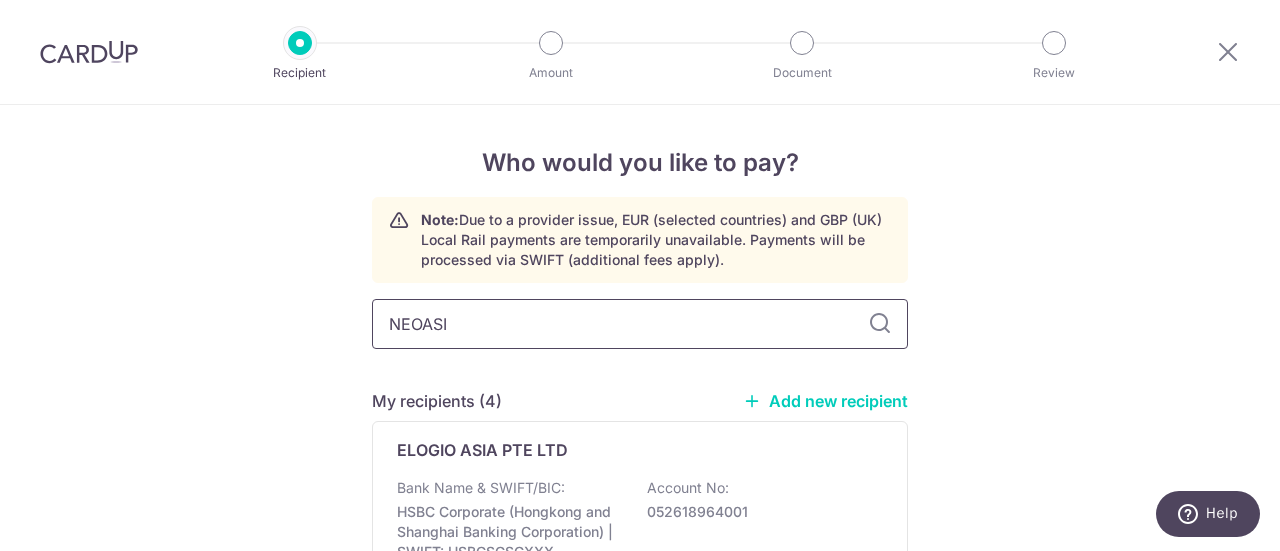type on "NEOASIA" 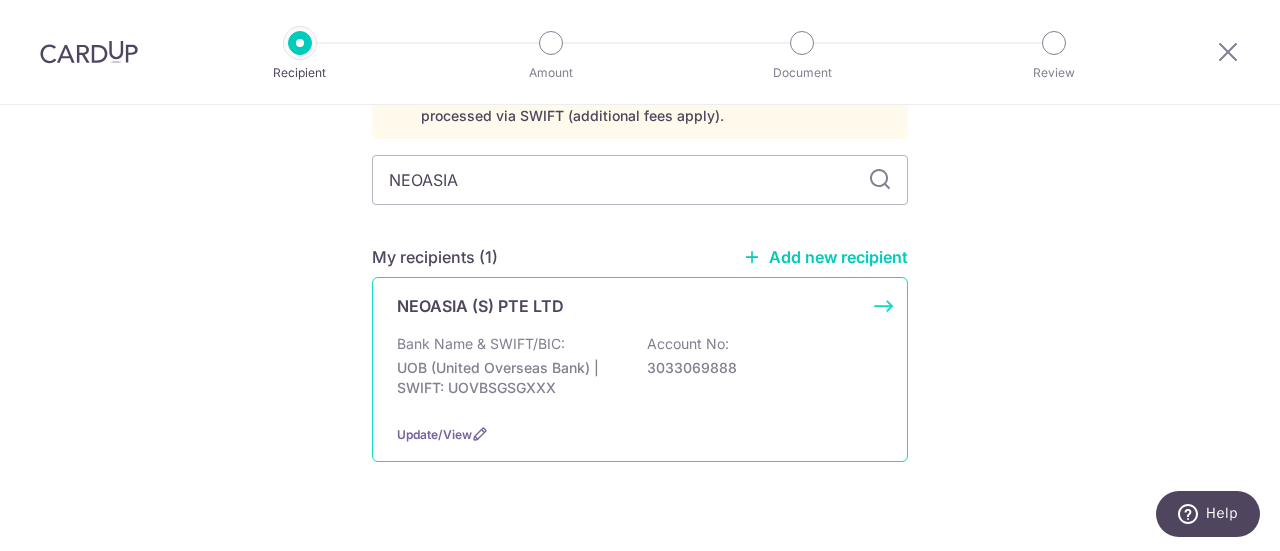 scroll, scrollTop: 178, scrollLeft: 0, axis: vertical 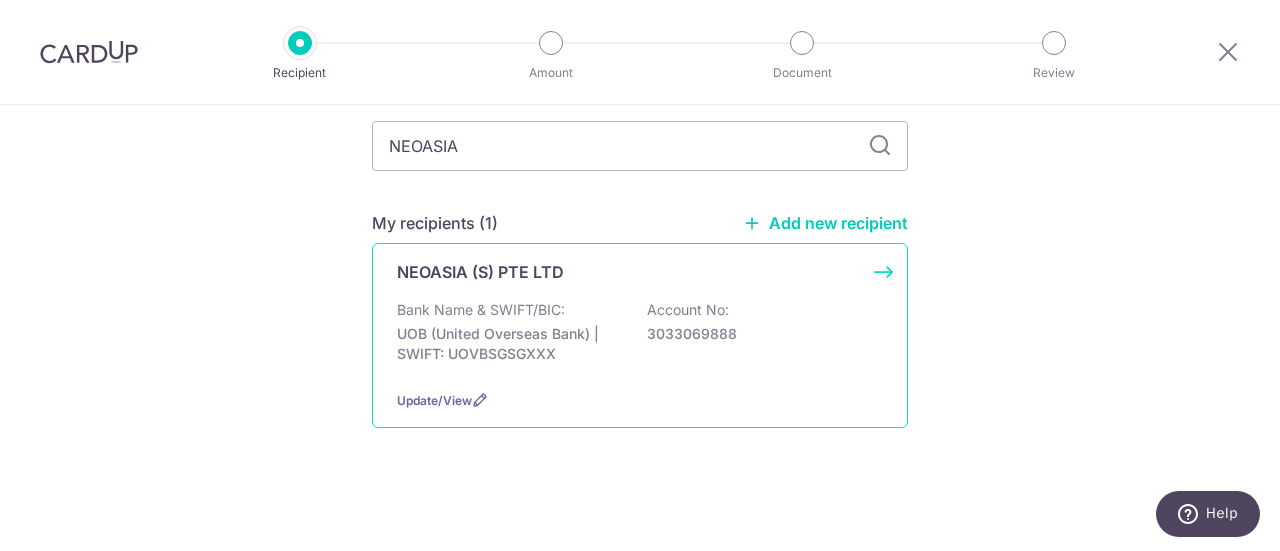 click on "UOB (United Overseas Bank) | SWIFT: UOVBSGSGXXX" at bounding box center [509, 344] 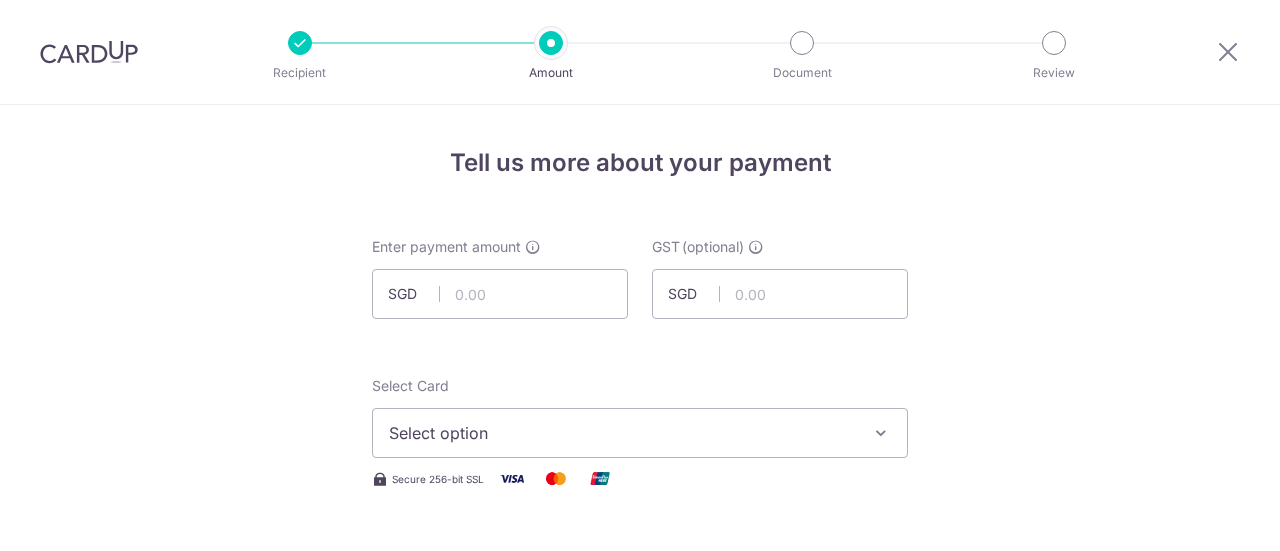 scroll, scrollTop: 0, scrollLeft: 0, axis: both 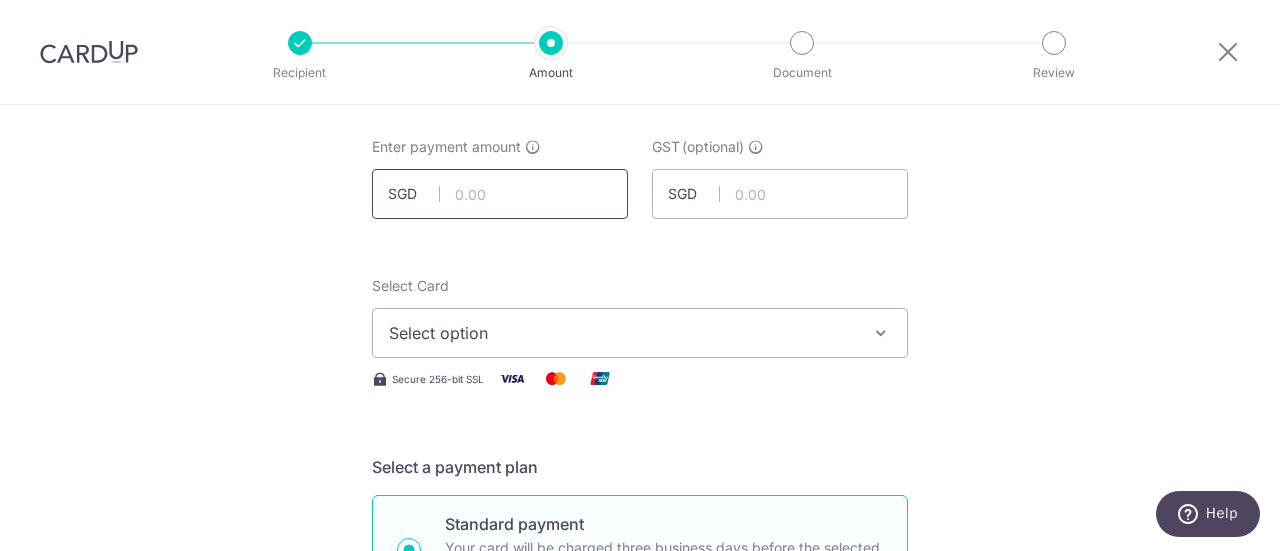 click at bounding box center [500, 194] 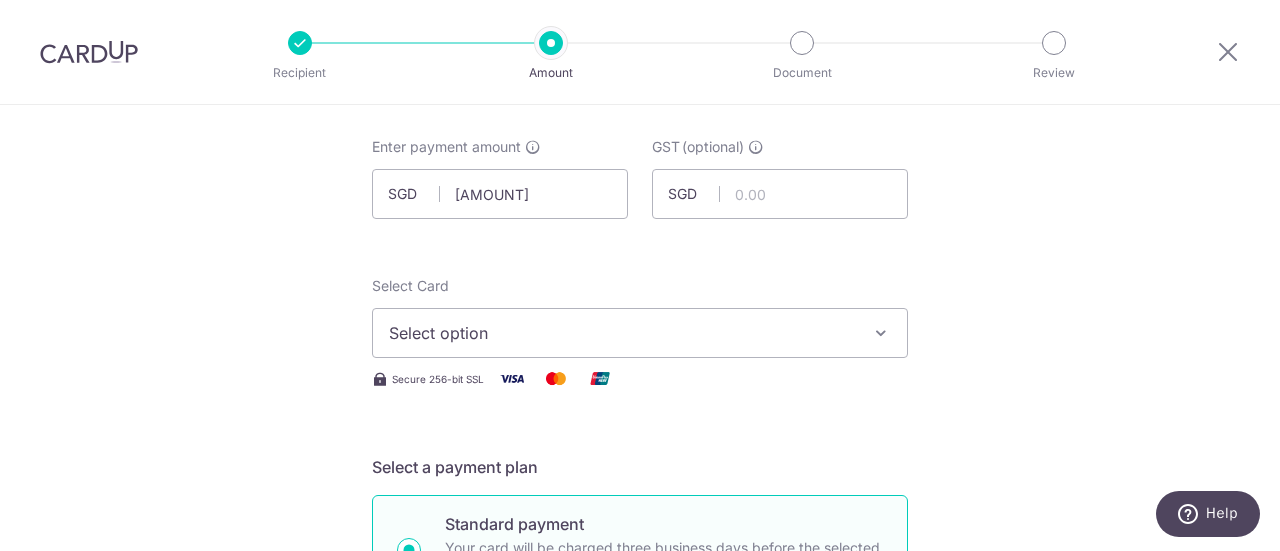 type on "[AMOUNT]" 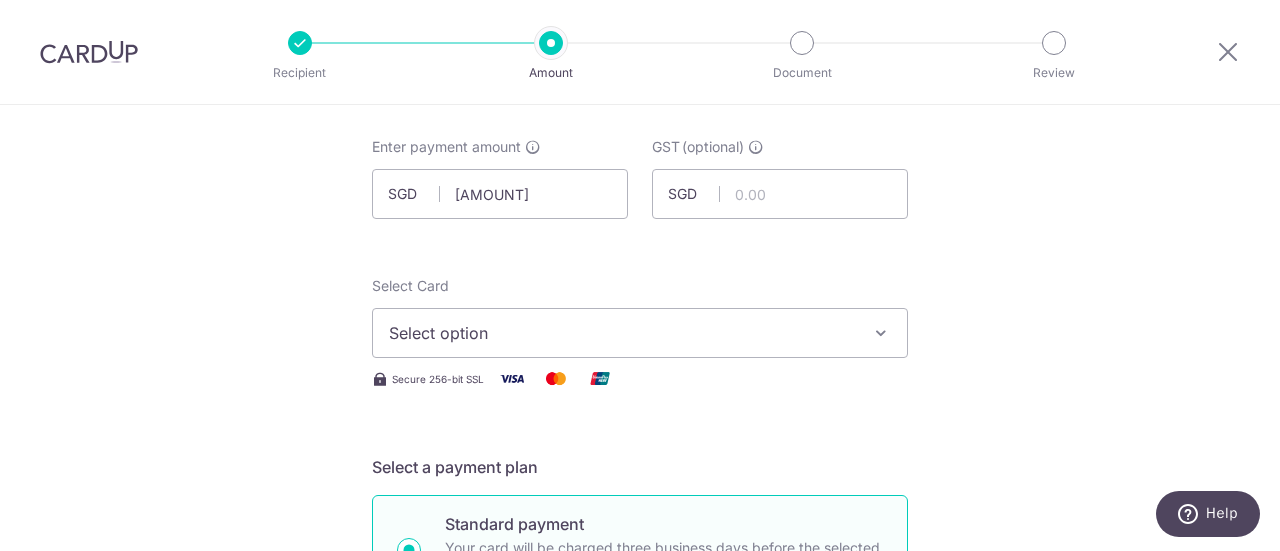 click on "Select option" at bounding box center (640, 333) 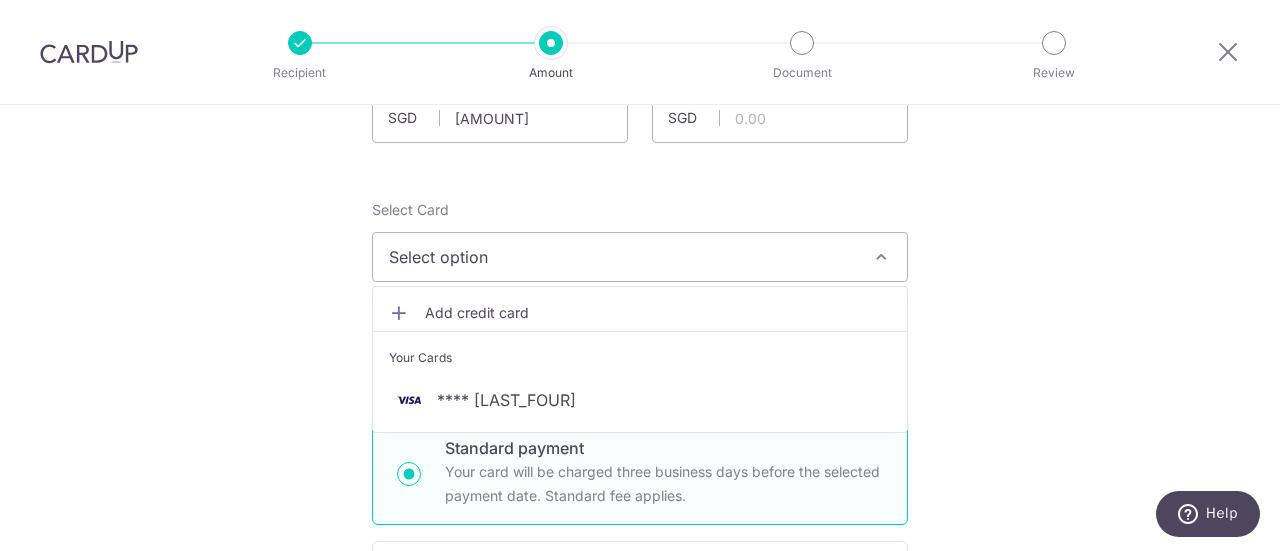 scroll, scrollTop: 300, scrollLeft: 0, axis: vertical 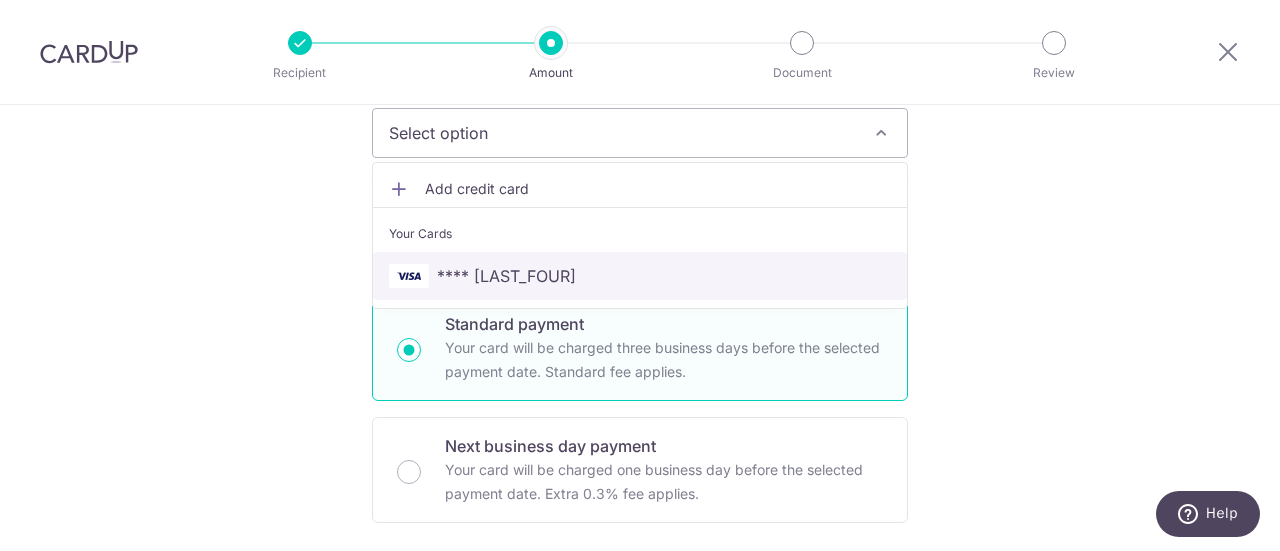 click on "**** 6171" at bounding box center (640, 276) 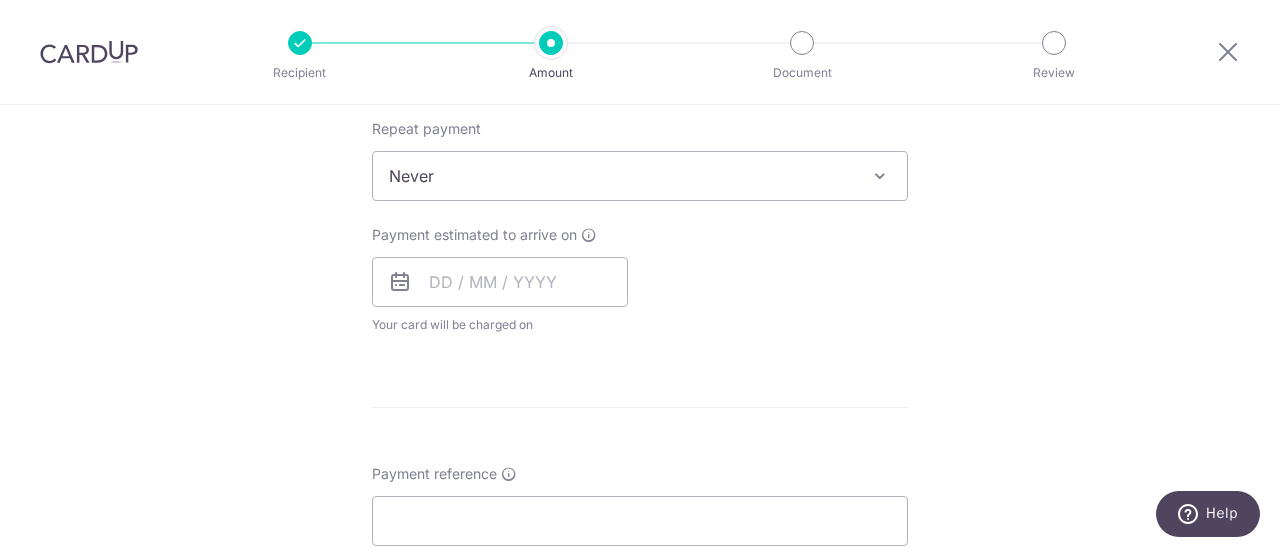 scroll, scrollTop: 900, scrollLeft: 0, axis: vertical 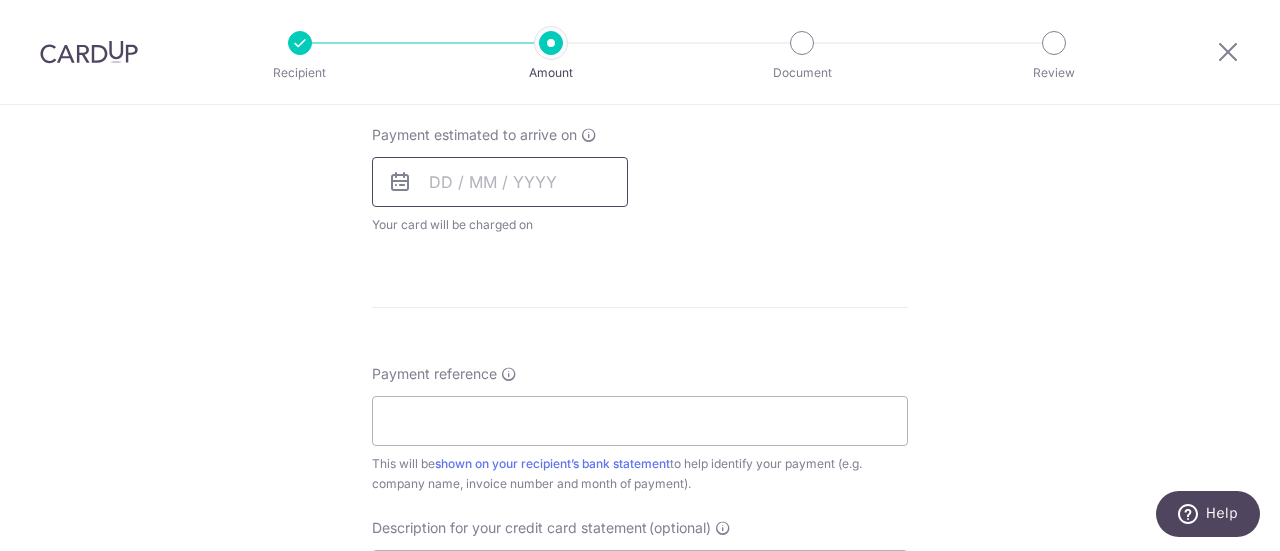 click at bounding box center [500, 182] 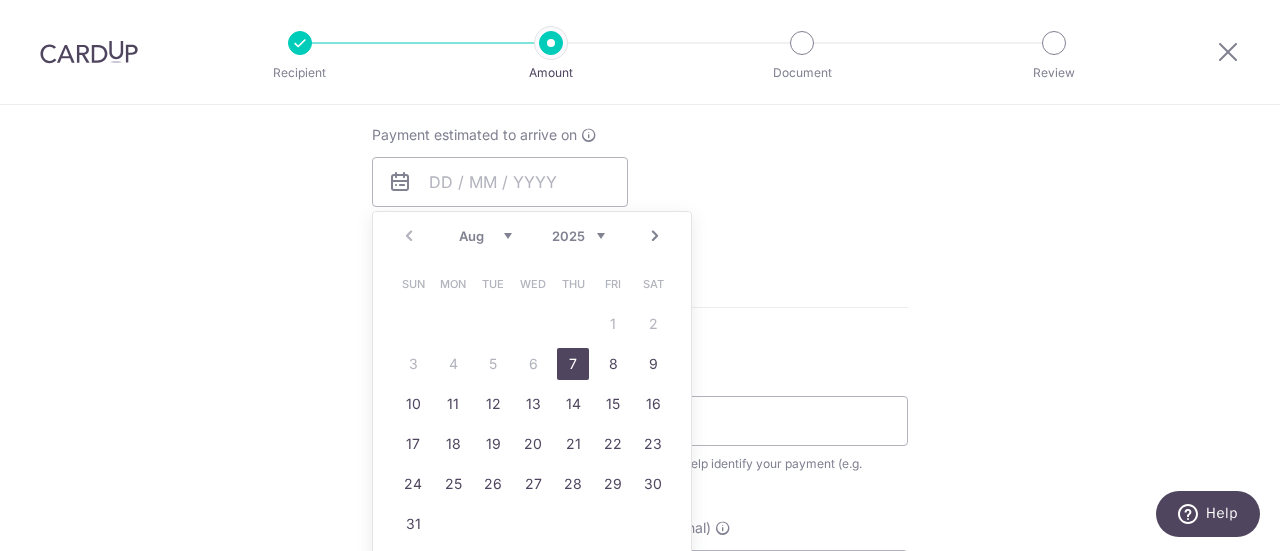click on "7" at bounding box center (573, 364) 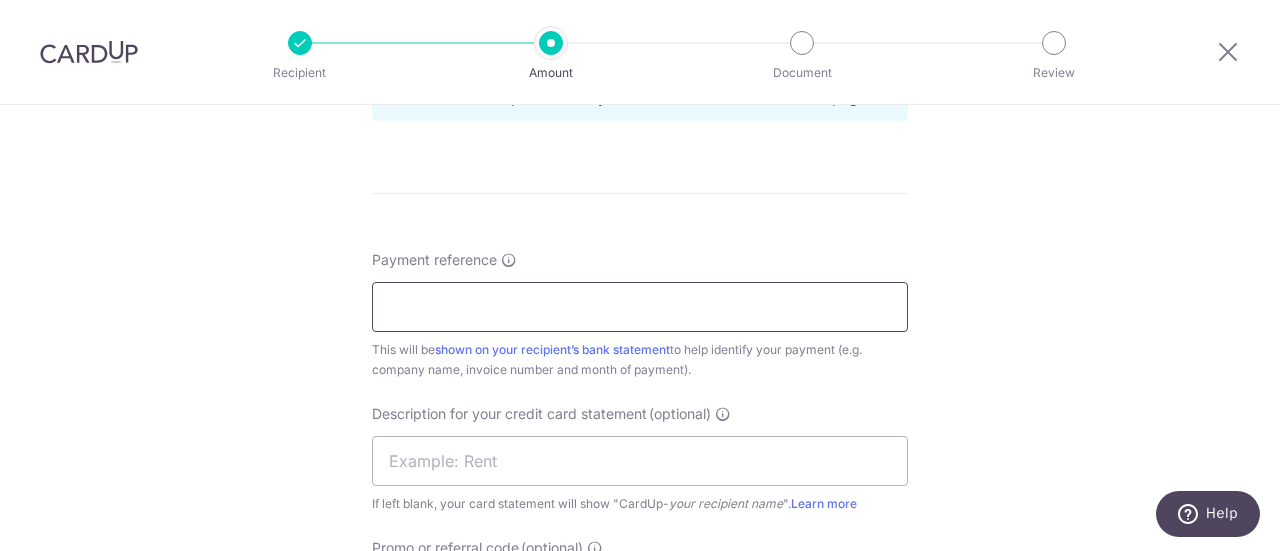 scroll, scrollTop: 1100, scrollLeft: 0, axis: vertical 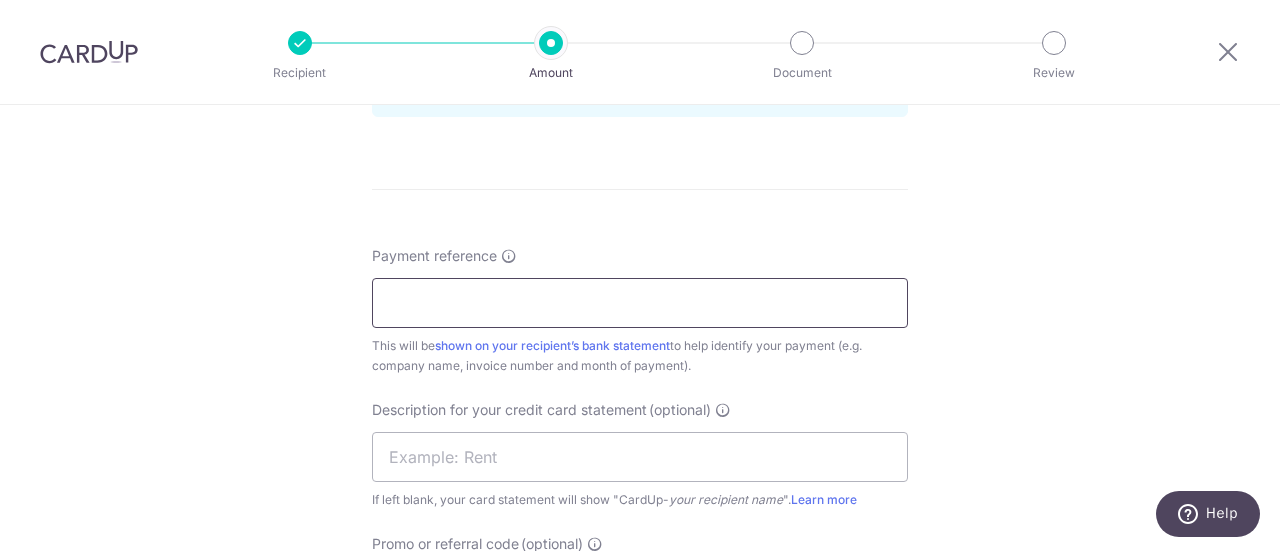 click on "Payment reference" at bounding box center [640, 303] 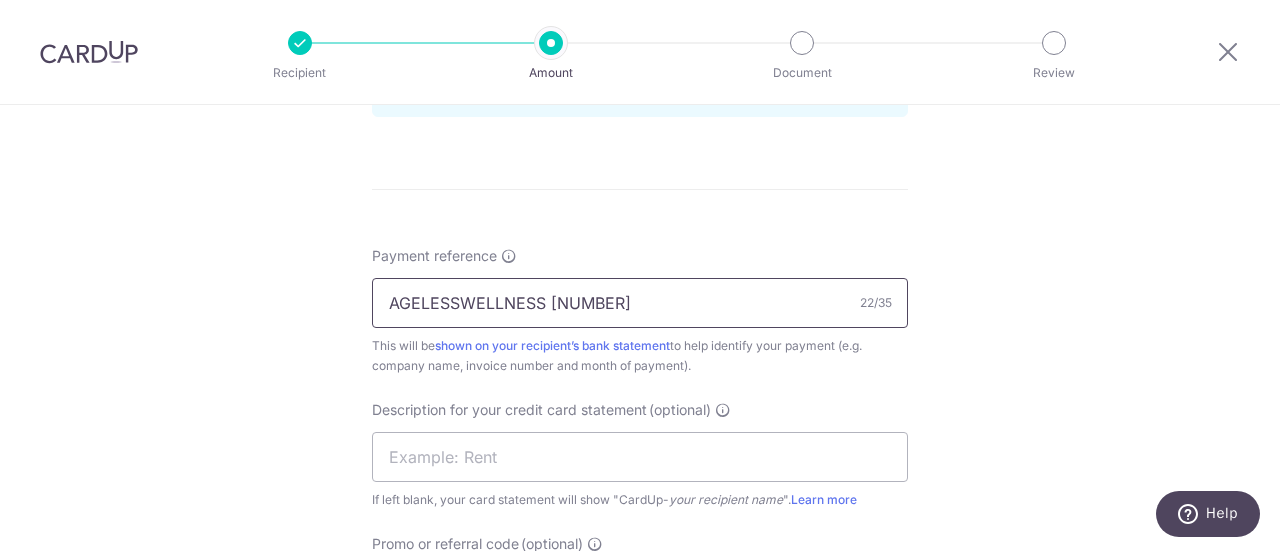 click on "AGELESSWELLNESS 250847" at bounding box center [640, 303] 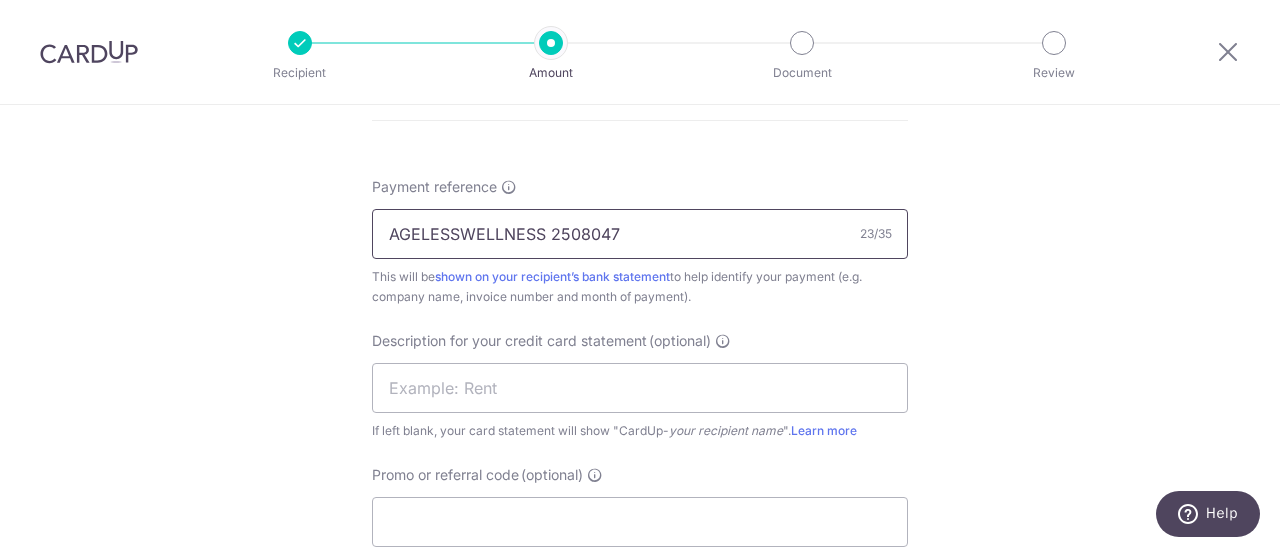 scroll, scrollTop: 1200, scrollLeft: 0, axis: vertical 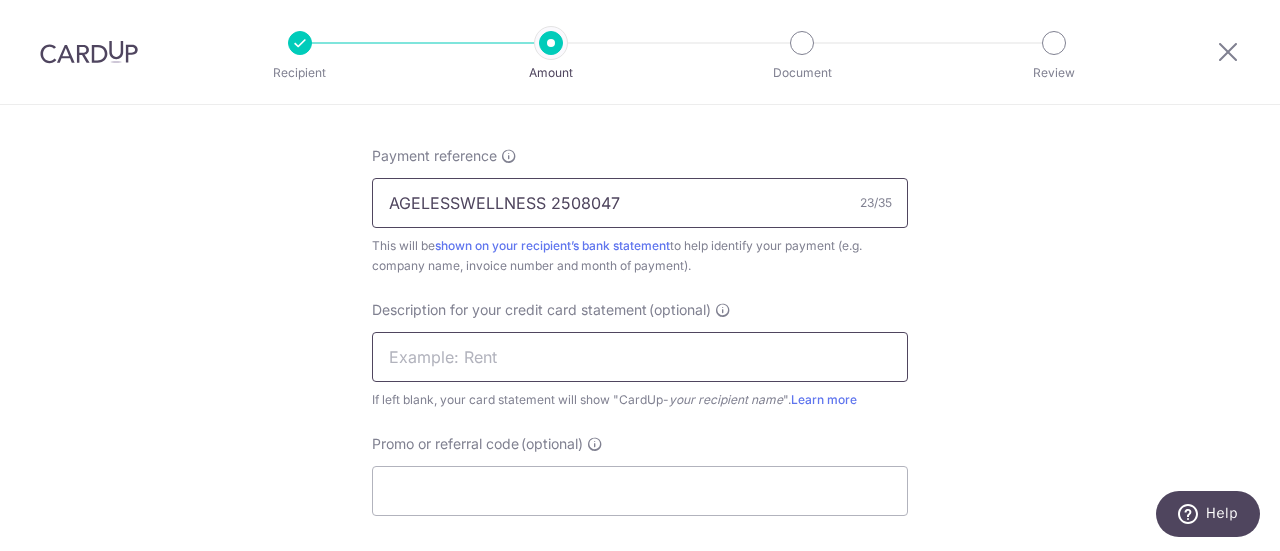 type on "AGELESSWELLNESS 2508047" 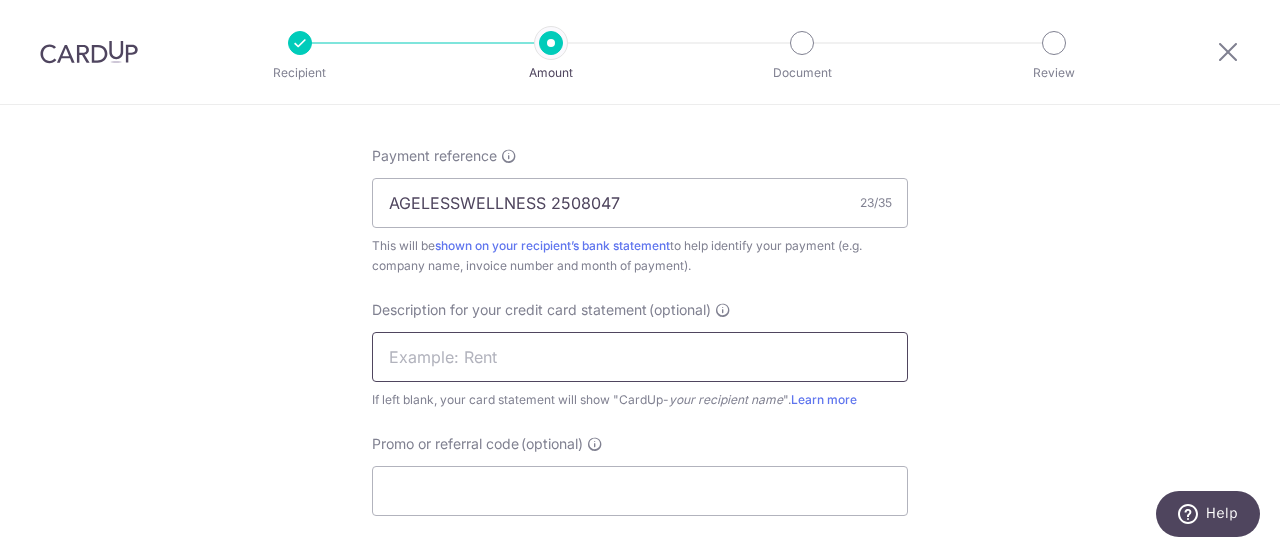 click at bounding box center [640, 357] 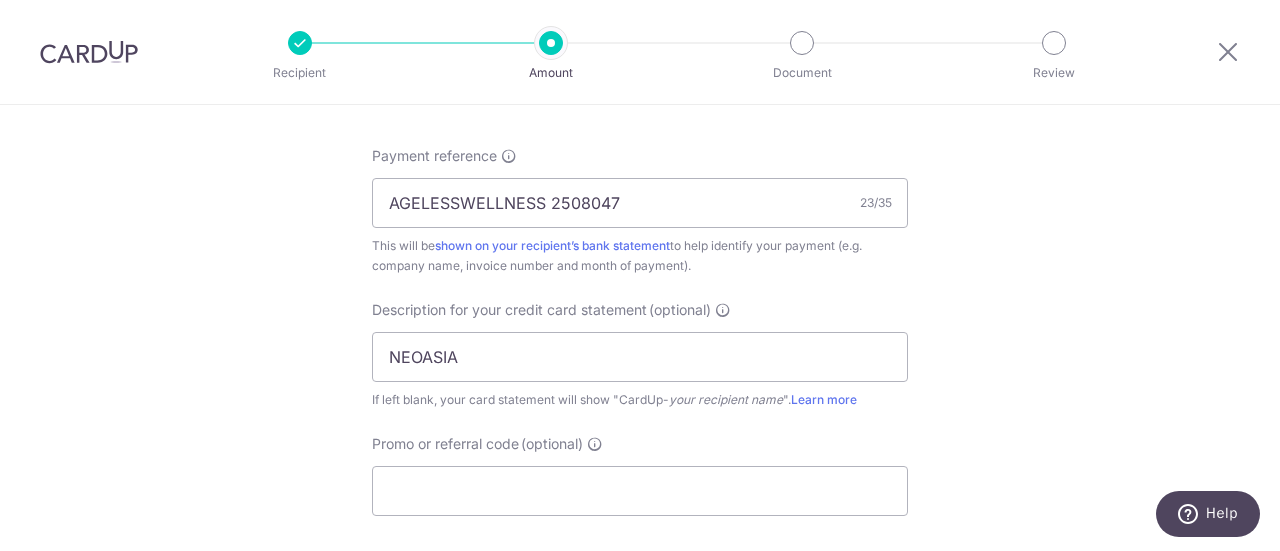 drag, startPoint x: 1030, startPoint y: 341, endPoint x: 948, endPoint y: 323, distance: 83.95237 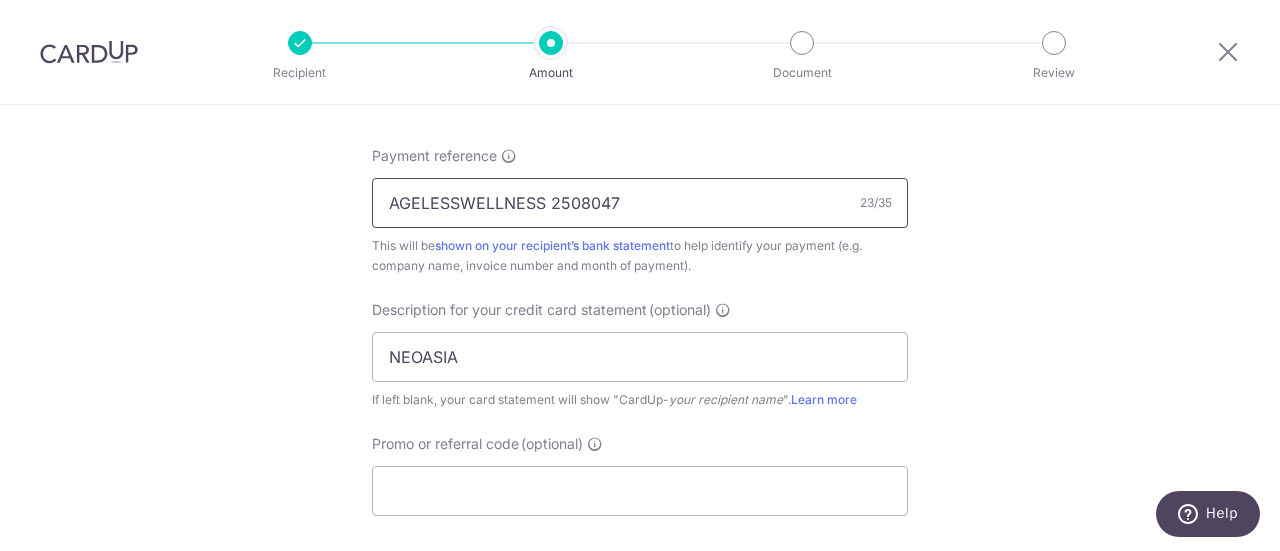 drag, startPoint x: 547, startPoint y: 197, endPoint x: 618, endPoint y: 195, distance: 71.02816 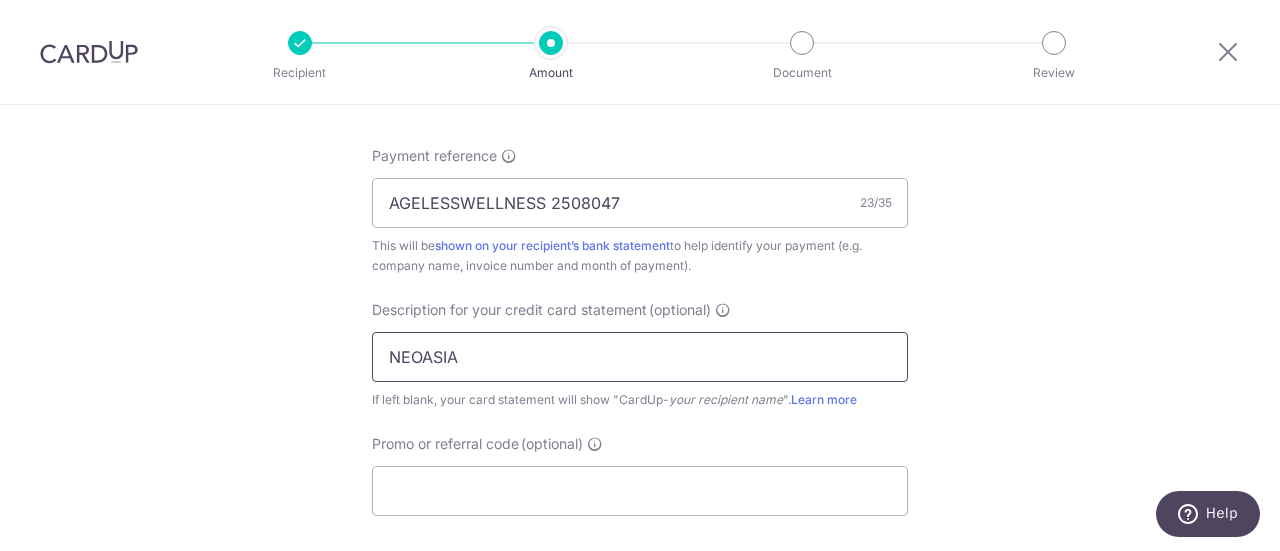 click on "NEOASIA" at bounding box center [640, 357] 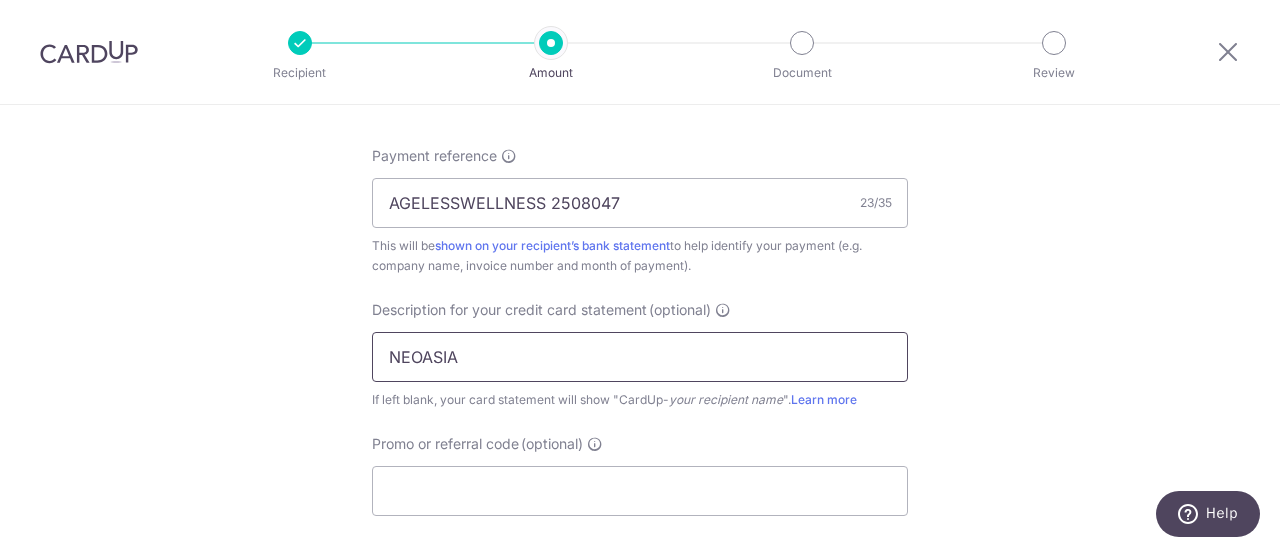 paste on "2508047" 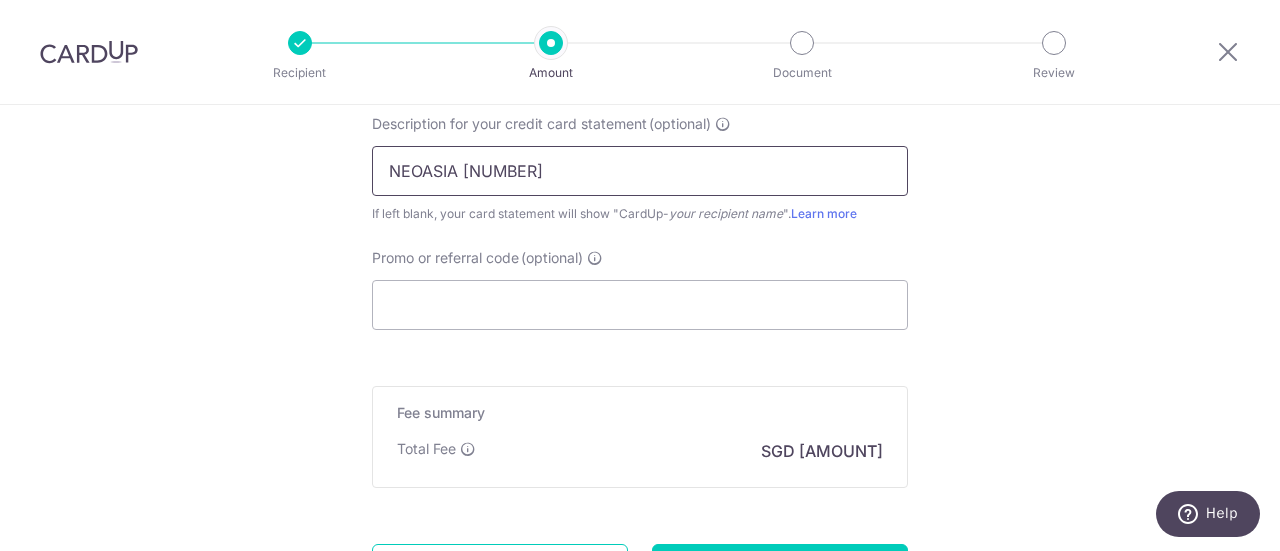 scroll, scrollTop: 1400, scrollLeft: 0, axis: vertical 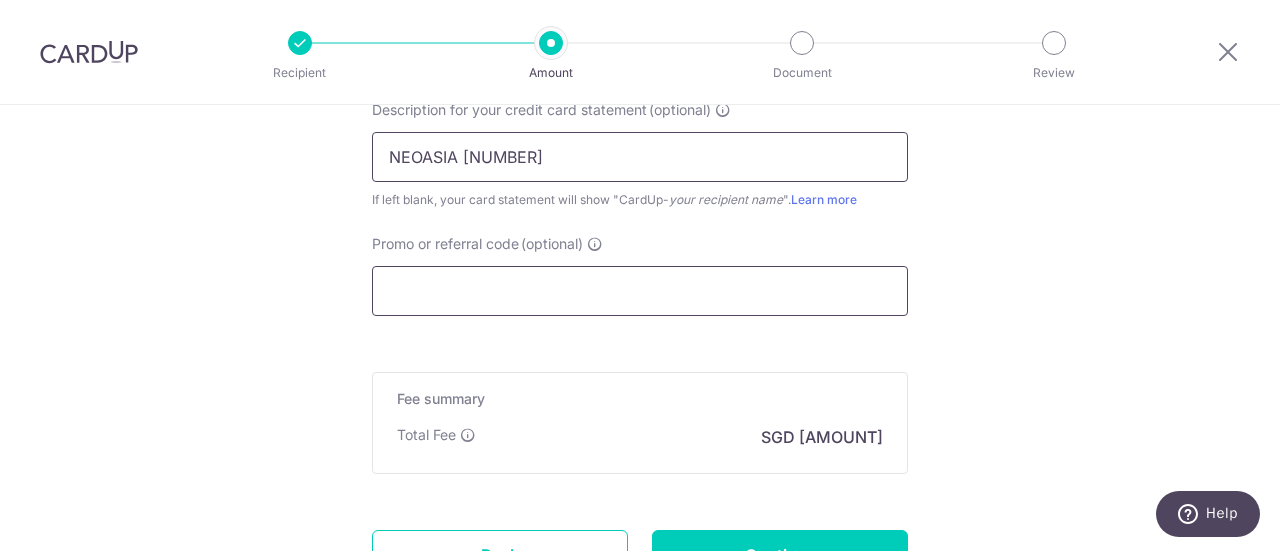 type on "NEOASIA 2508047" 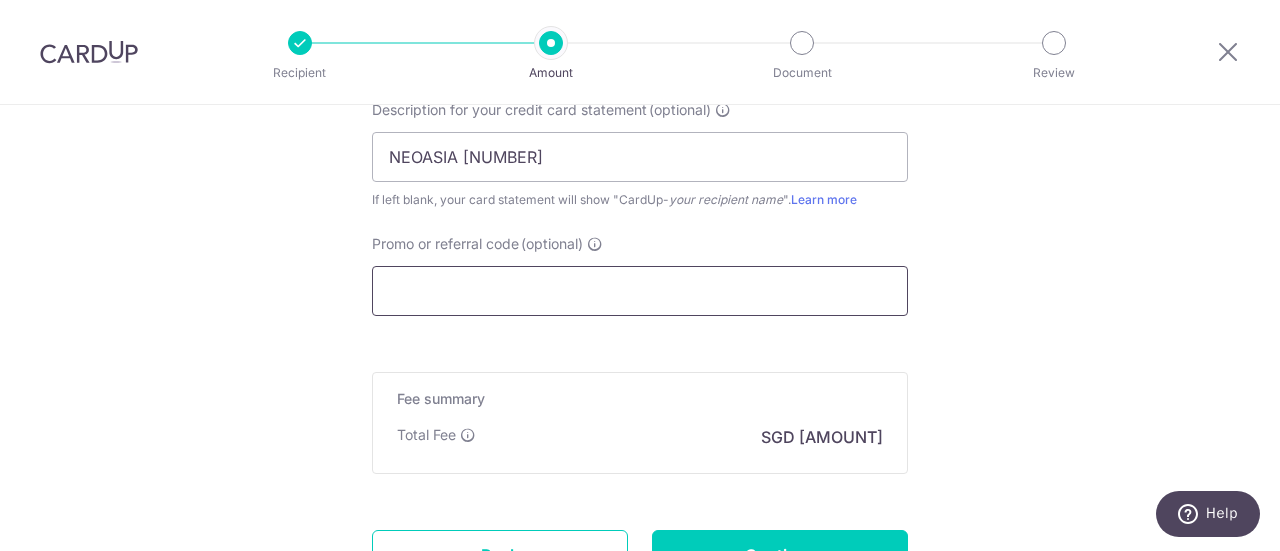 click on "Promo or referral code
(optional)" at bounding box center (640, 291) 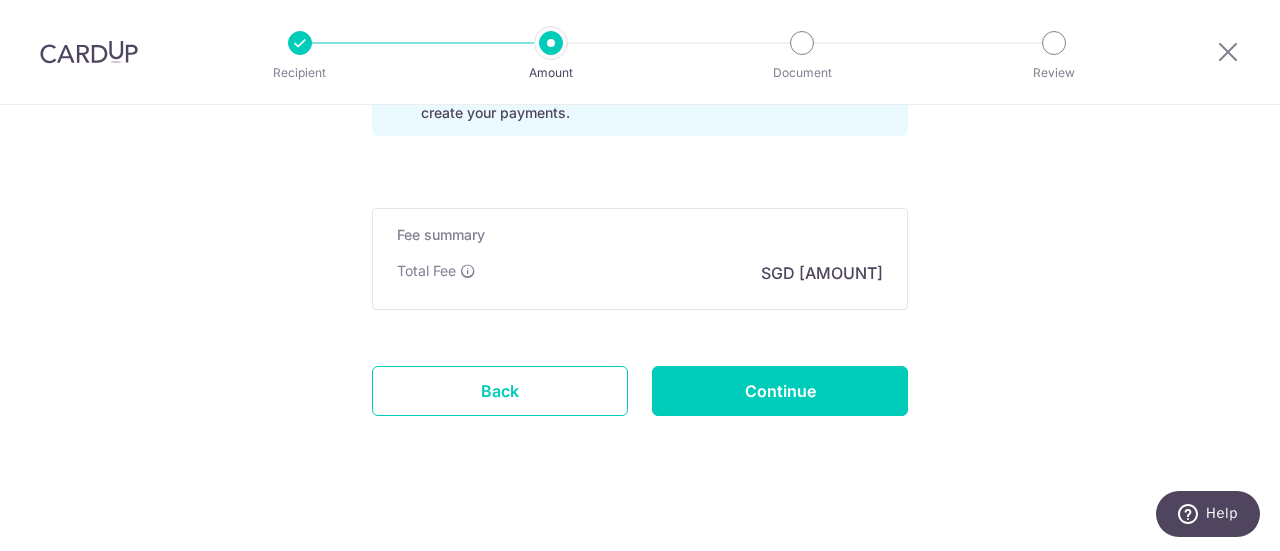 scroll, scrollTop: 1663, scrollLeft: 0, axis: vertical 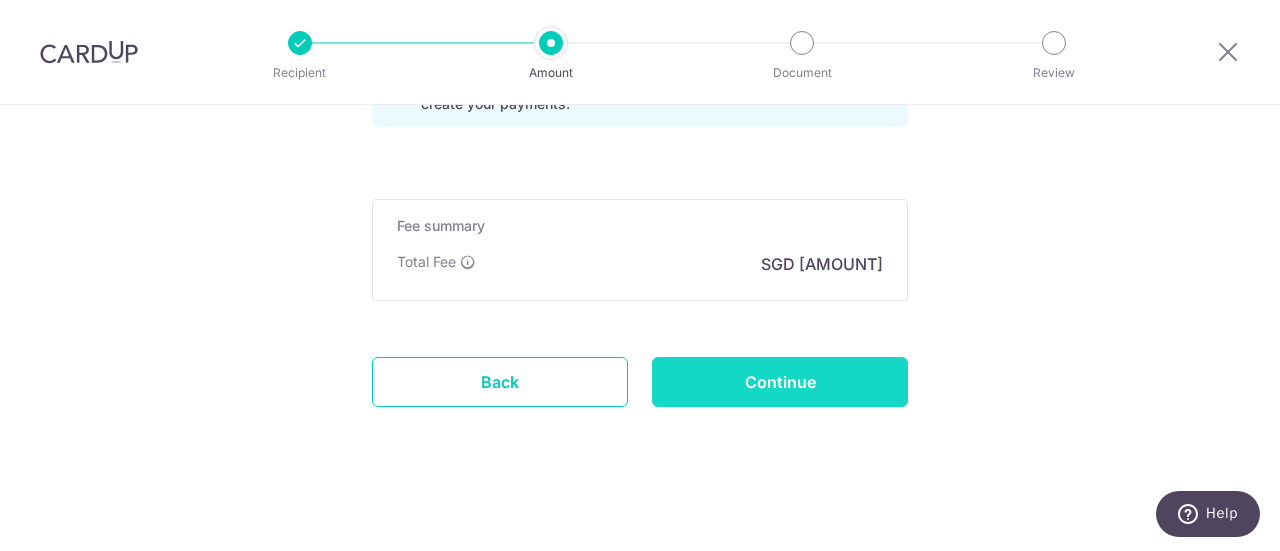 type on "AM170" 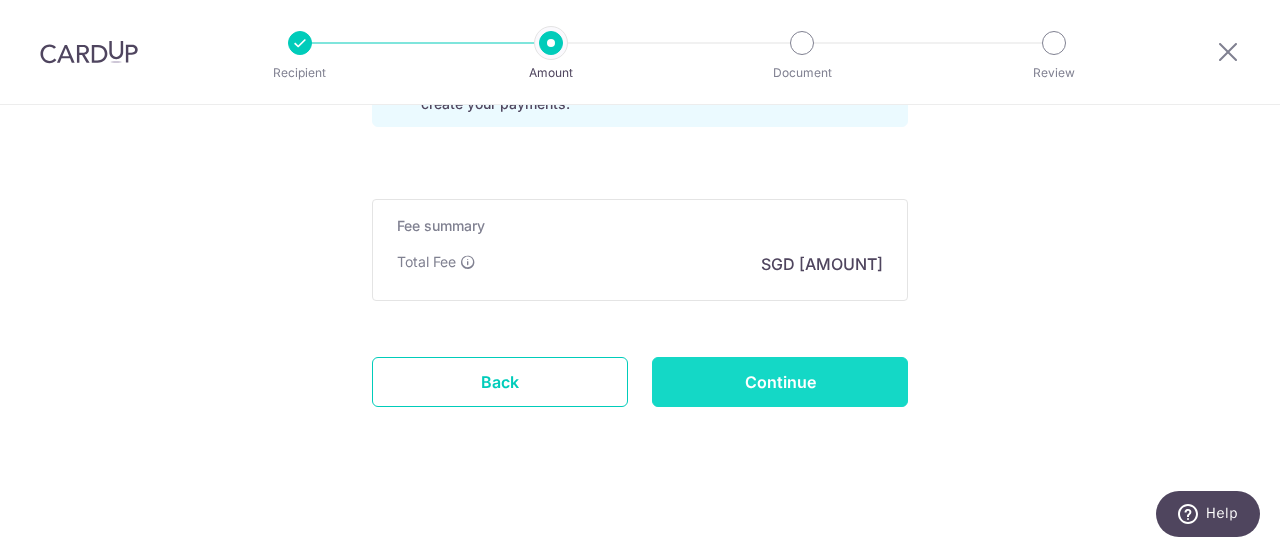 type on "Create Schedule" 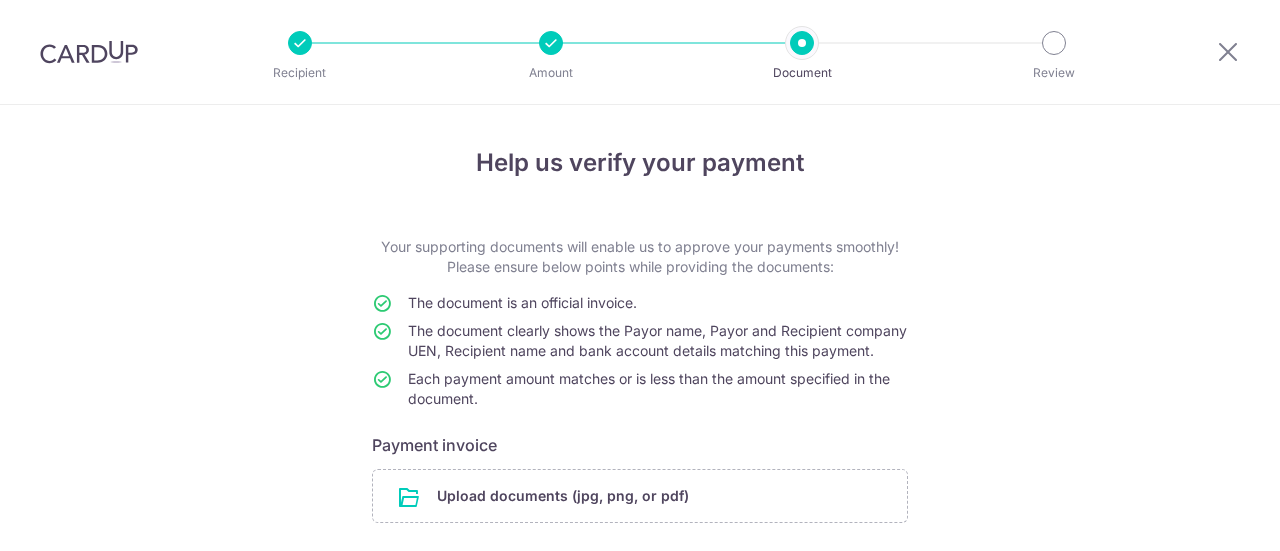scroll, scrollTop: 0, scrollLeft: 0, axis: both 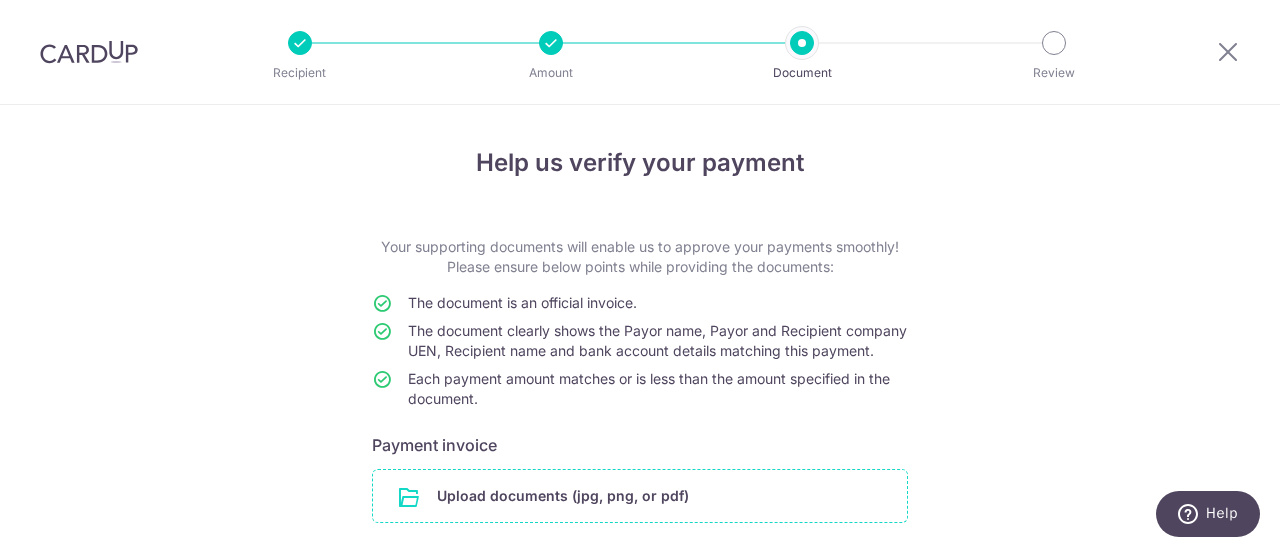 click at bounding box center (640, 496) 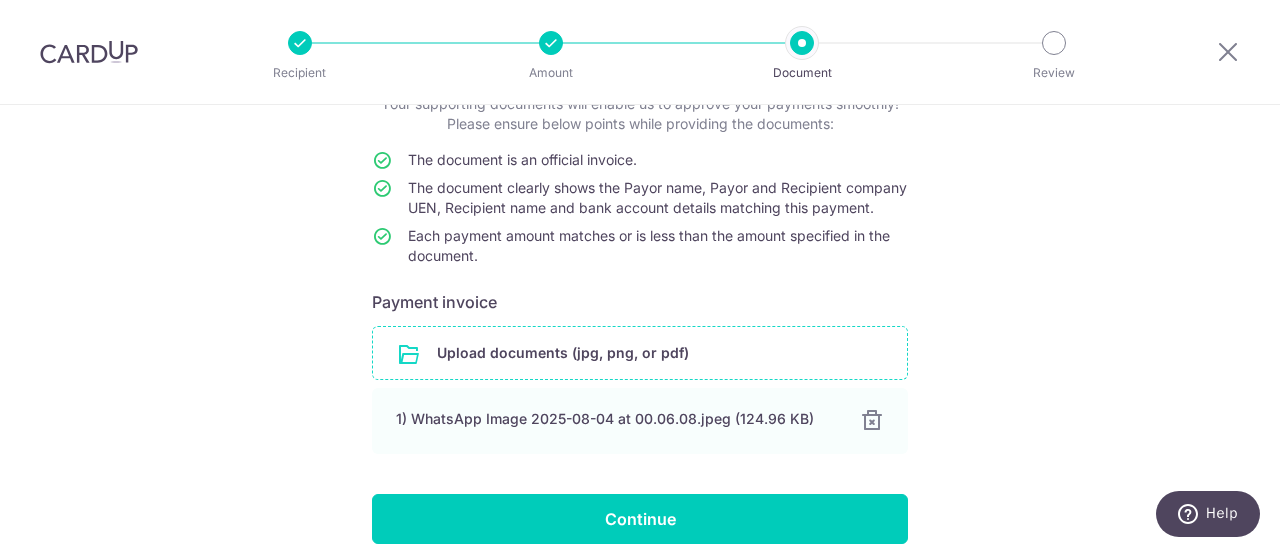 scroll, scrollTop: 248, scrollLeft: 0, axis: vertical 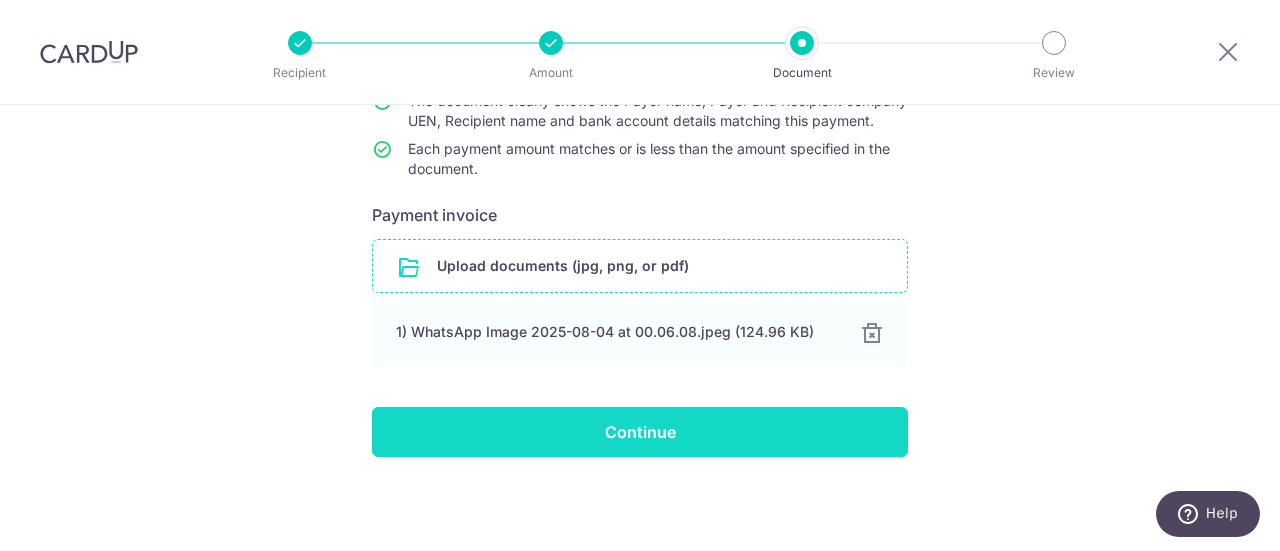 click on "Continue" at bounding box center [640, 432] 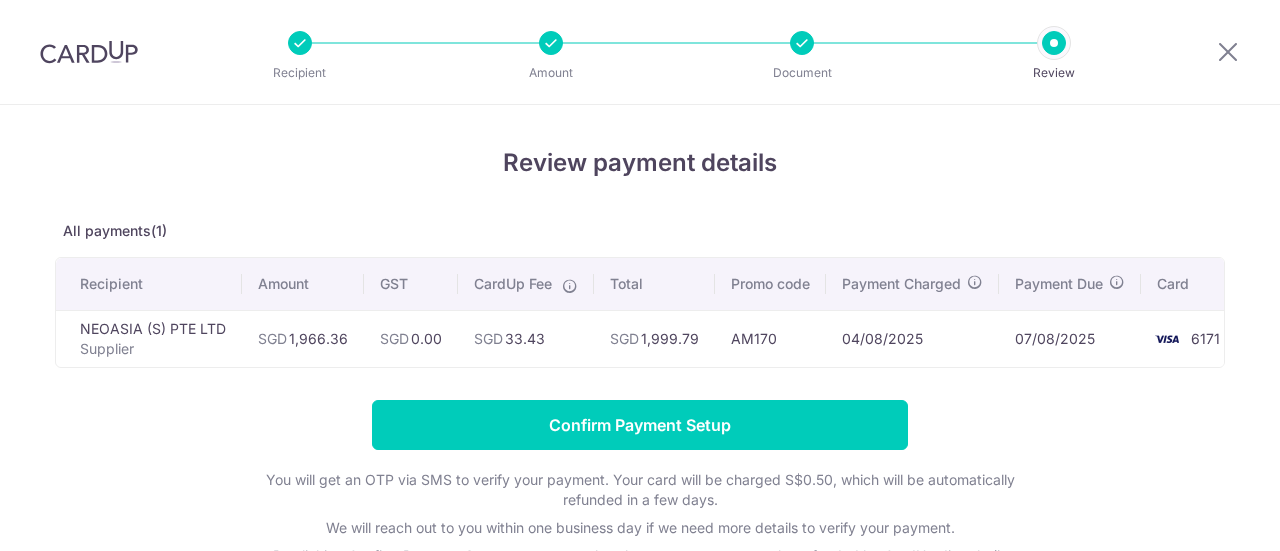 scroll, scrollTop: 0, scrollLeft: 0, axis: both 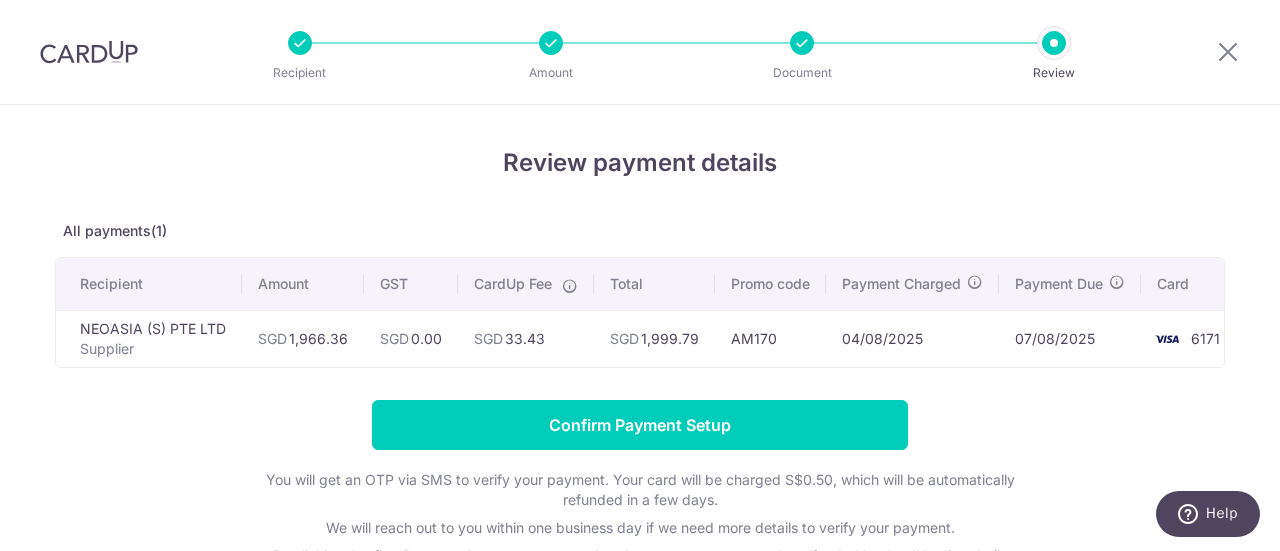 click on "Review payment details
All payments(1)
Recipient
Amount
GST
CardUp Fee
Total
Promo code
Payment Charged
Payment Due
Card
[ORGANIZATION]
Supplier
SGD   [AMOUNT]
SGD   [AMOUNT]" at bounding box center (640, 393) 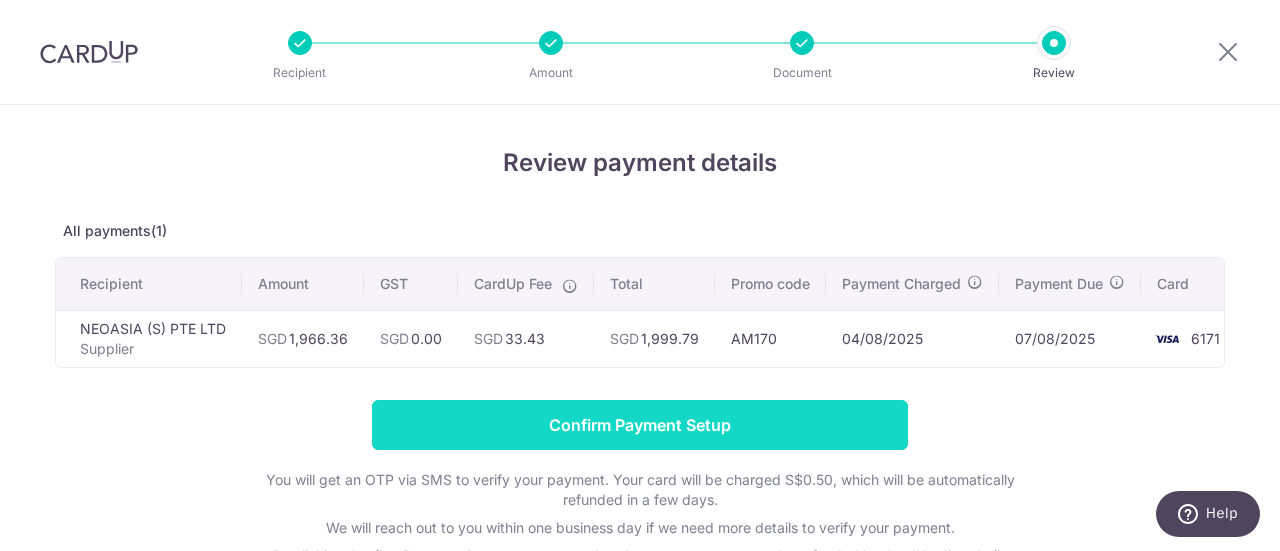 click on "Confirm Payment Setup" at bounding box center [640, 425] 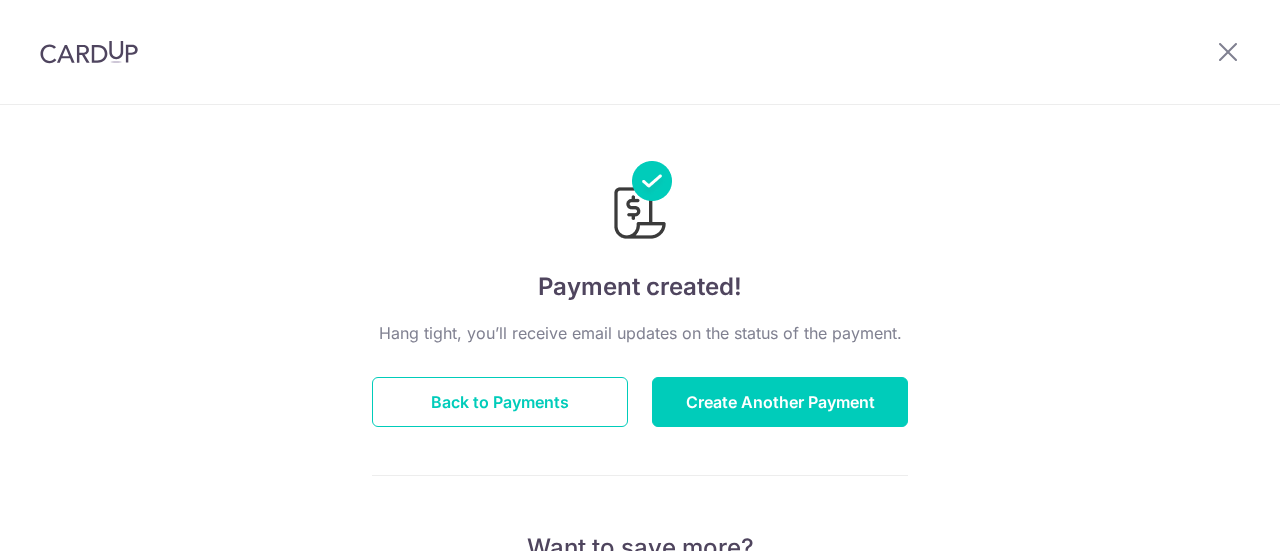 scroll, scrollTop: 0, scrollLeft: 0, axis: both 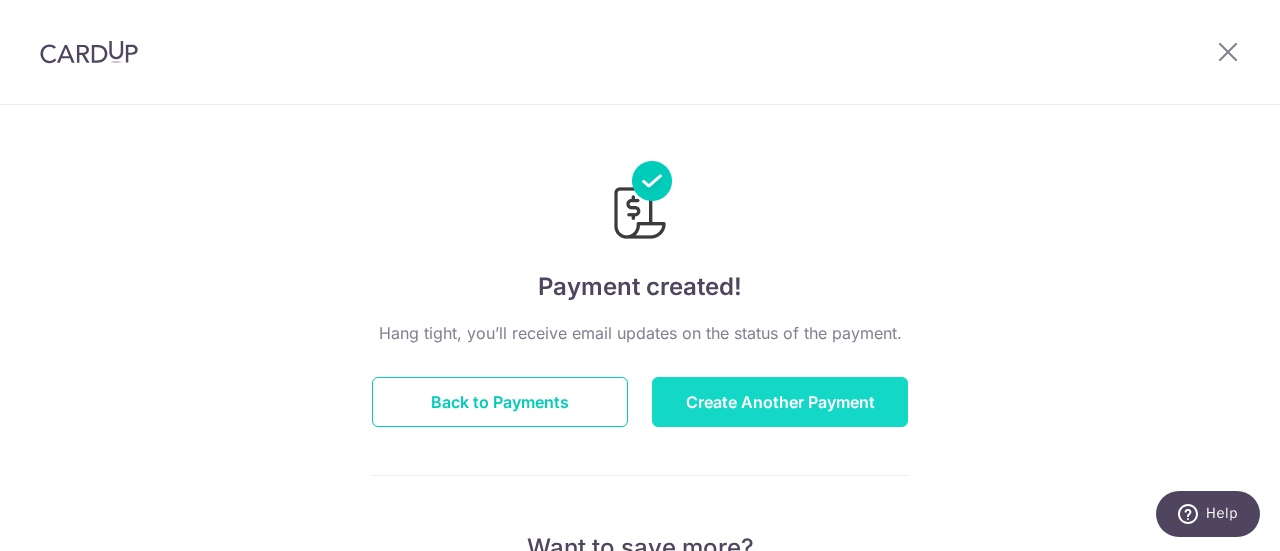 click on "Create Another Payment" at bounding box center [780, 402] 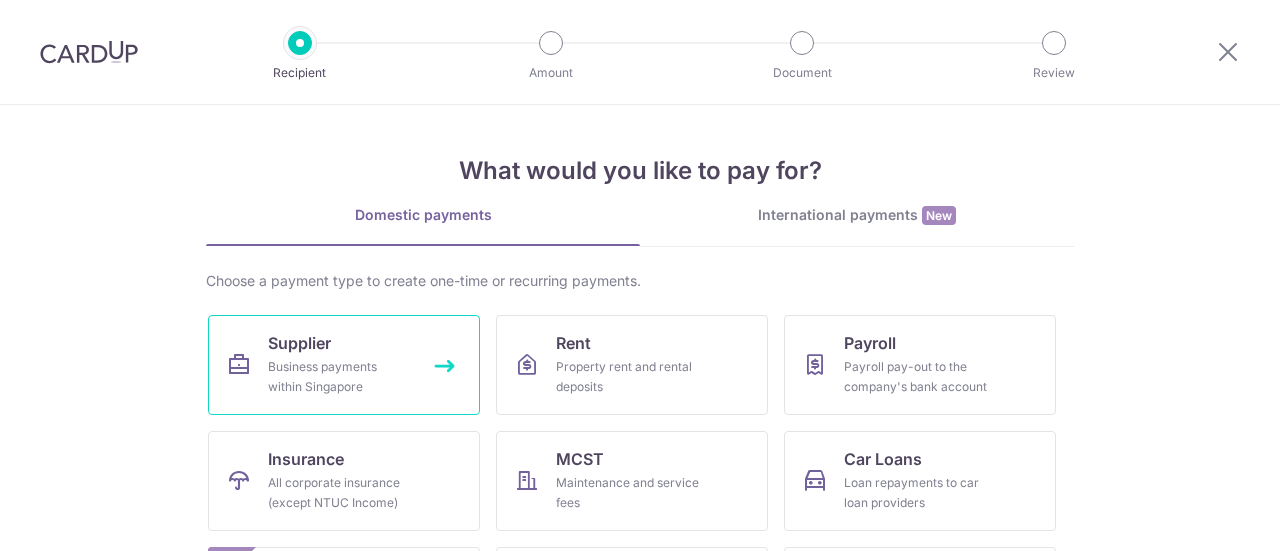 scroll, scrollTop: 0, scrollLeft: 0, axis: both 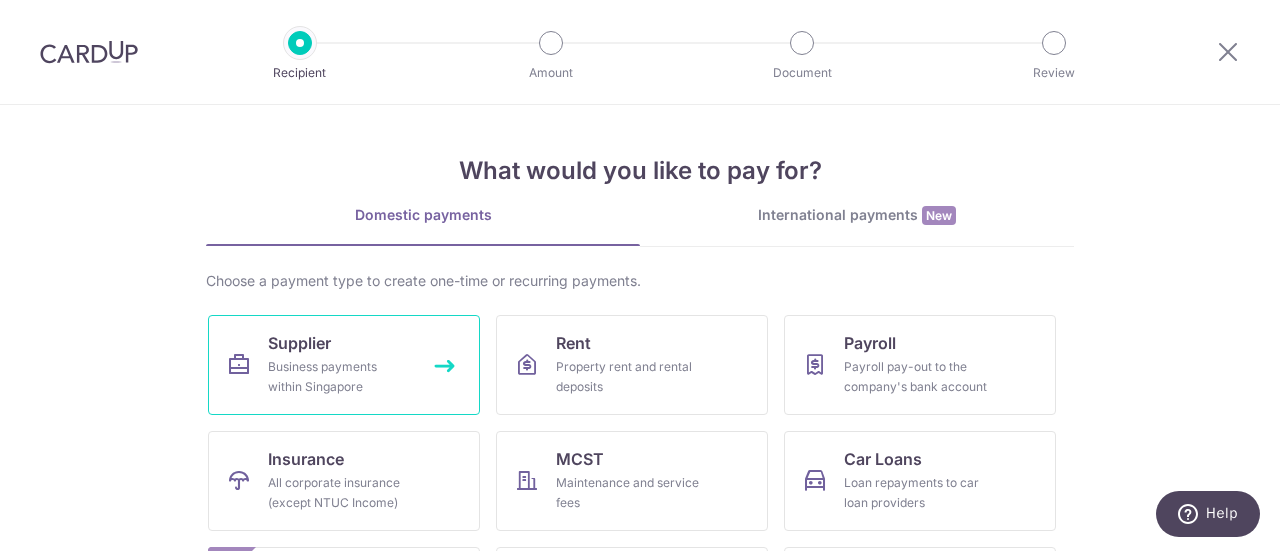 click on "Business payments within Singapore" at bounding box center (340, 377) 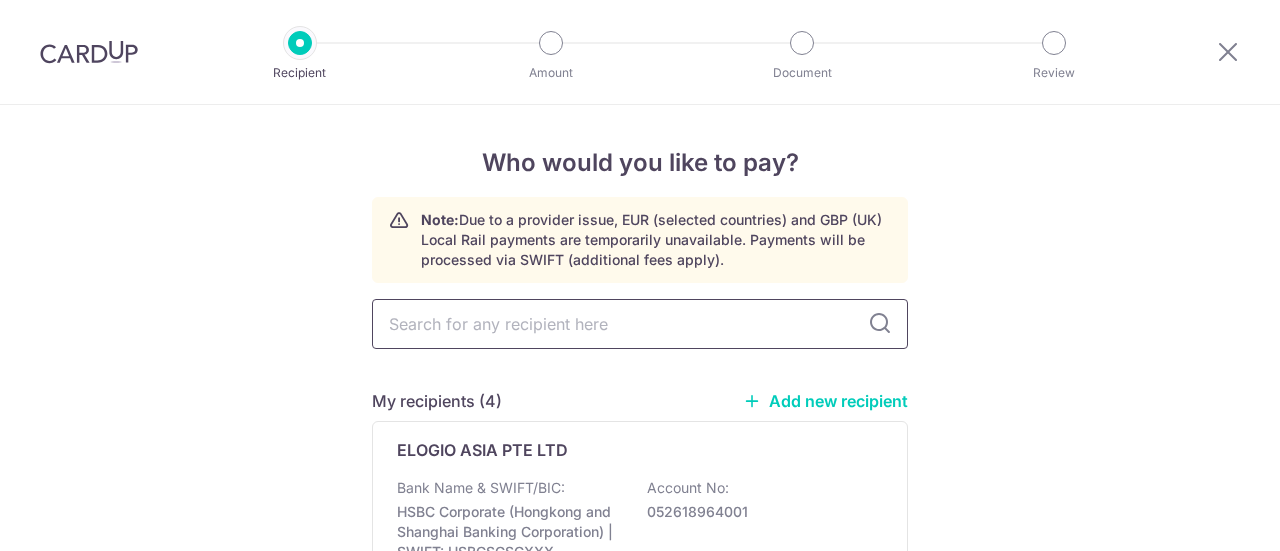 scroll, scrollTop: 0, scrollLeft: 0, axis: both 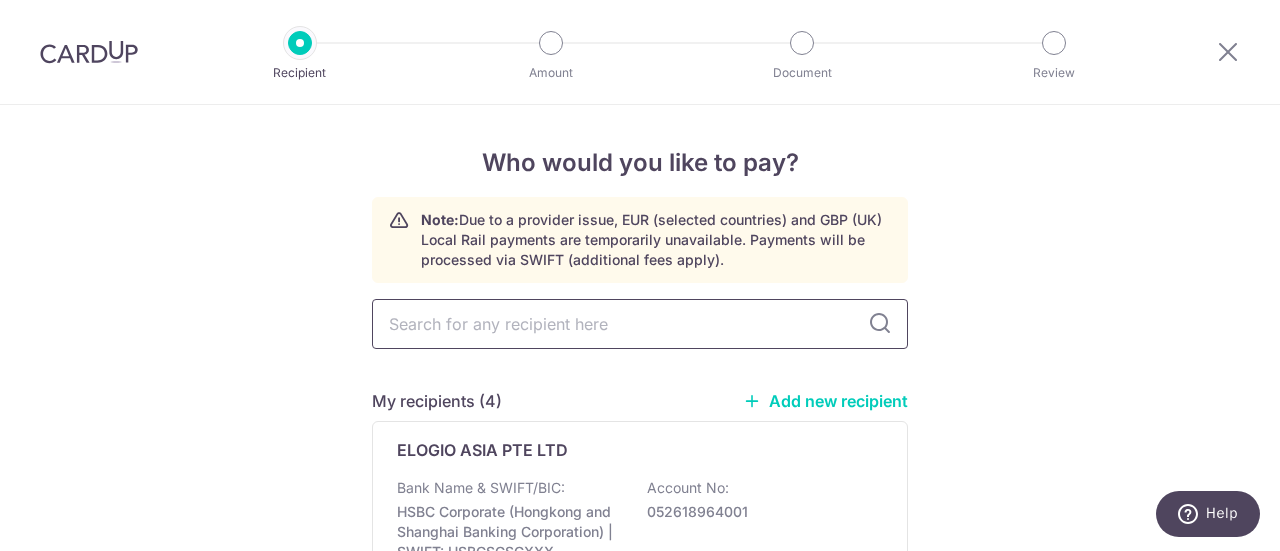 click at bounding box center [640, 324] 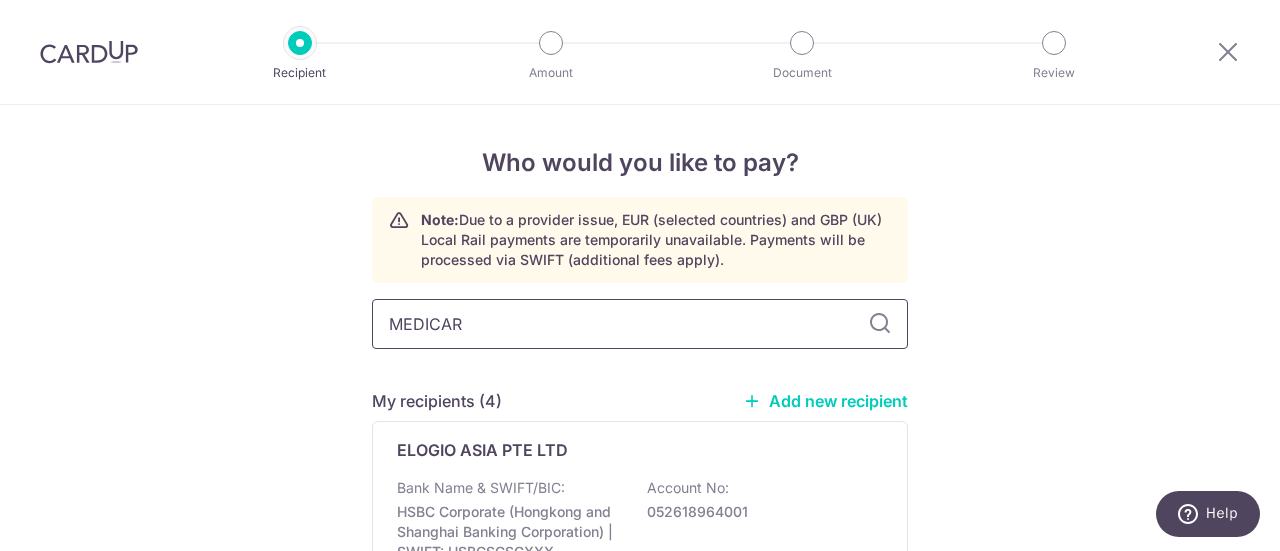 type on "MEDICARE" 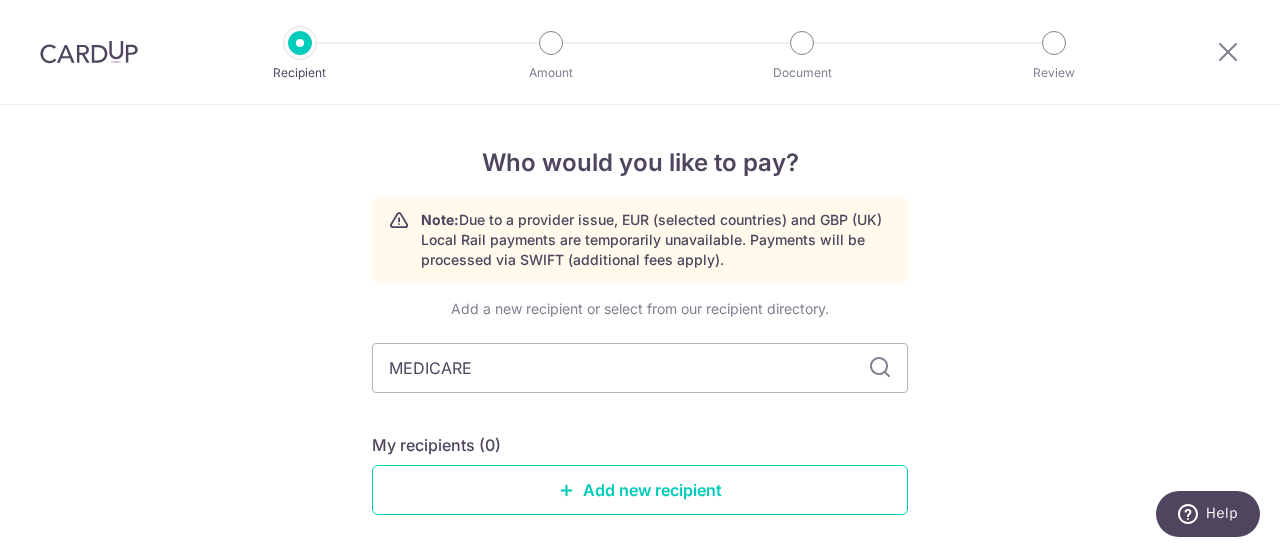click at bounding box center [89, 52] 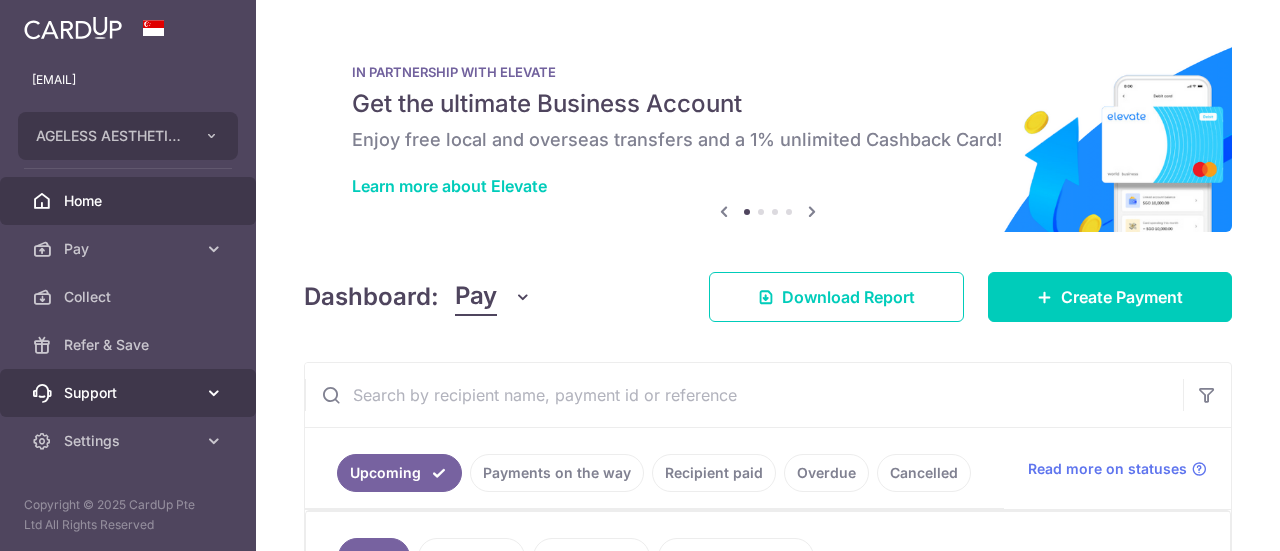 scroll, scrollTop: 0, scrollLeft: 0, axis: both 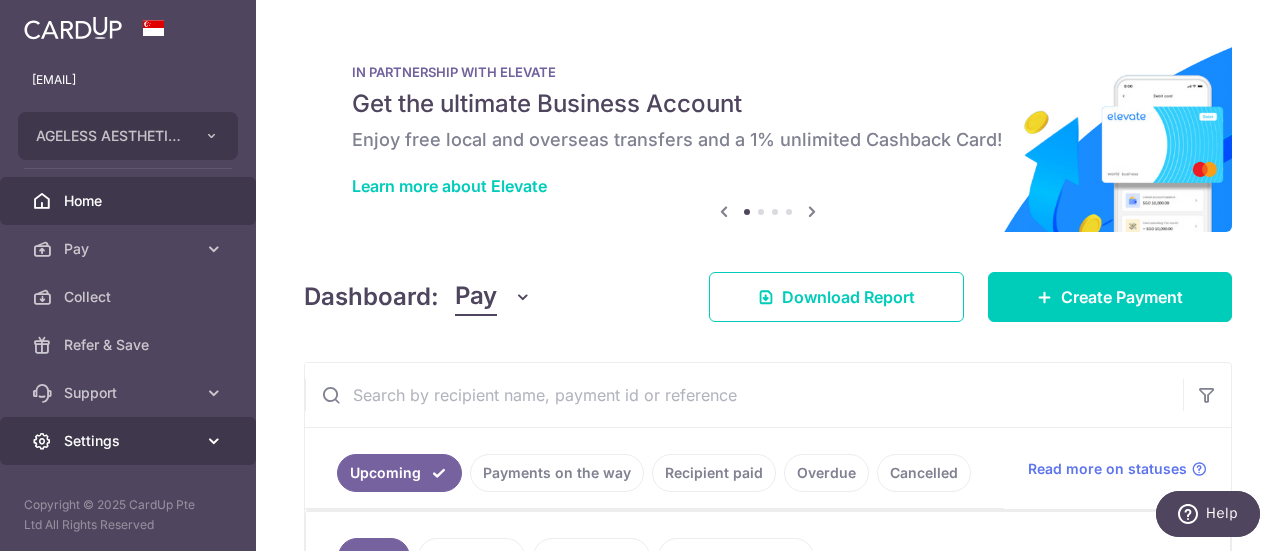 click on "Settings" at bounding box center [130, 441] 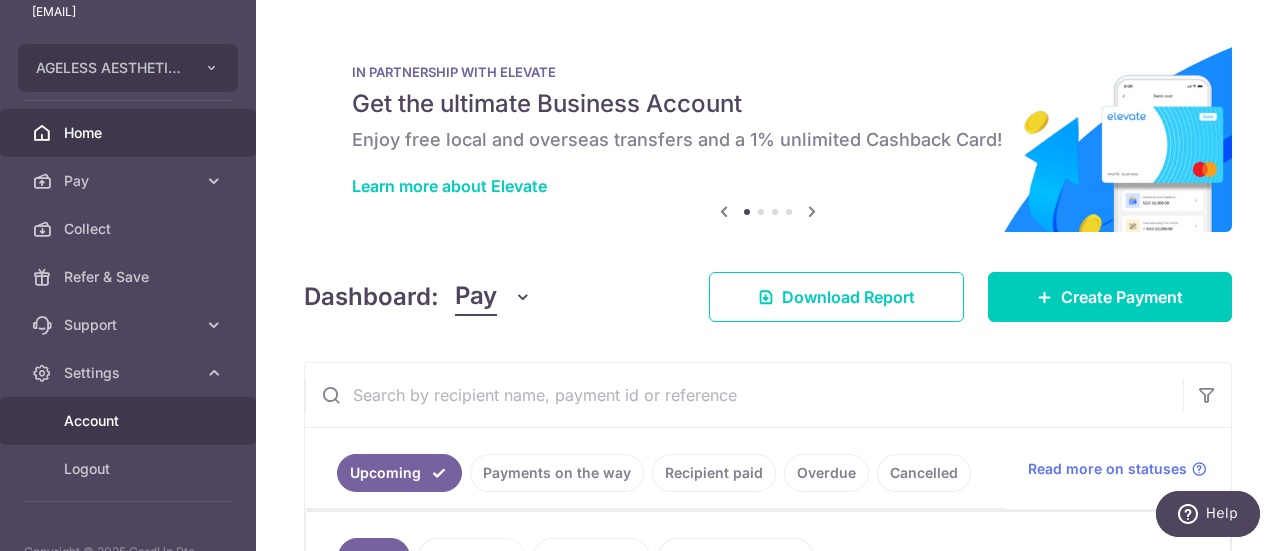 scroll, scrollTop: 114, scrollLeft: 0, axis: vertical 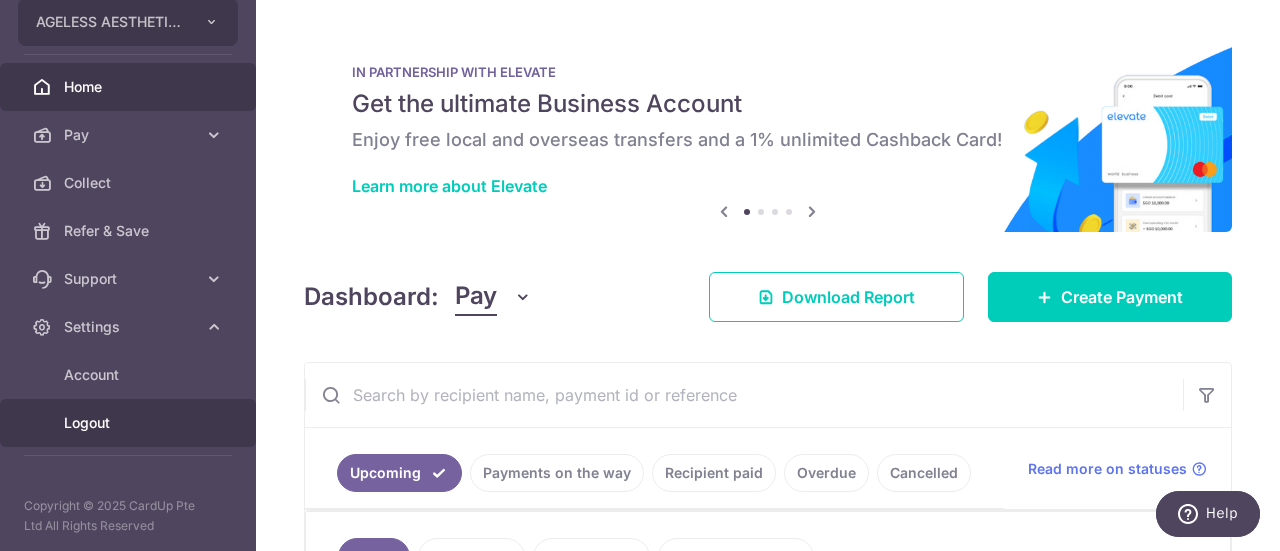 click on "Logout" at bounding box center (130, 423) 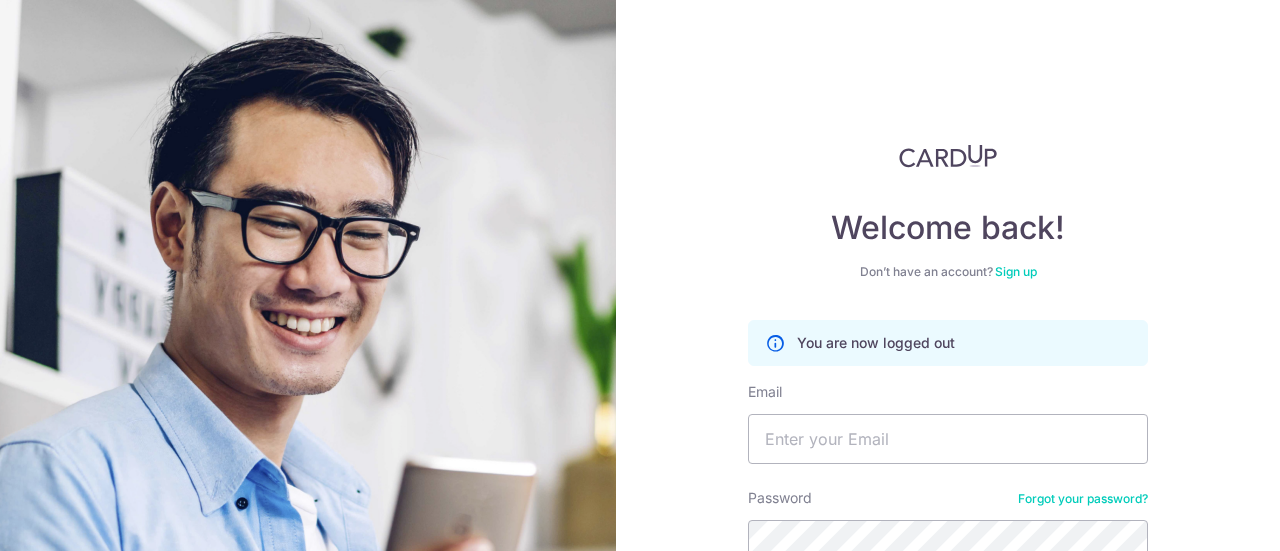 scroll, scrollTop: 0, scrollLeft: 0, axis: both 